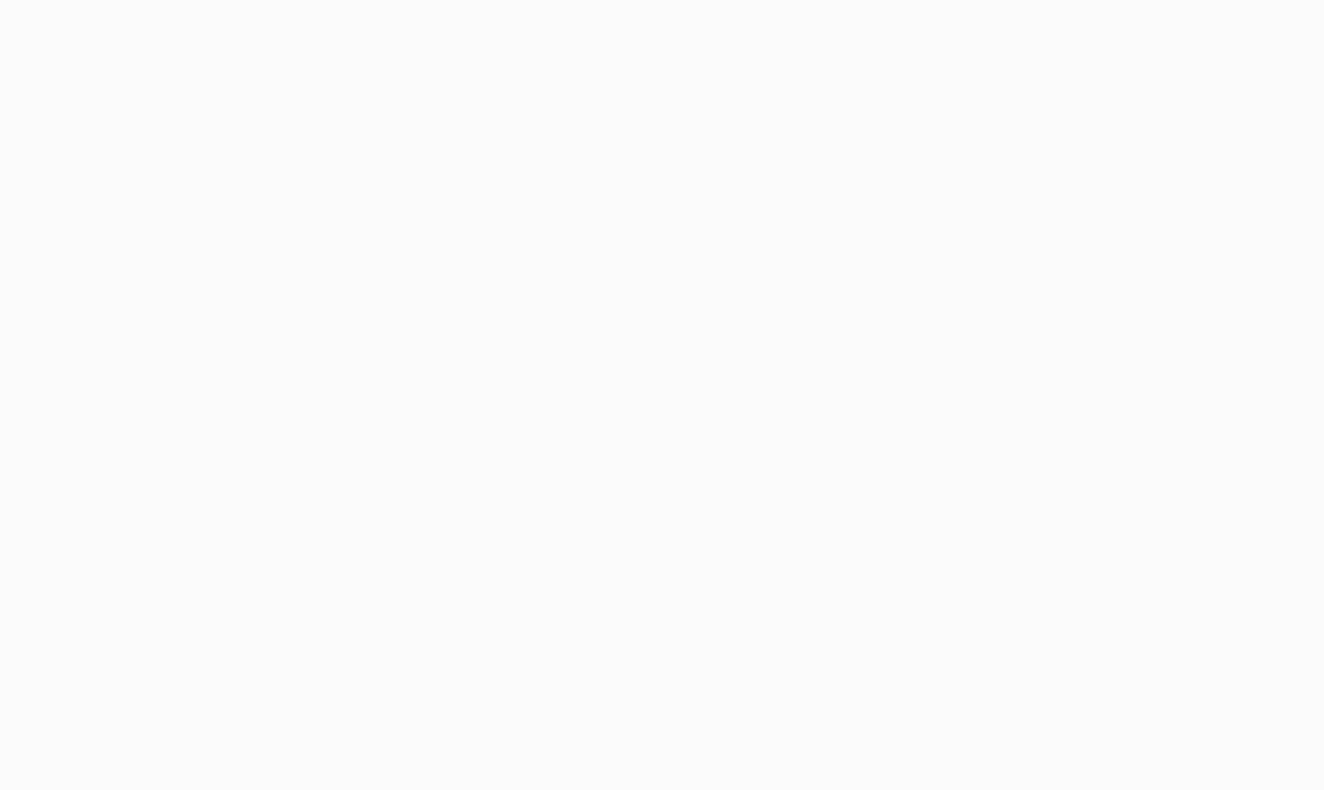 scroll, scrollTop: 0, scrollLeft: 0, axis: both 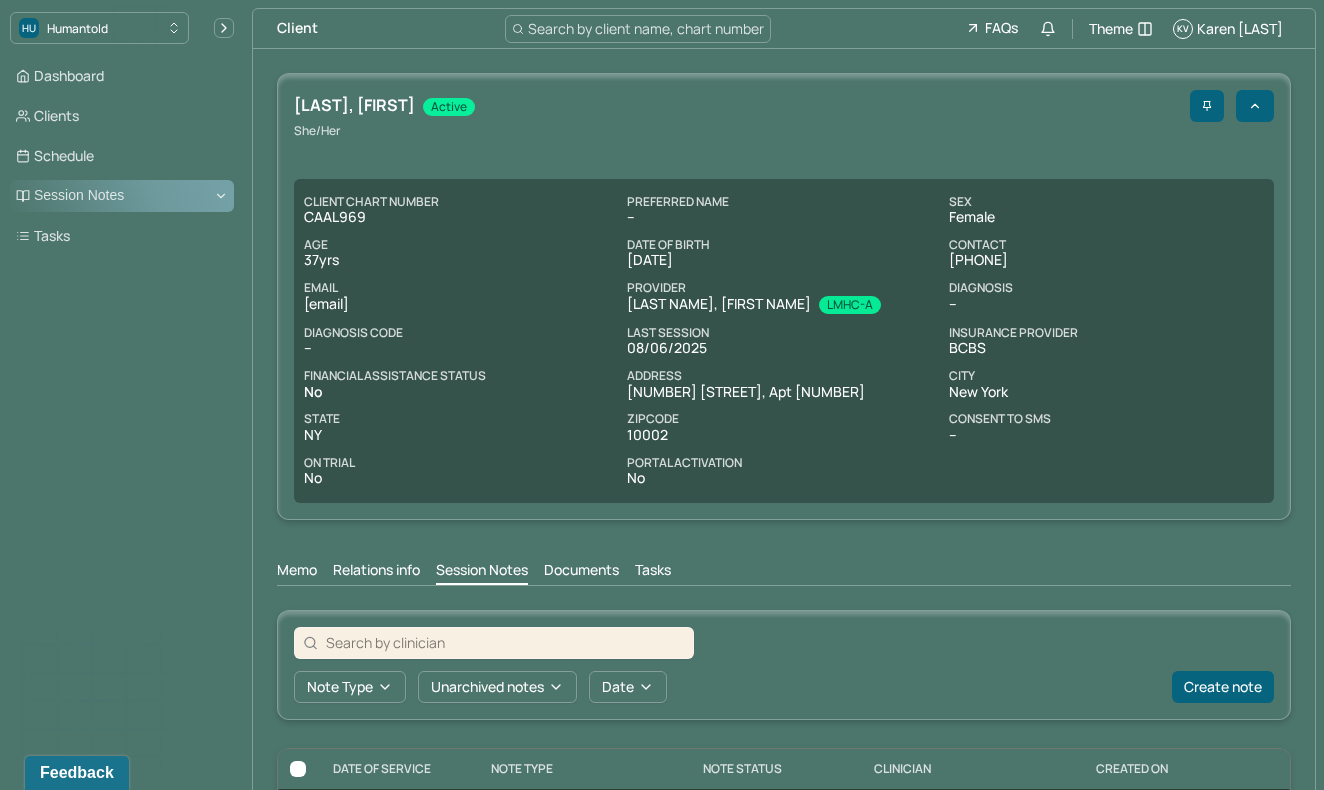 click on "Session Notes" at bounding box center (122, 196) 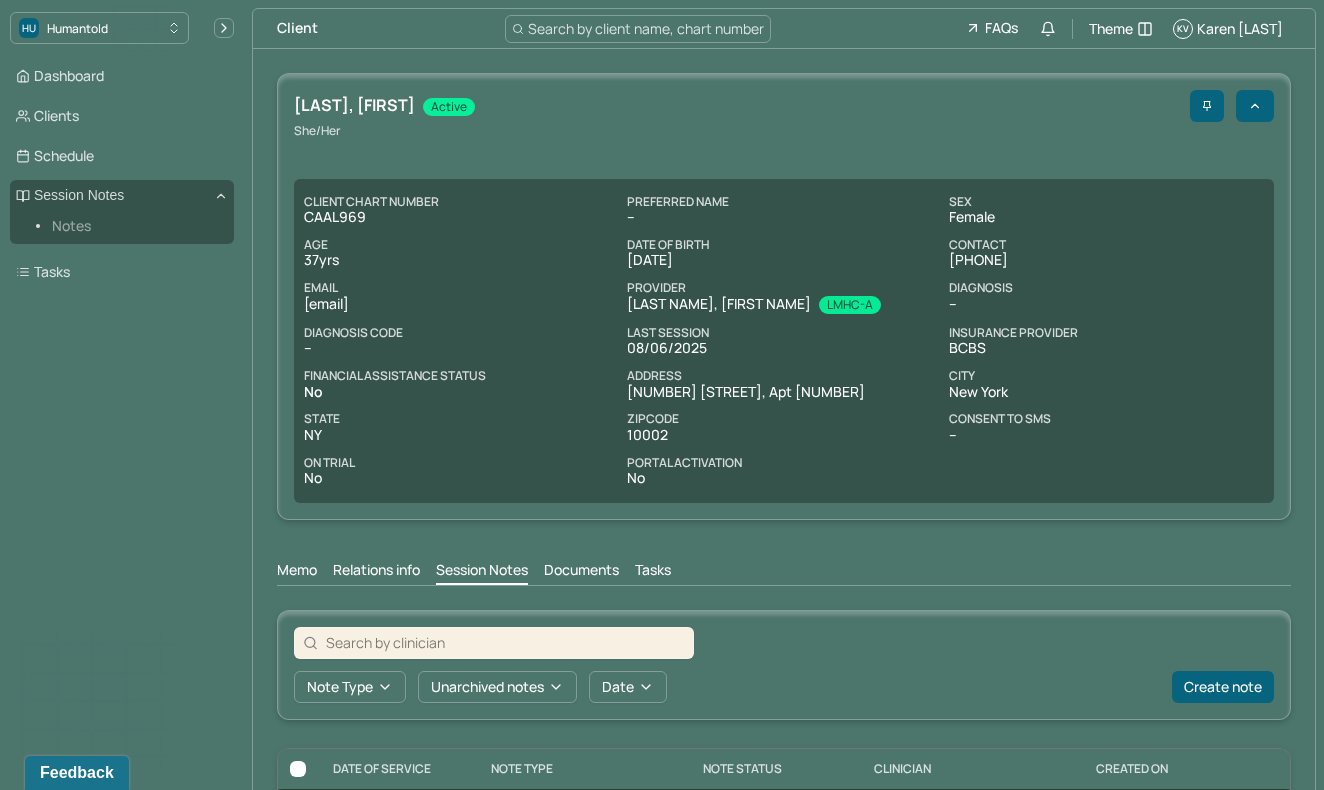 click on "Notes" at bounding box center (135, 226) 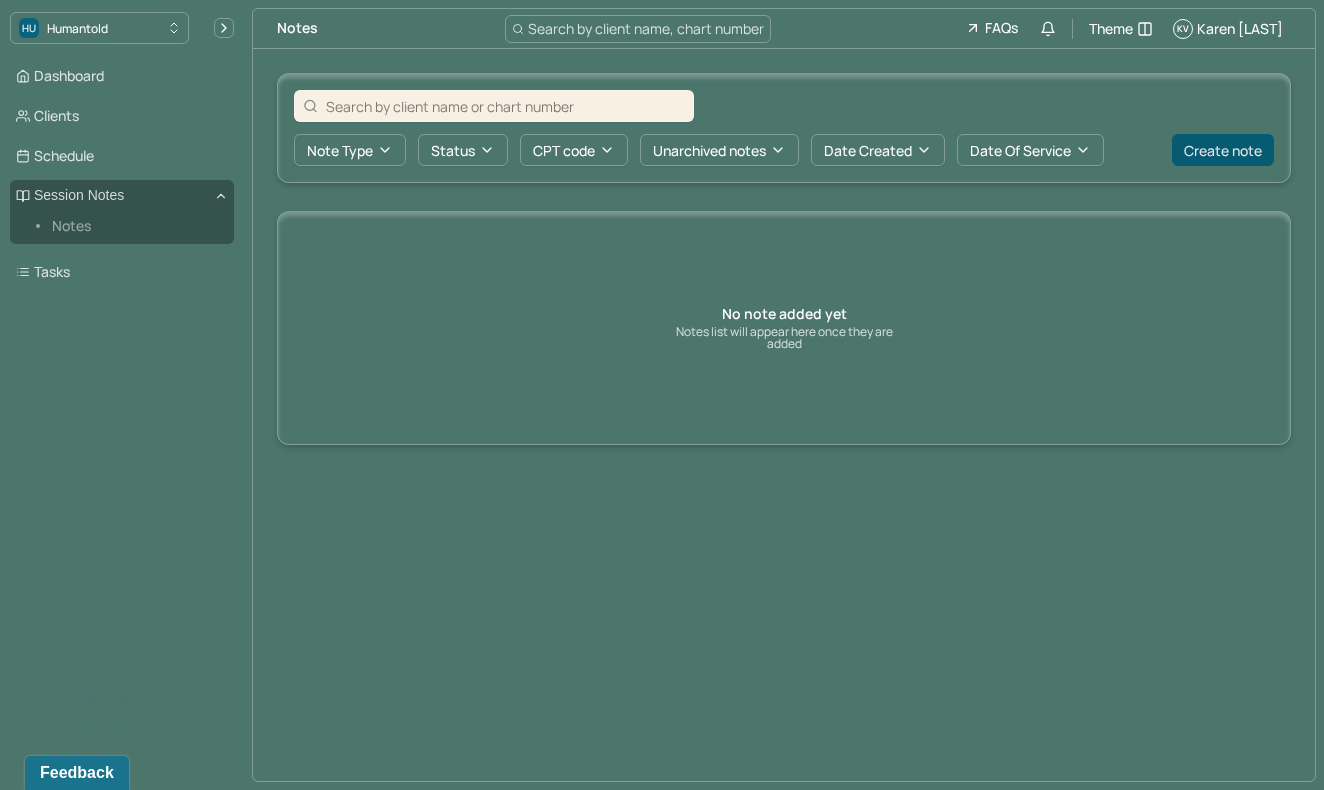 click on "Create note" at bounding box center [1223, 150] 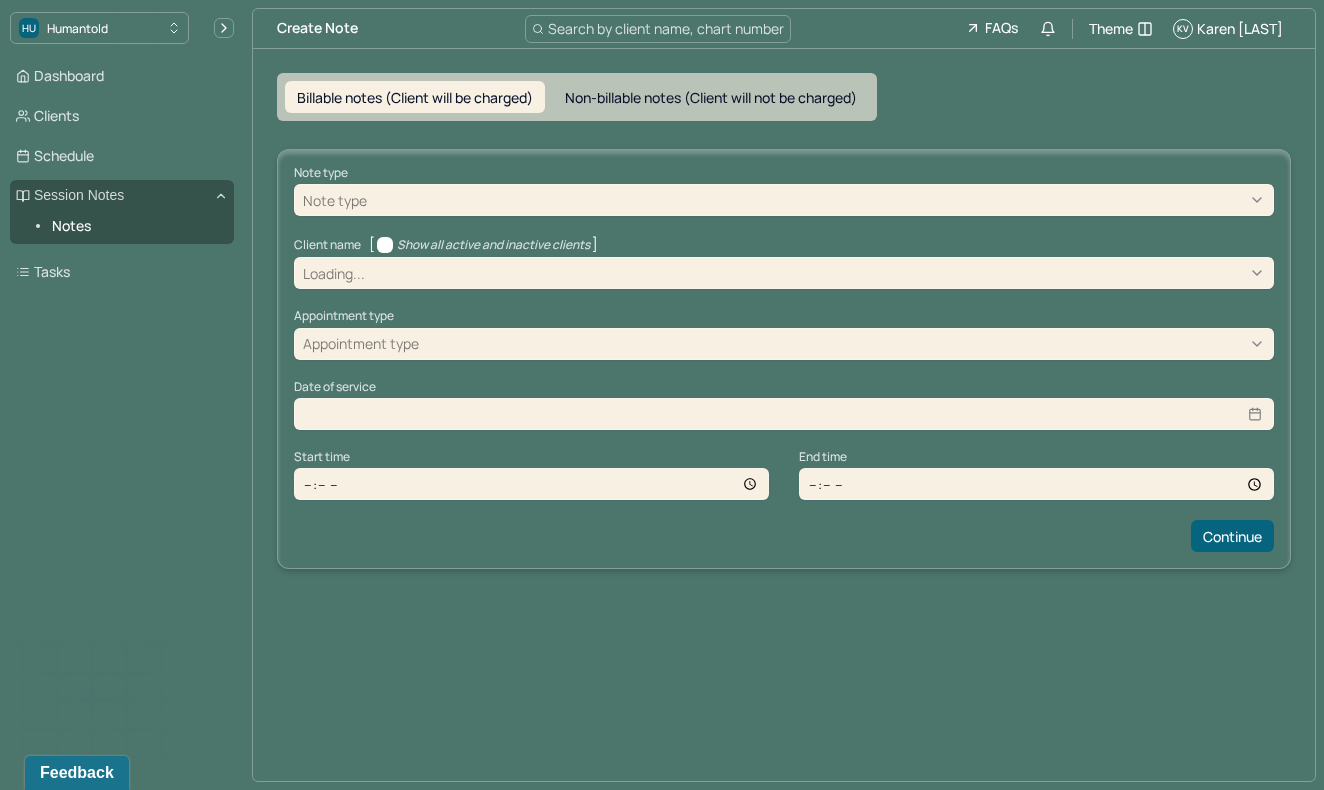 click at bounding box center [818, 200] 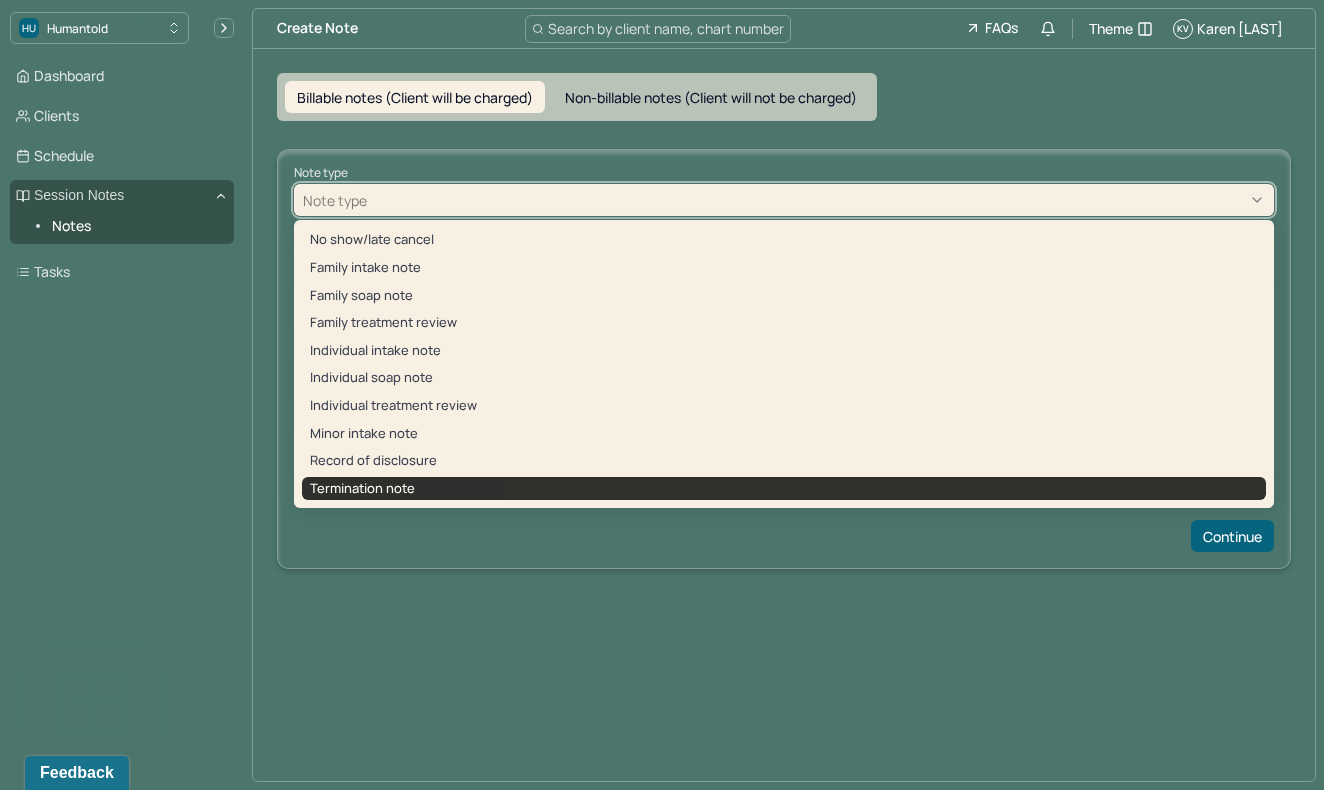 click on "Termination note" at bounding box center (784, 489) 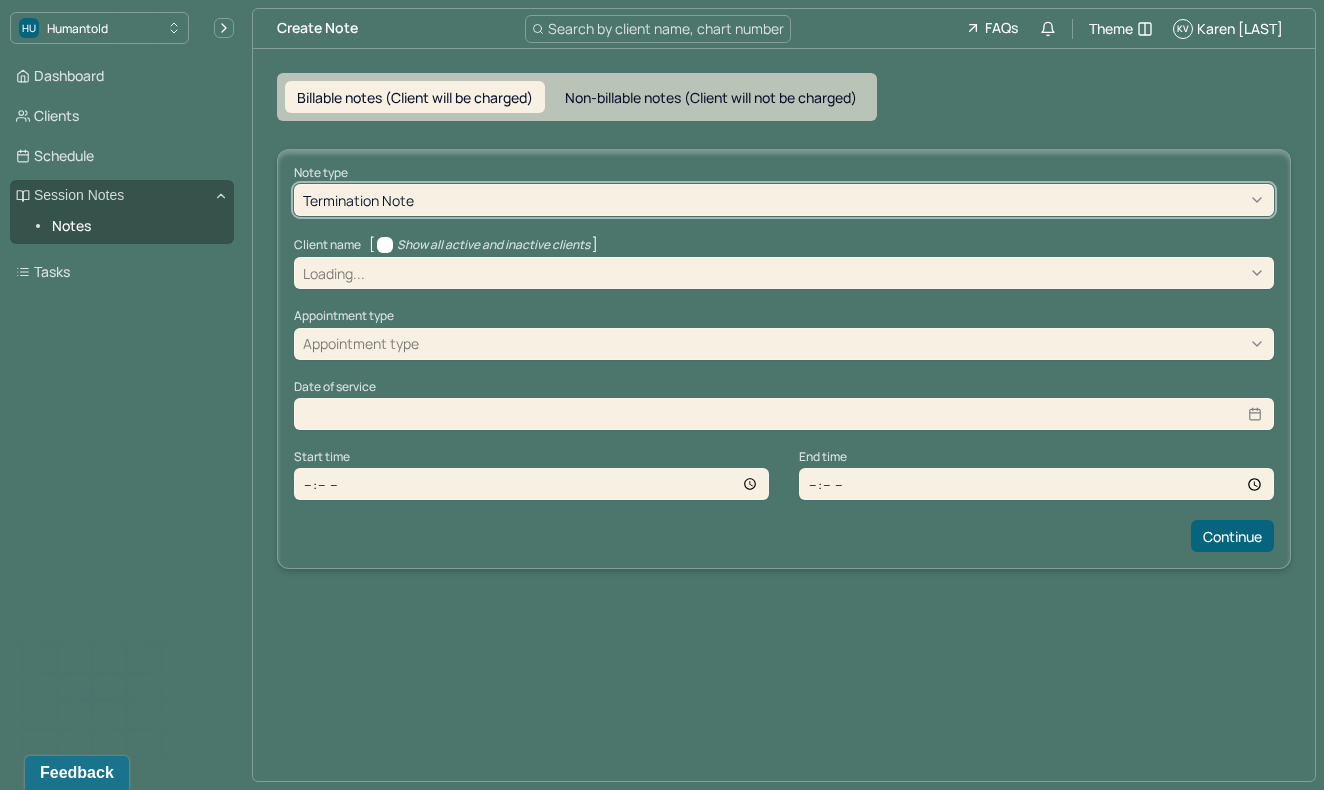 click at bounding box center (817, 273) 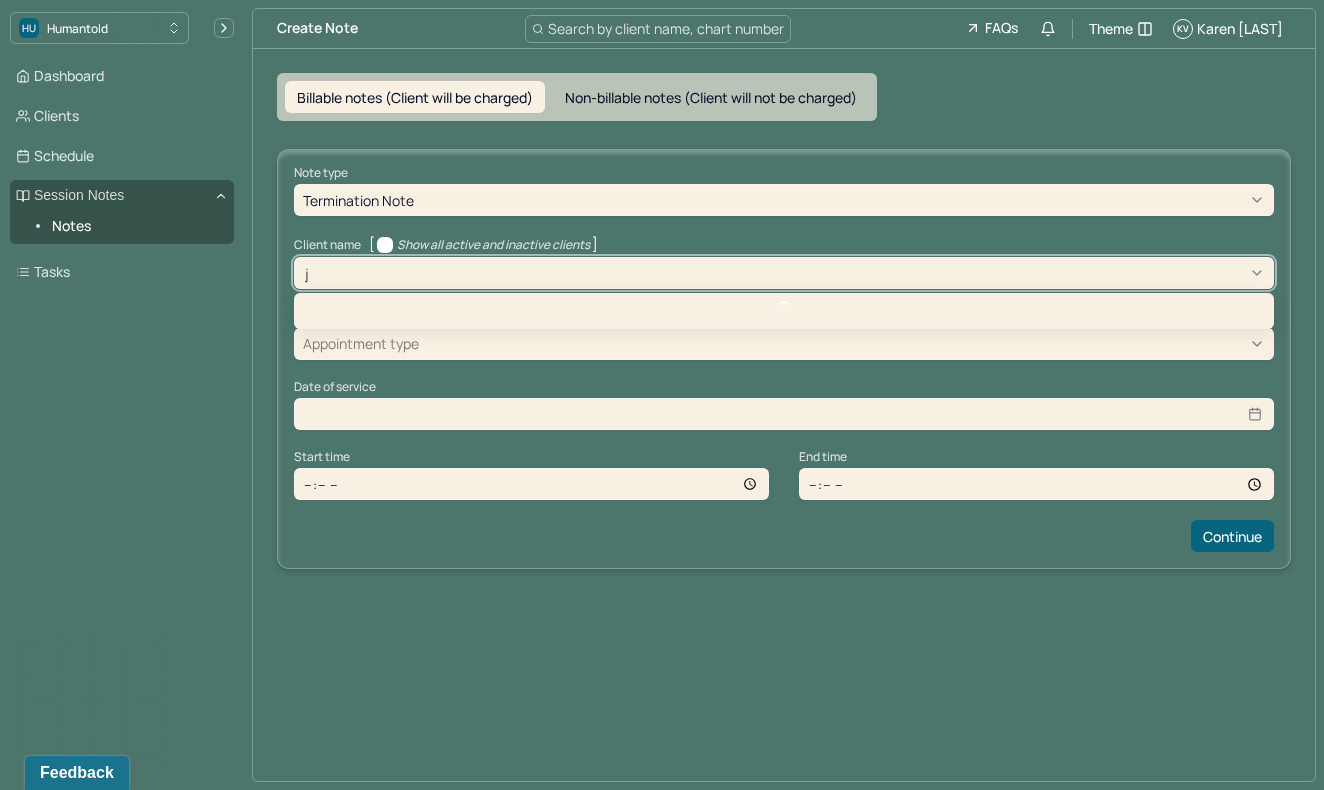 type on "ji" 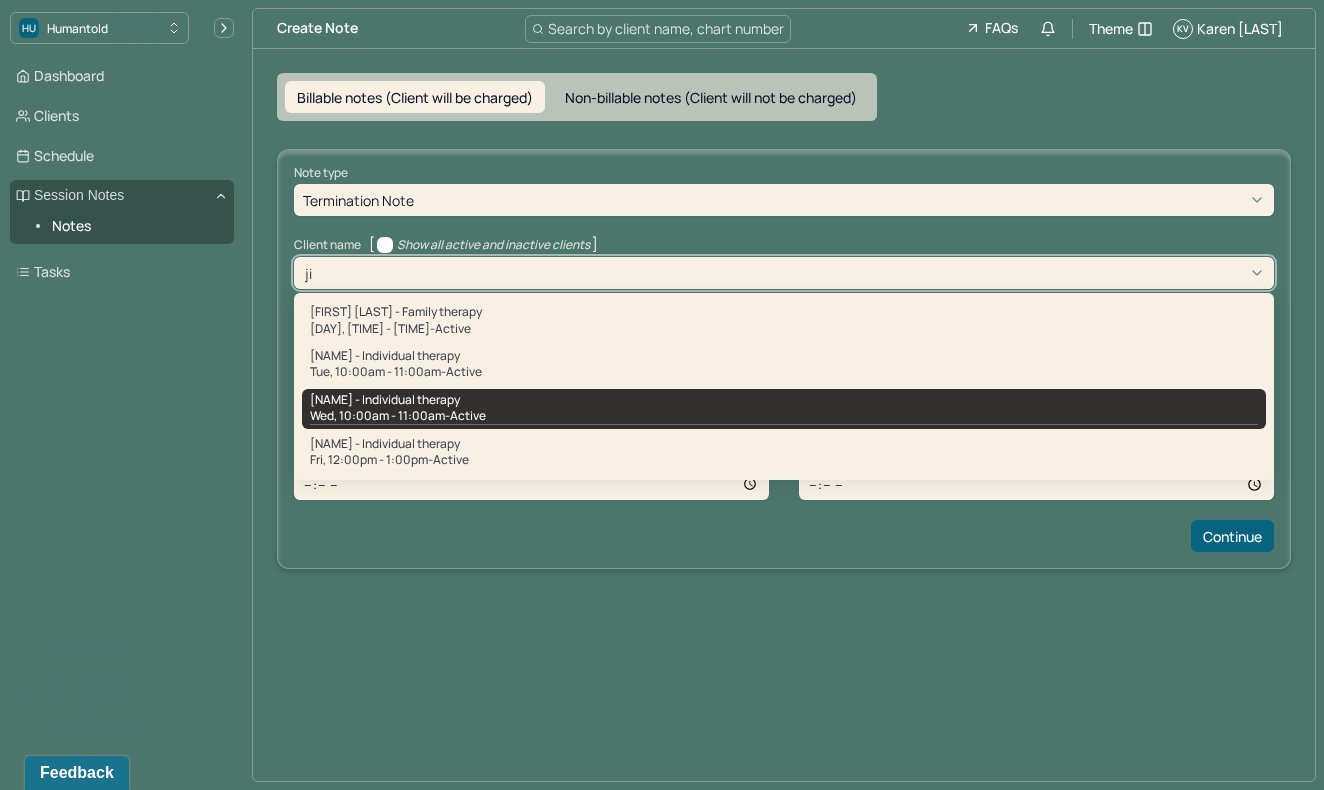 click on "Wed, 10:00am - 11:00am - active" at bounding box center (784, 416) 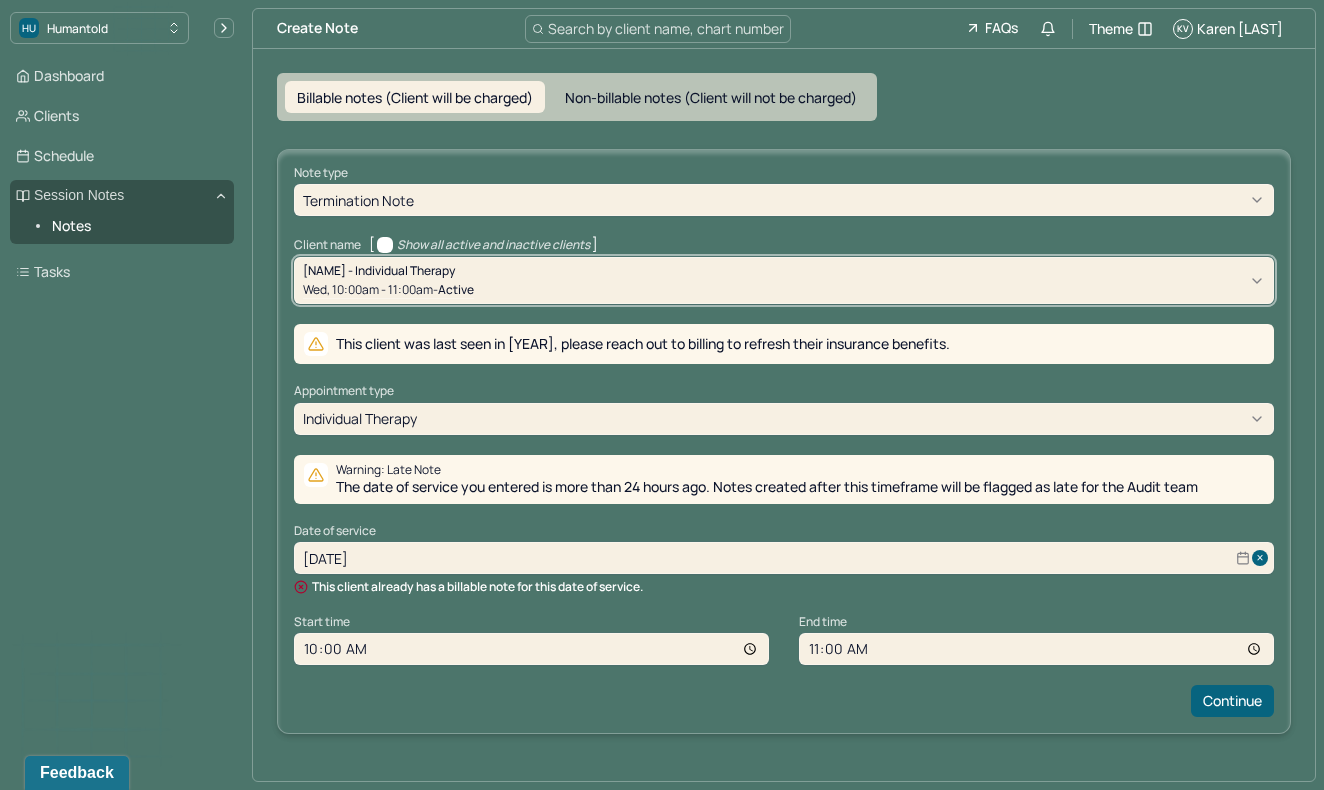 click at bounding box center (871, 280) 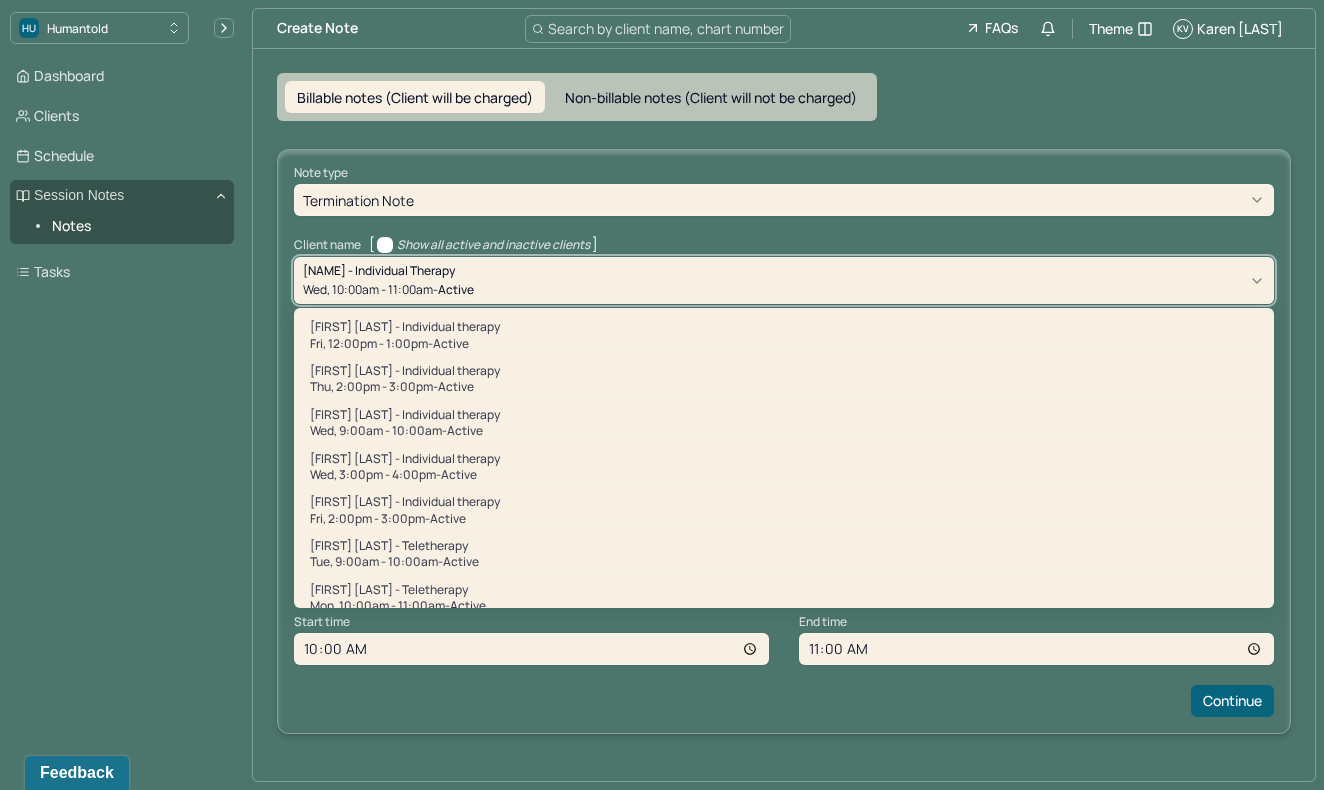 click at bounding box center (841, 200) 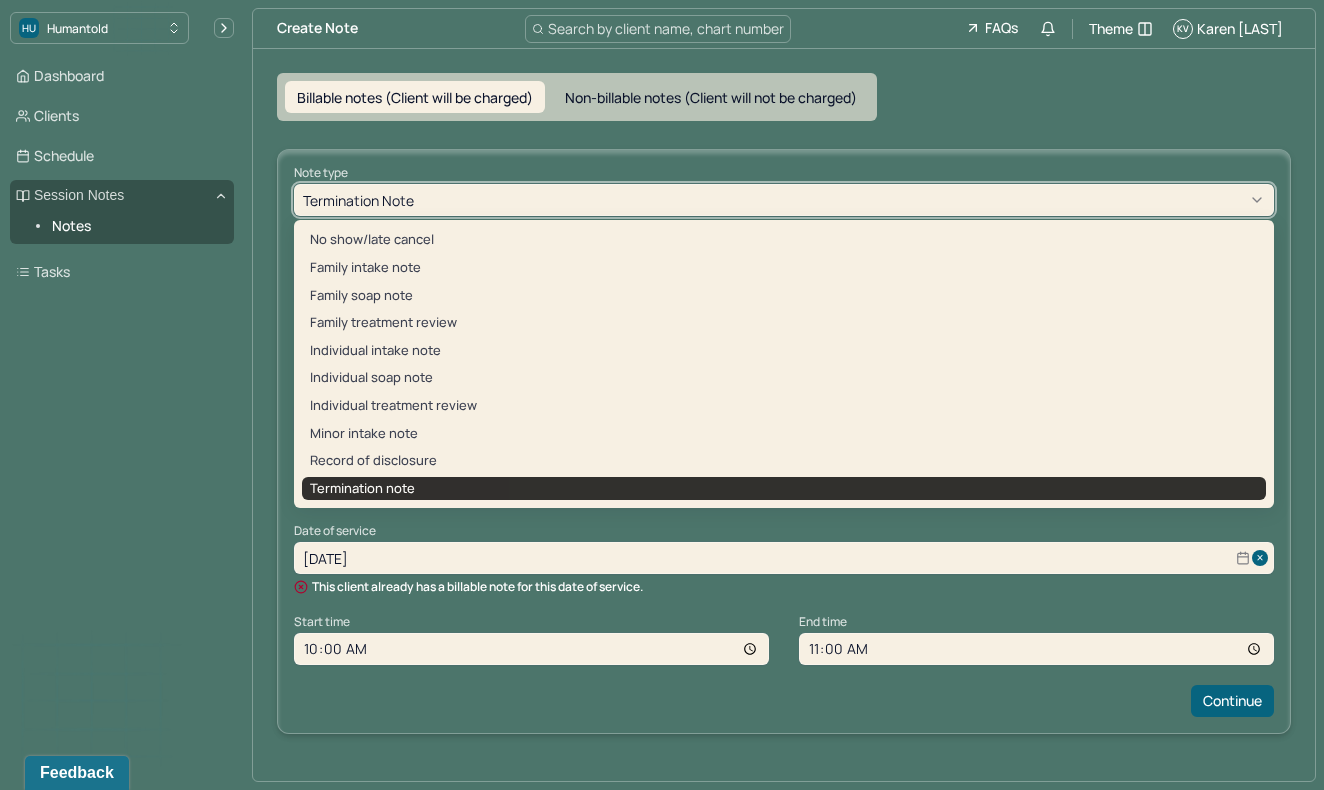 click on "Termination note" at bounding box center [784, 489] 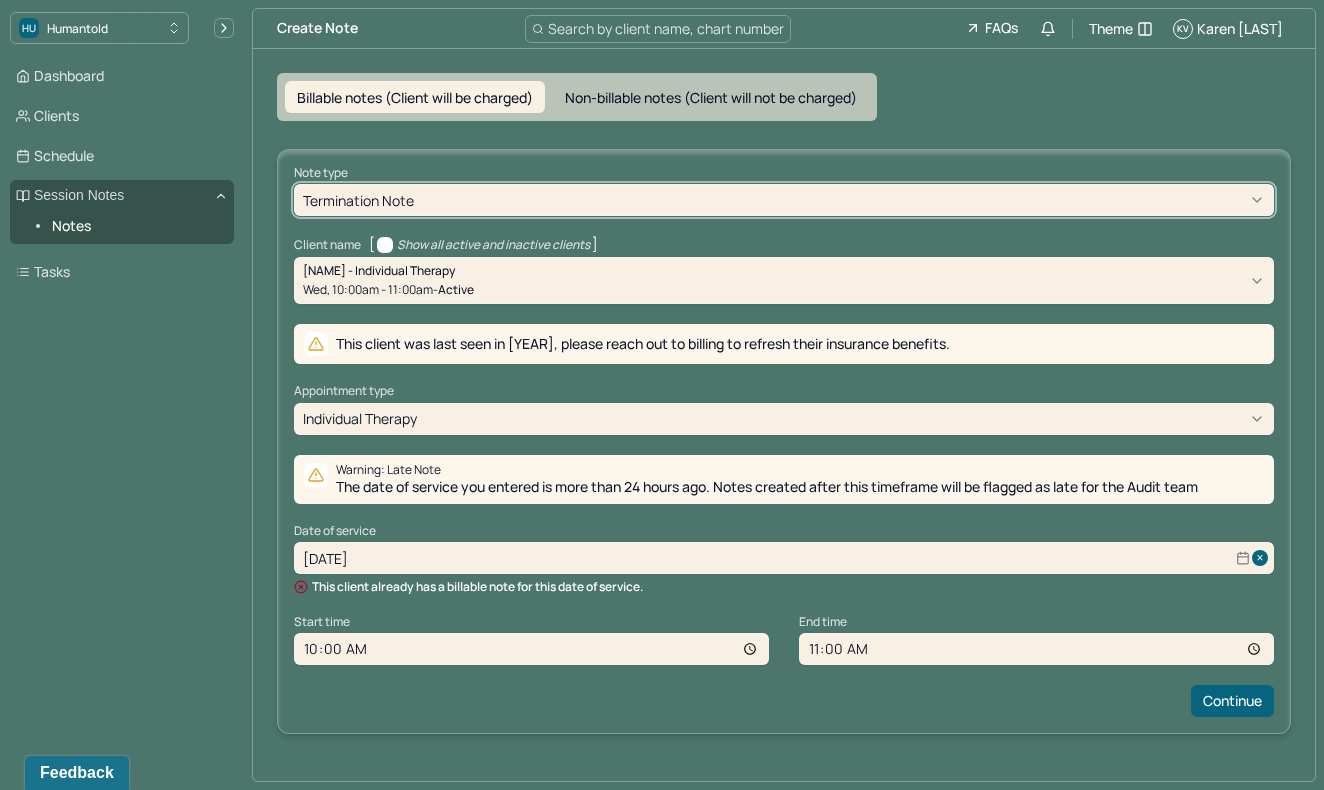click on "[NAME] - Individual therapy [DAY], [TIME] - active" at bounding box center [784, 280] 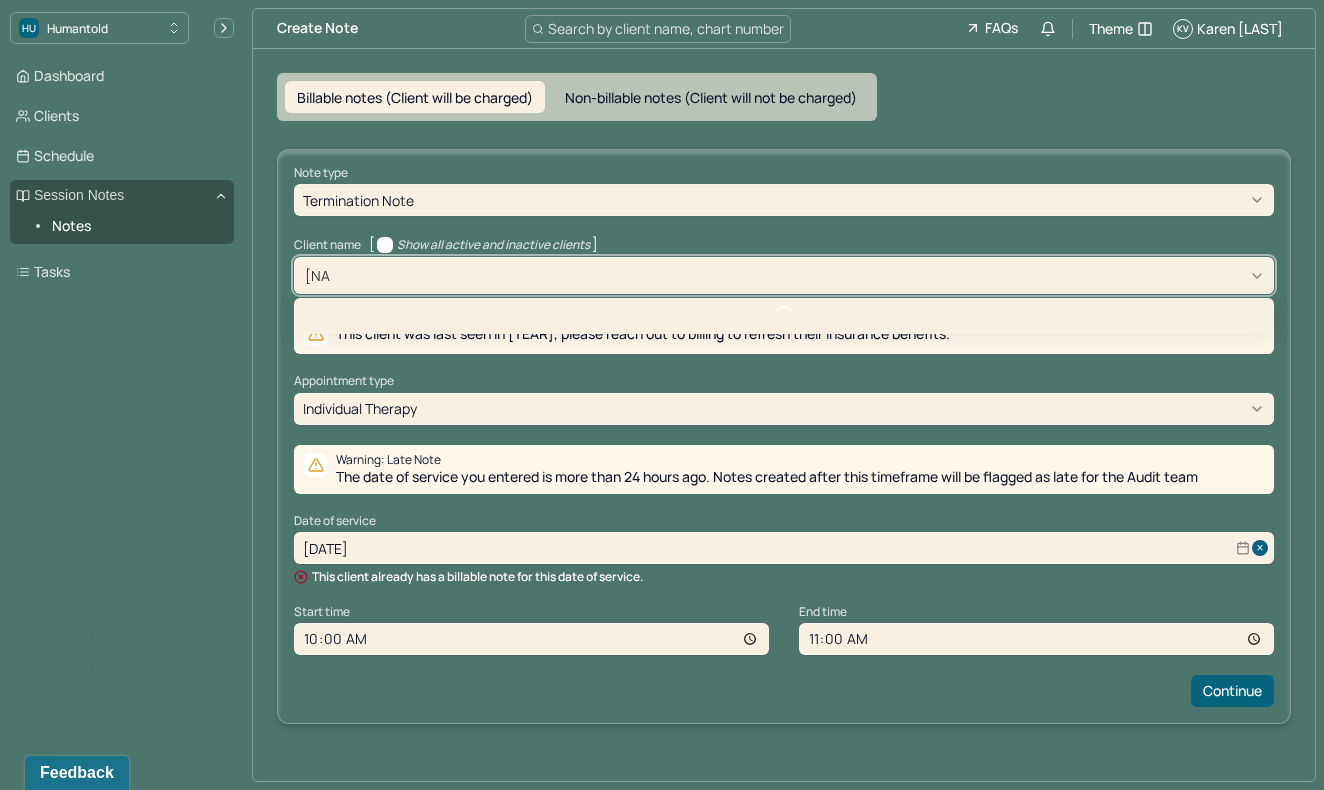 type on "[NAME]" 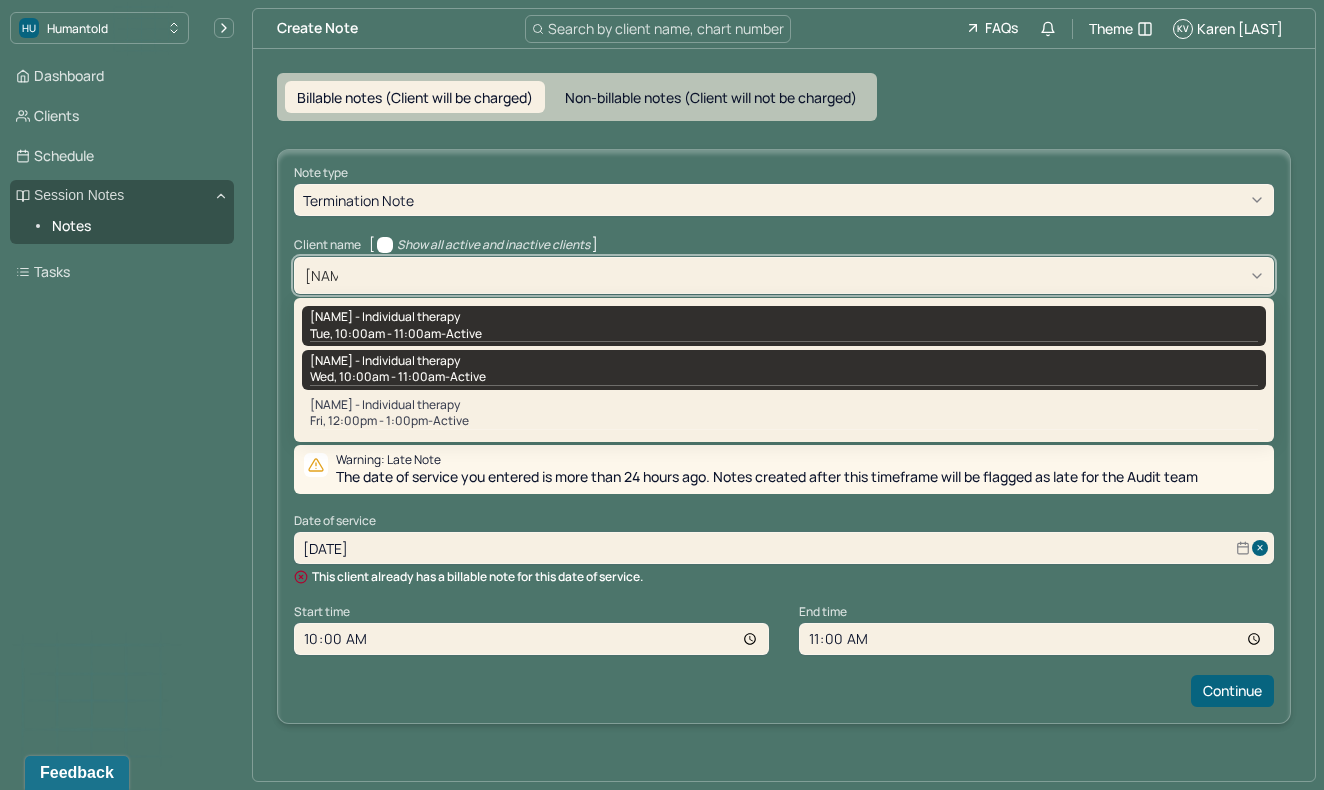 click on "active" at bounding box center [464, 334] 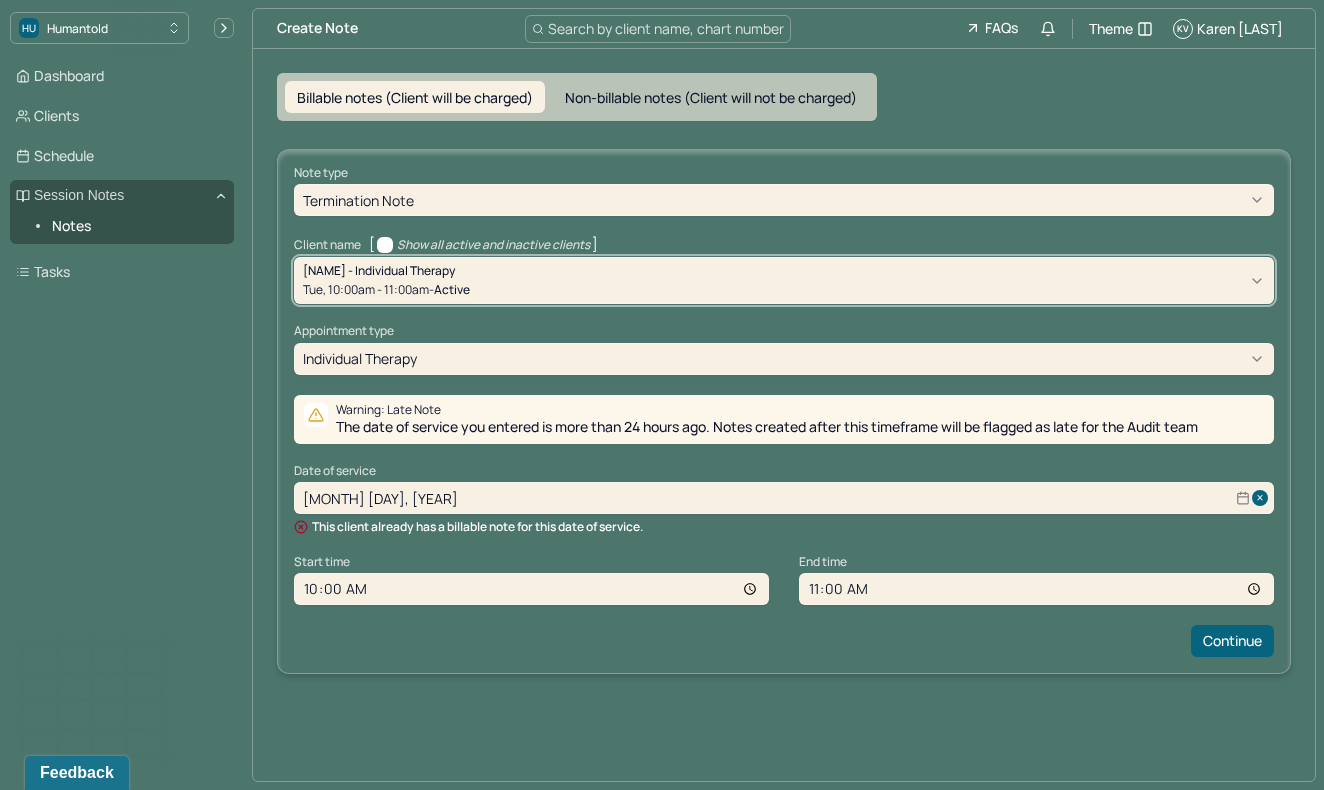 click on "[MONTH] [DAY], [YEAR]" at bounding box center [784, 498] 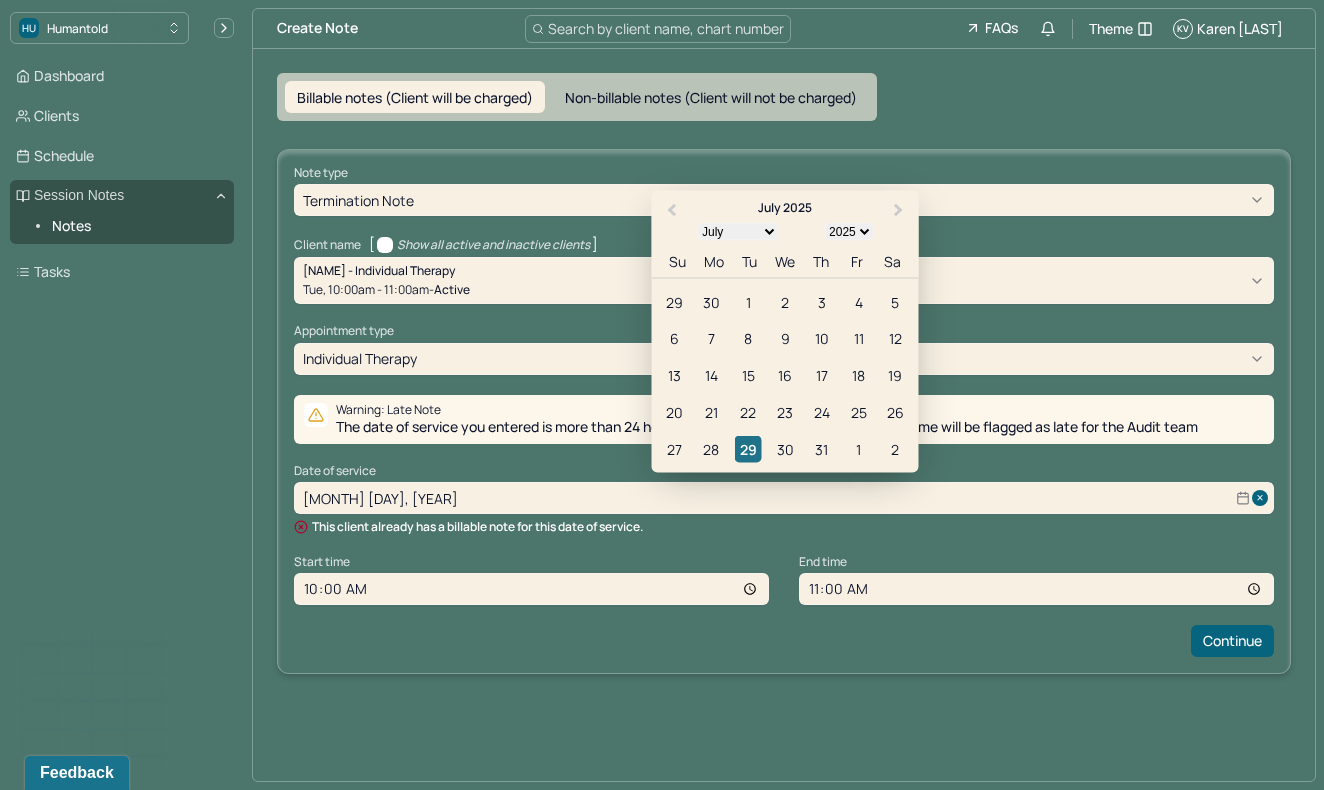 click on "29" at bounding box center (748, 449) 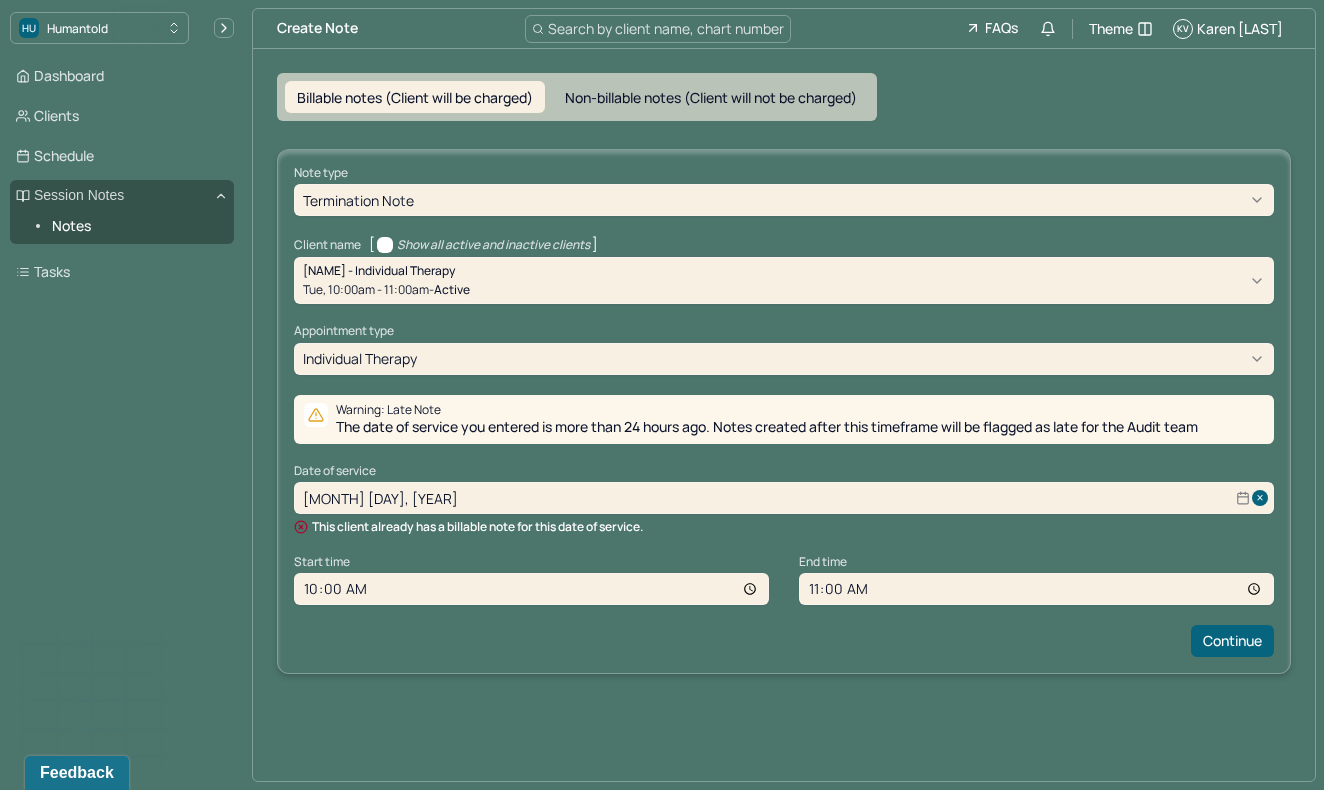 click on "Non-billable notes (Client will not be charged)" at bounding box center (711, 97) 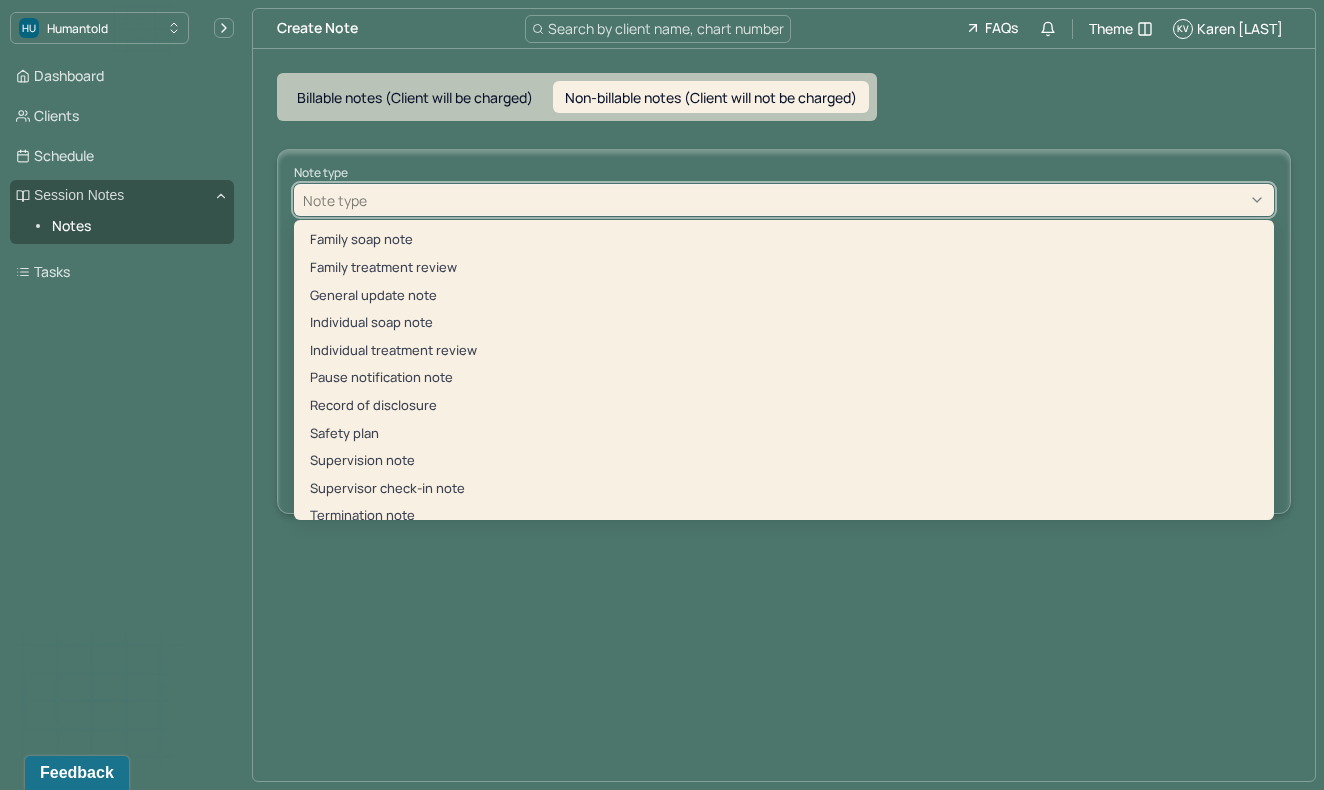 click at bounding box center [818, 200] 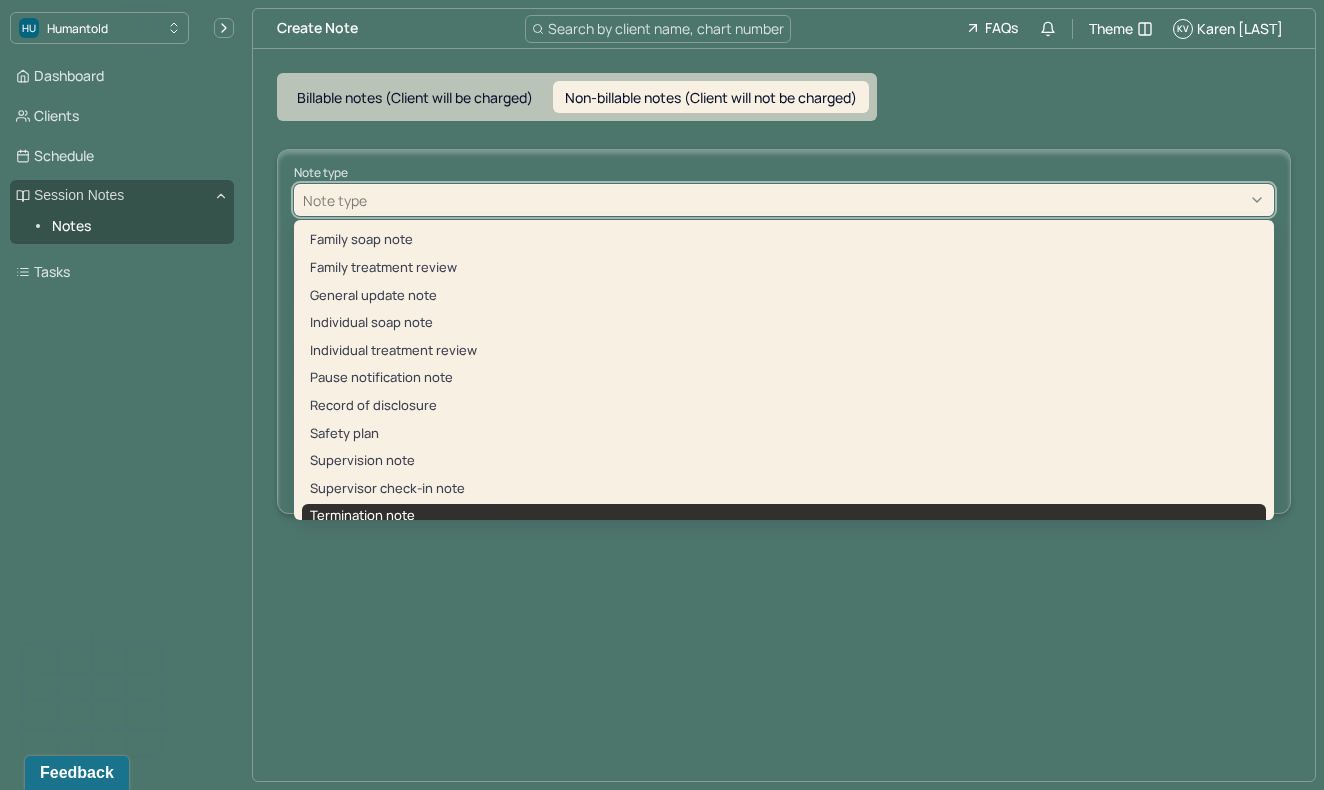click on "Termination note" at bounding box center [784, 516] 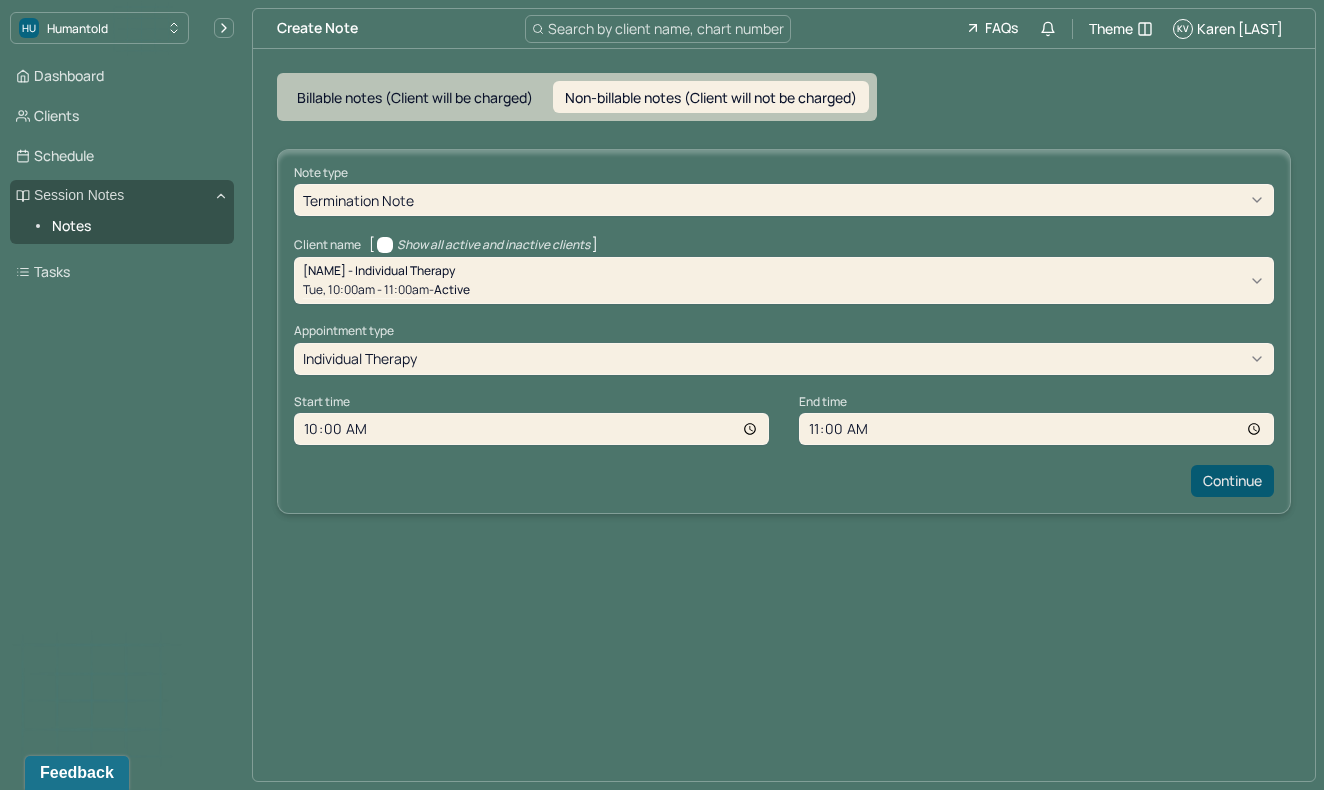 click on "Continue" at bounding box center (1232, 481) 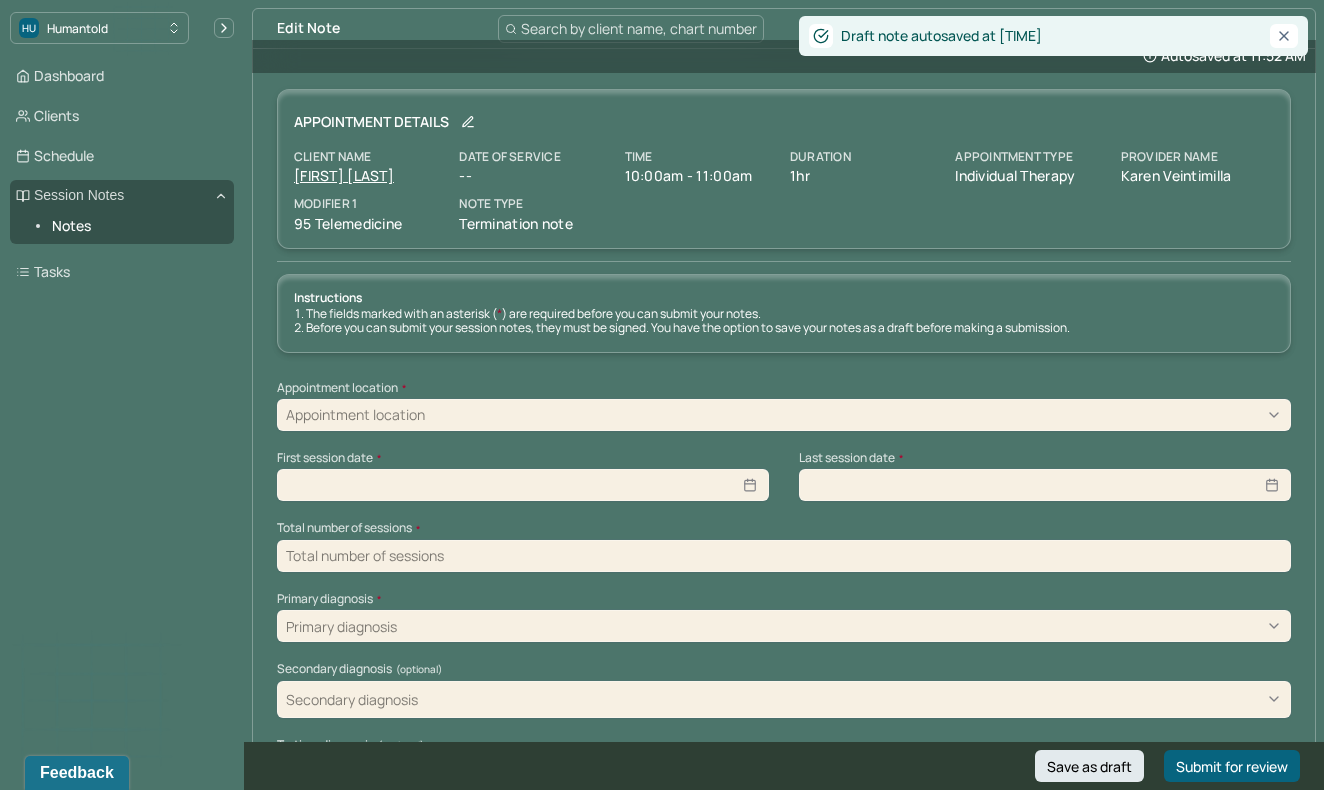 click on "Appointment location" at bounding box center (784, 415) 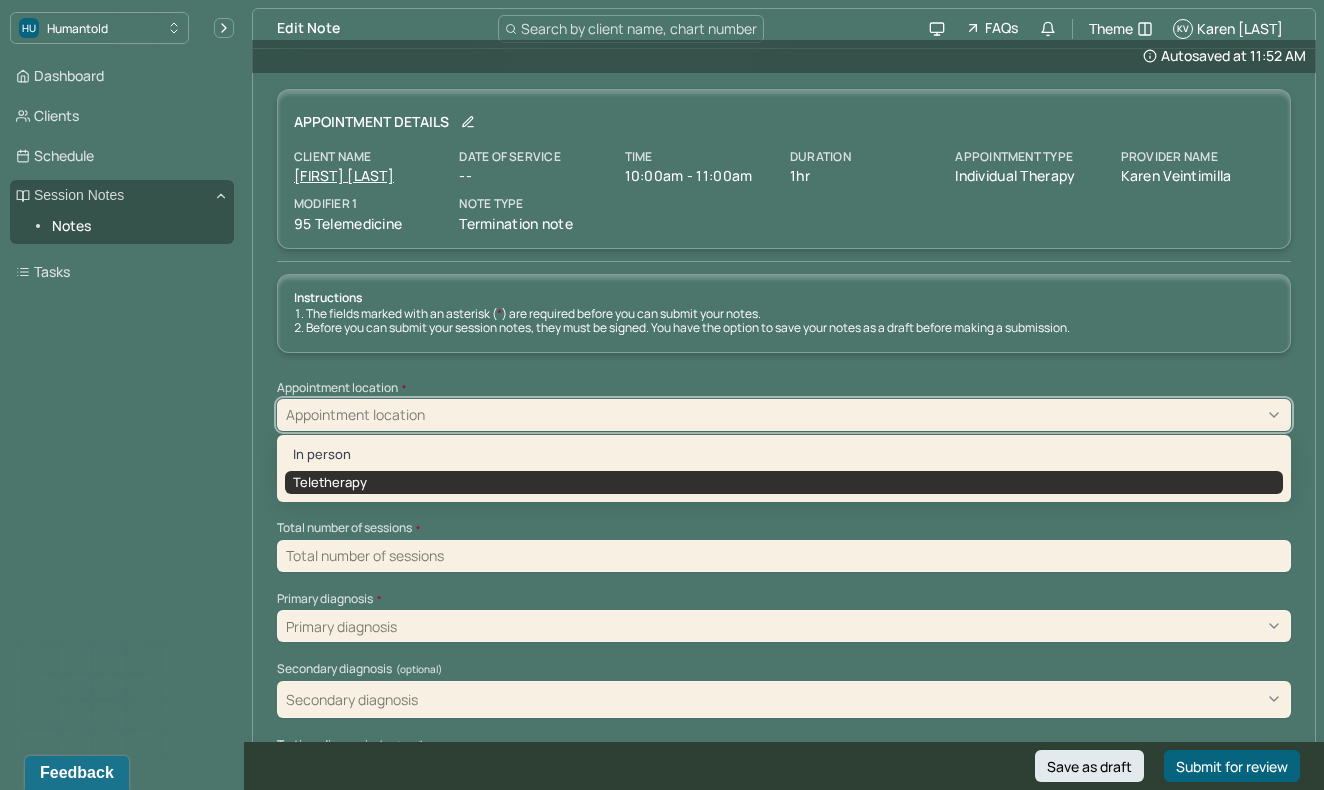 click on "Teletherapy" at bounding box center [784, 483] 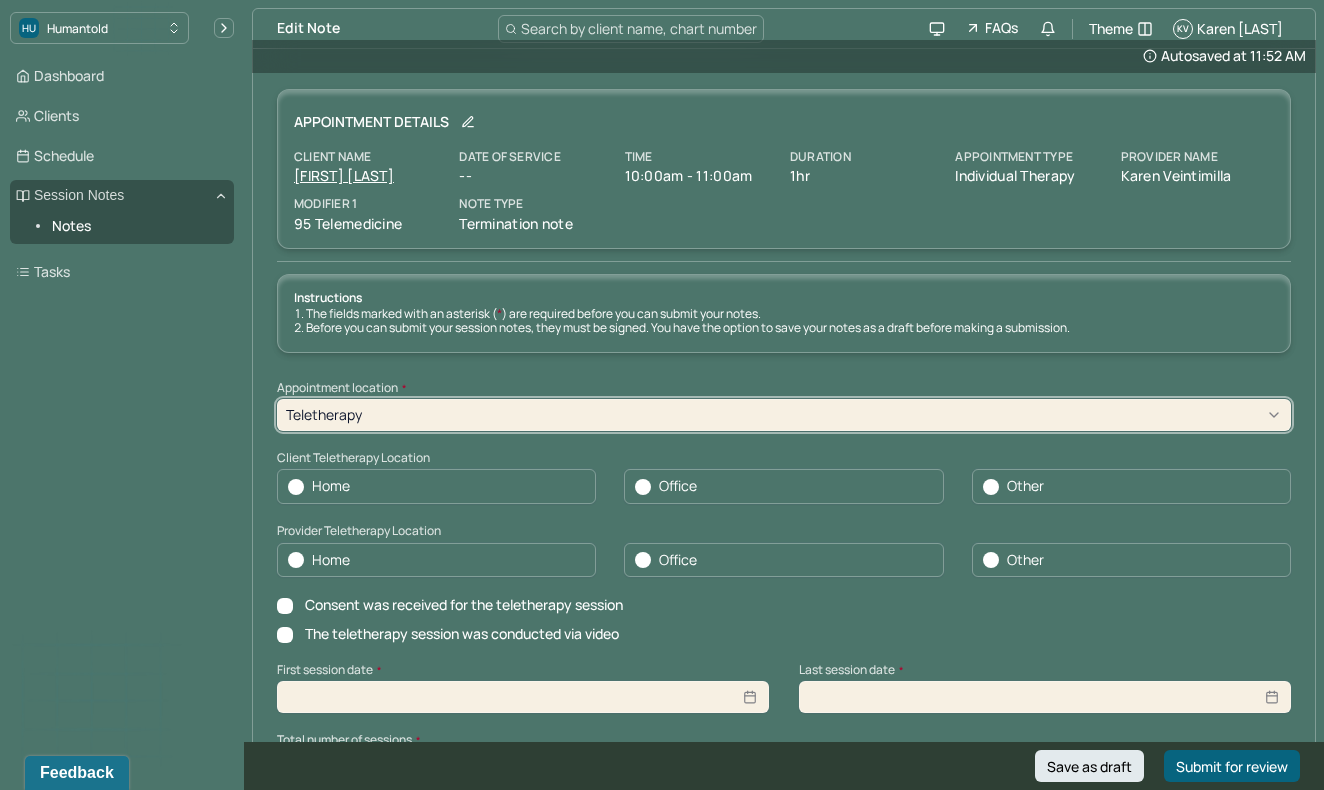 click on "Home" at bounding box center (436, 486) 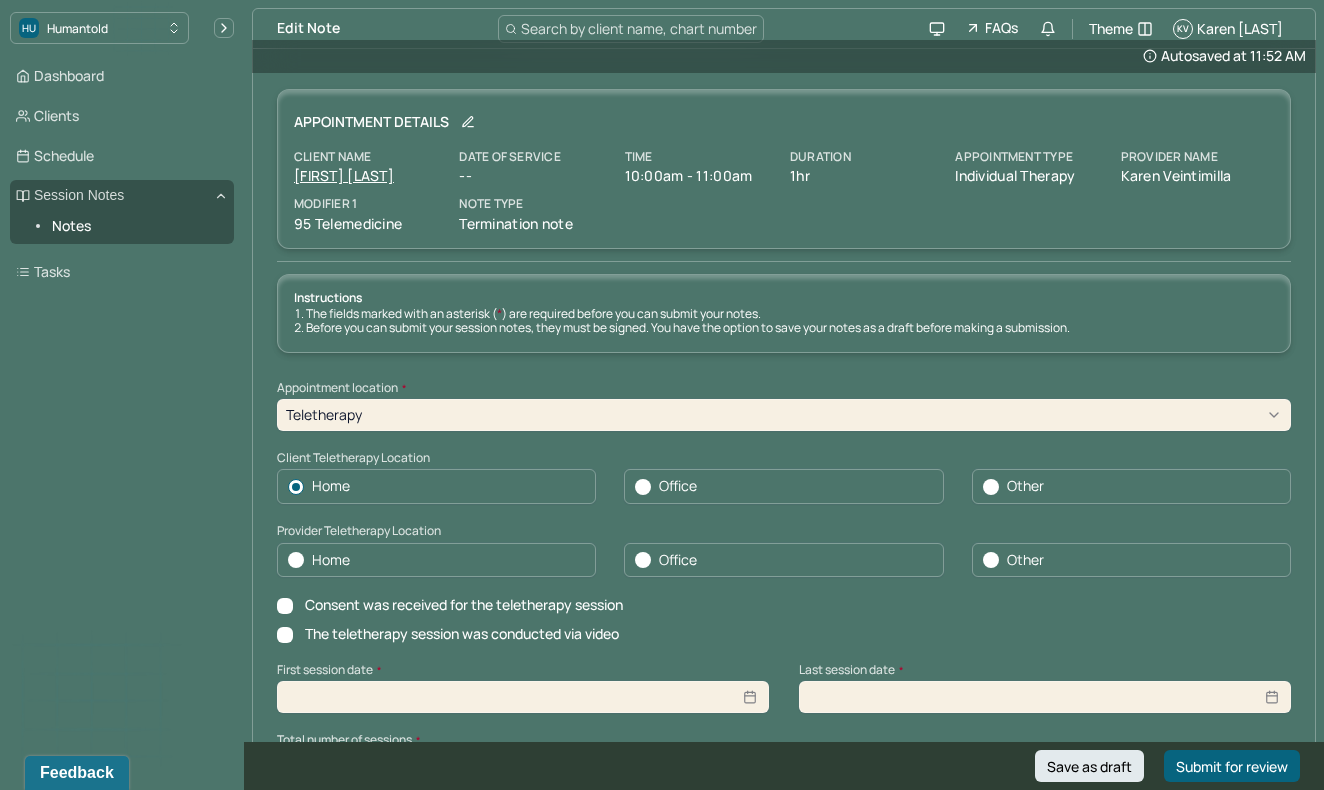 click on "Home" at bounding box center [436, 560] 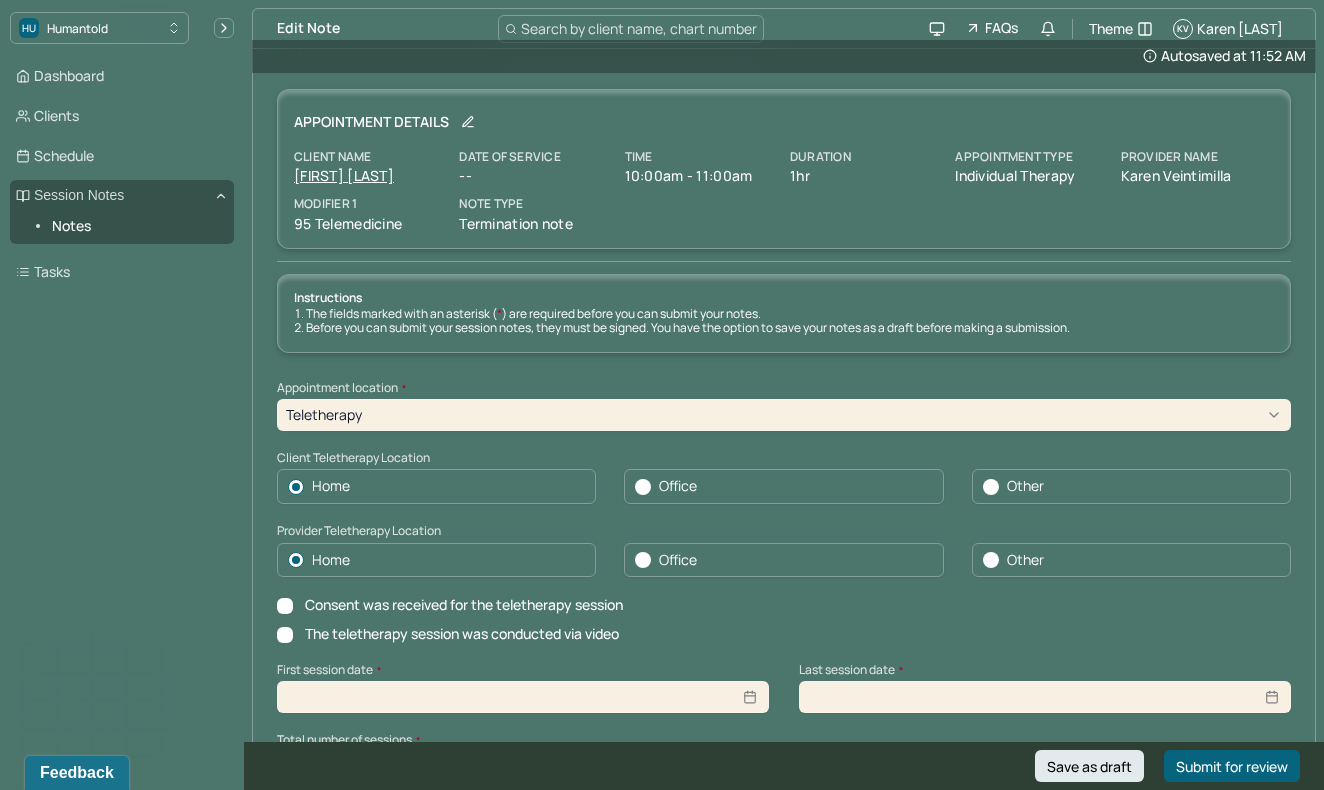click on "Consent was received for the teletherapy session" at bounding box center (464, 605) 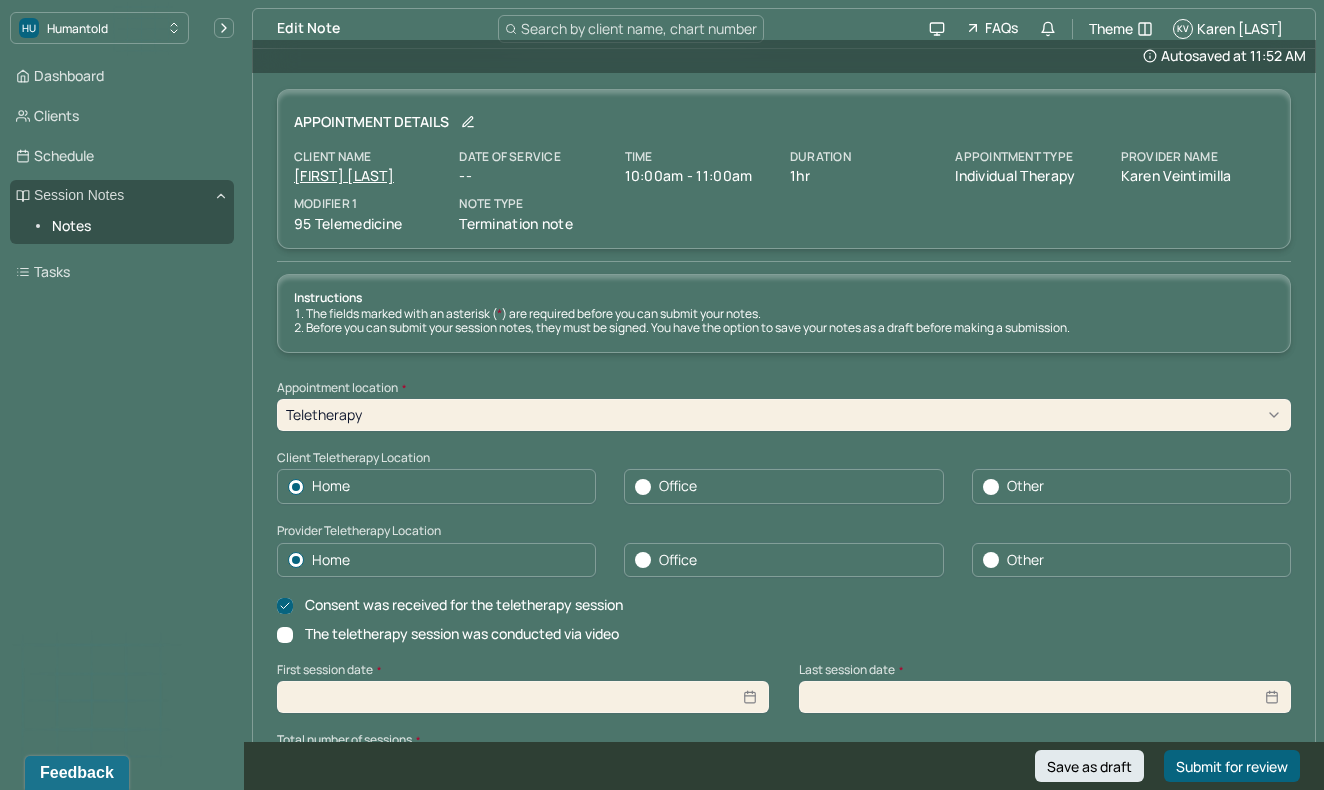 click on "The teletherapy session was conducted via video" at bounding box center (462, 634) 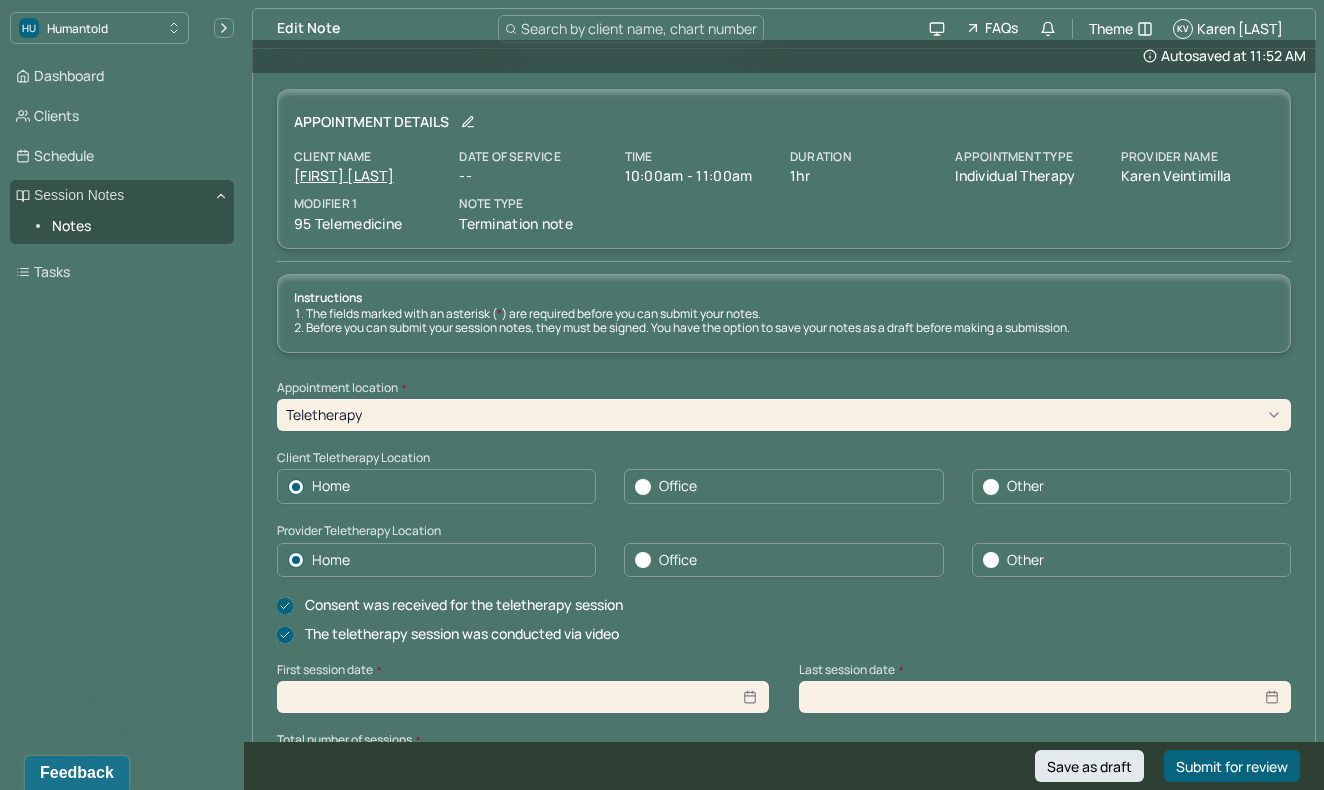 click at bounding box center (523, 697) 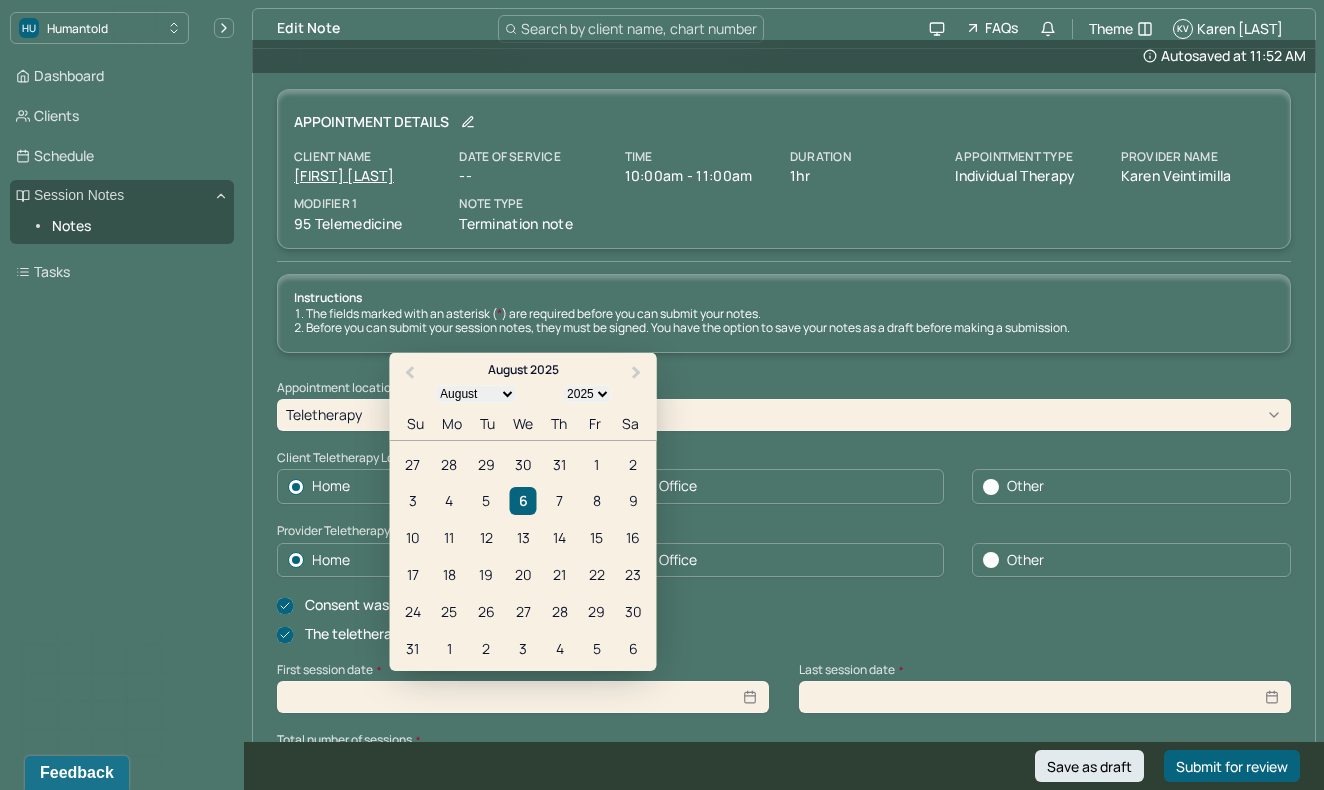 select on "2" 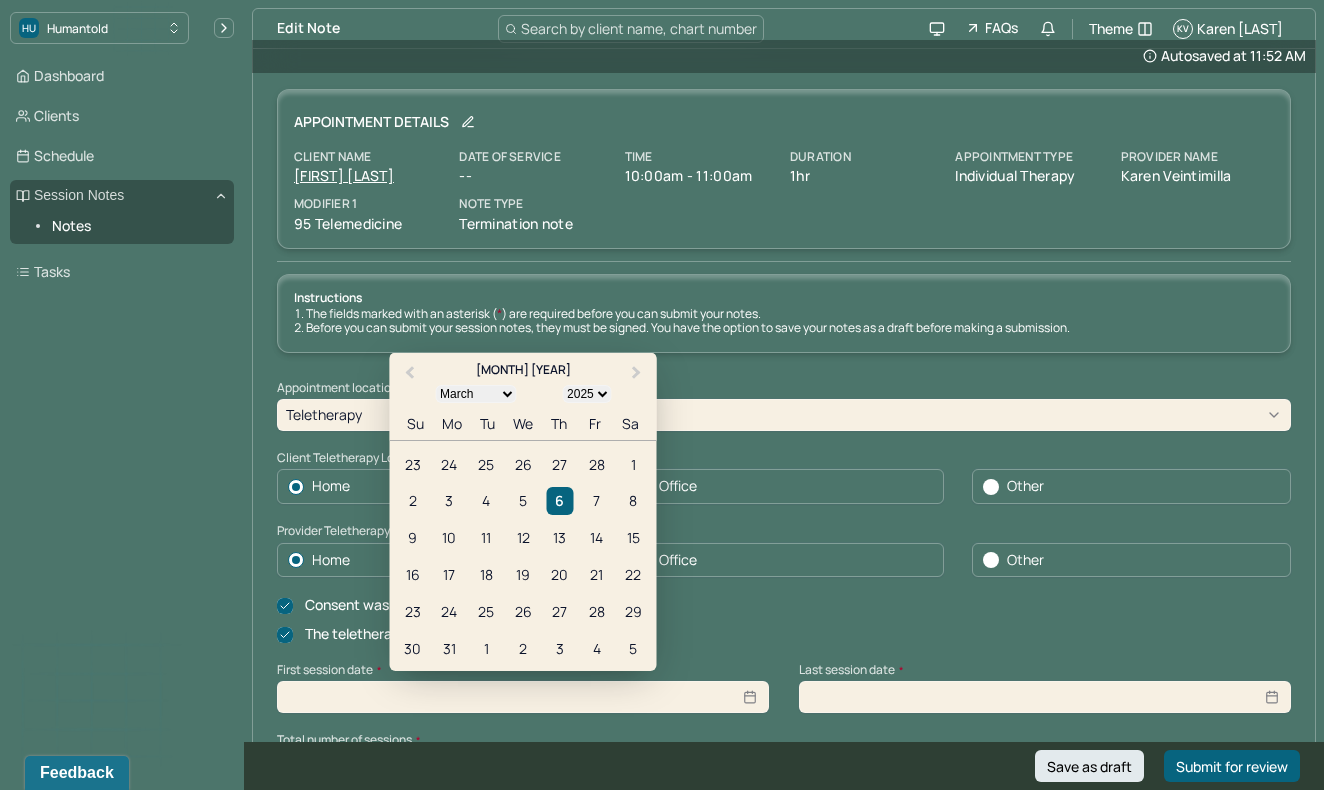 select on "2022" 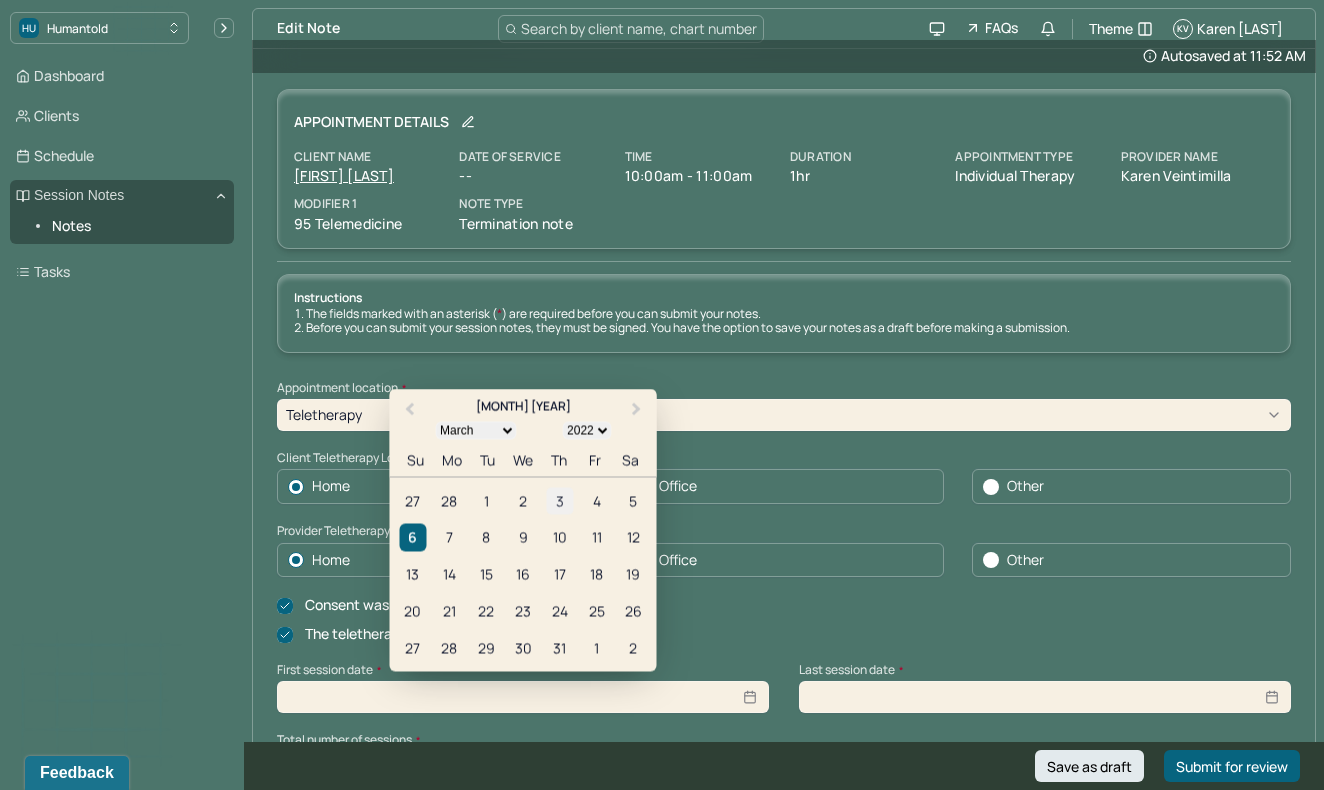 click on "3" at bounding box center (559, 500) 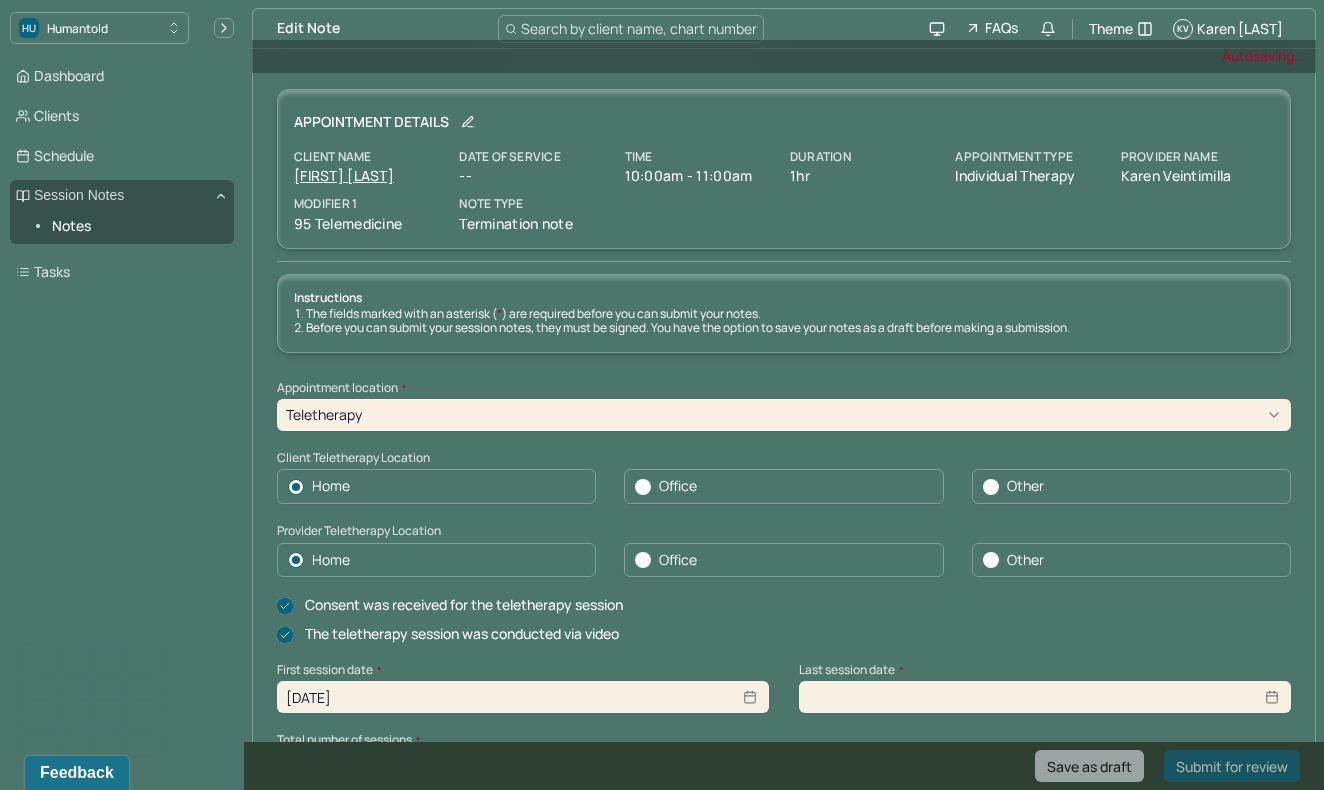 select on "7" 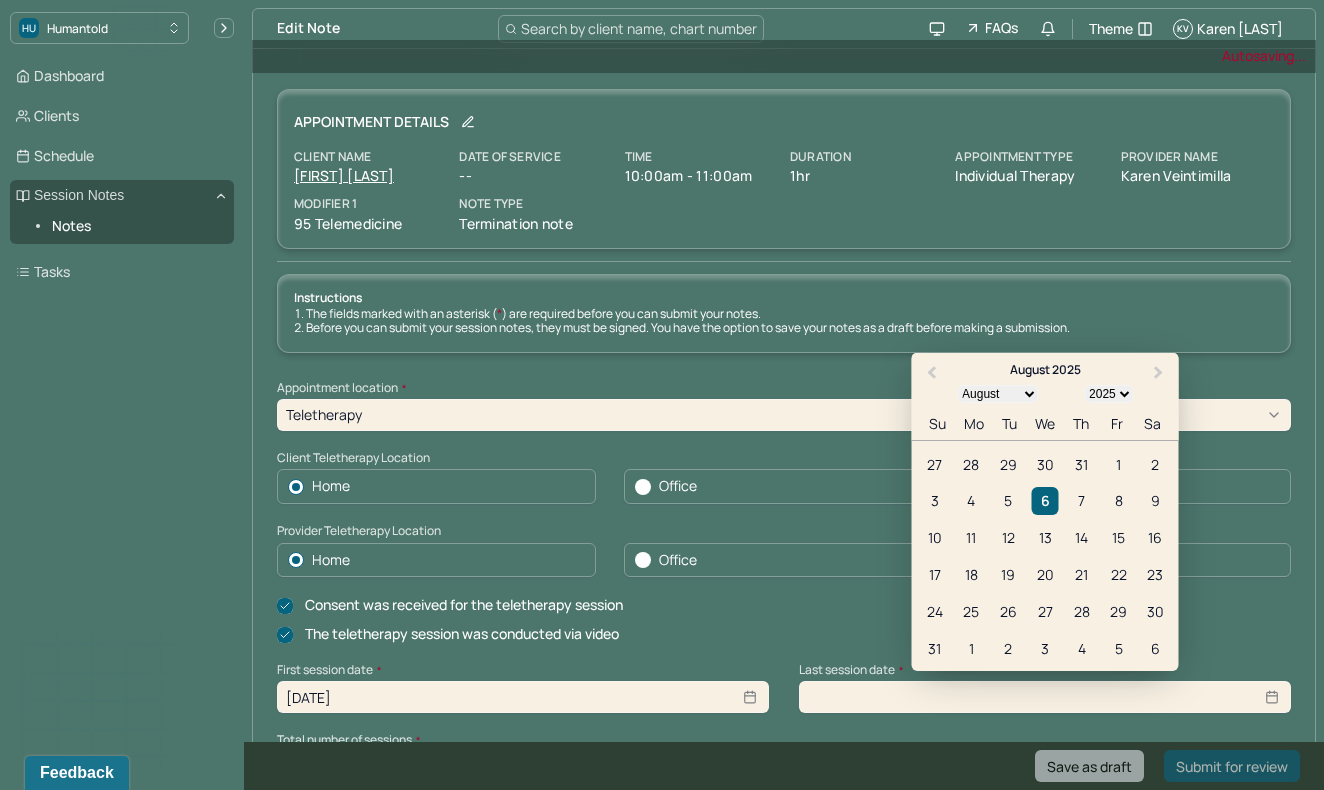 click at bounding box center [1045, 697] 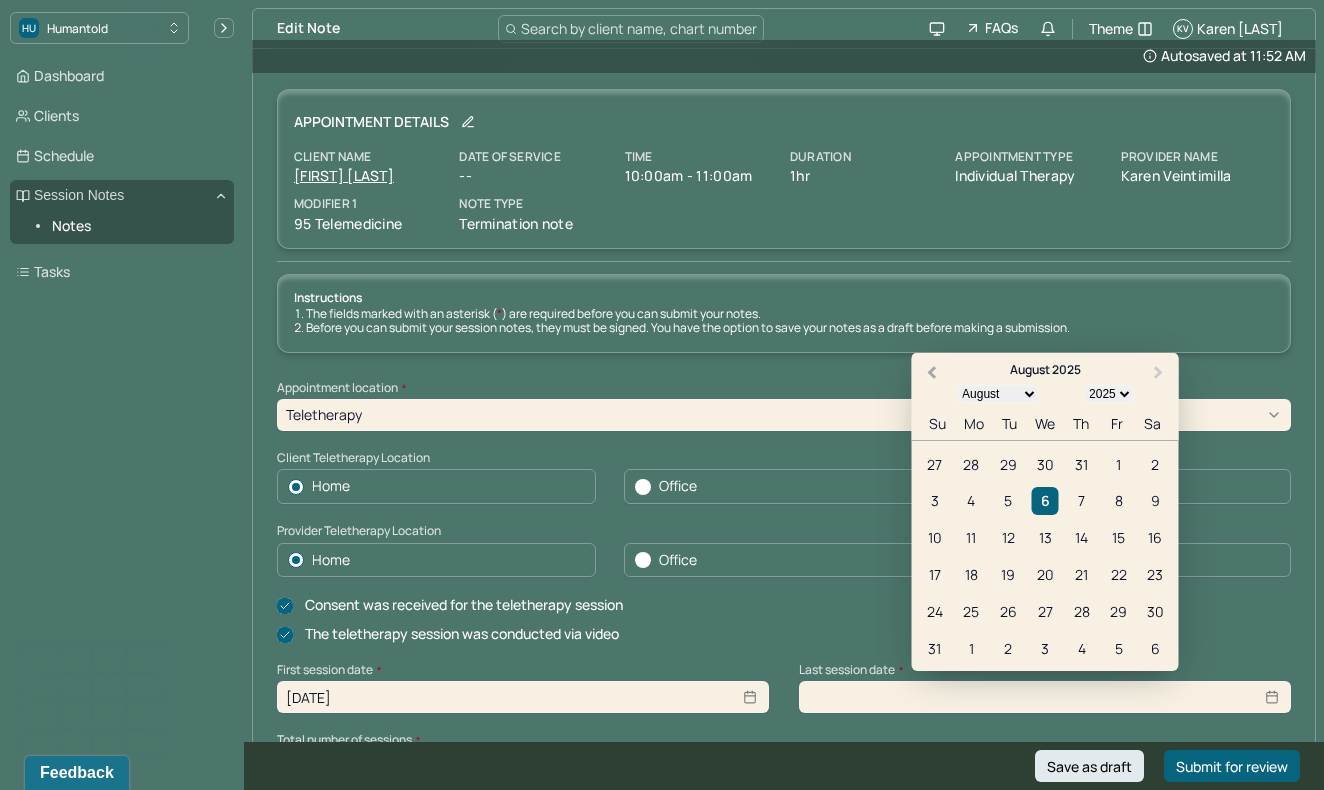 click on "Previous Month" at bounding box center (932, 373) 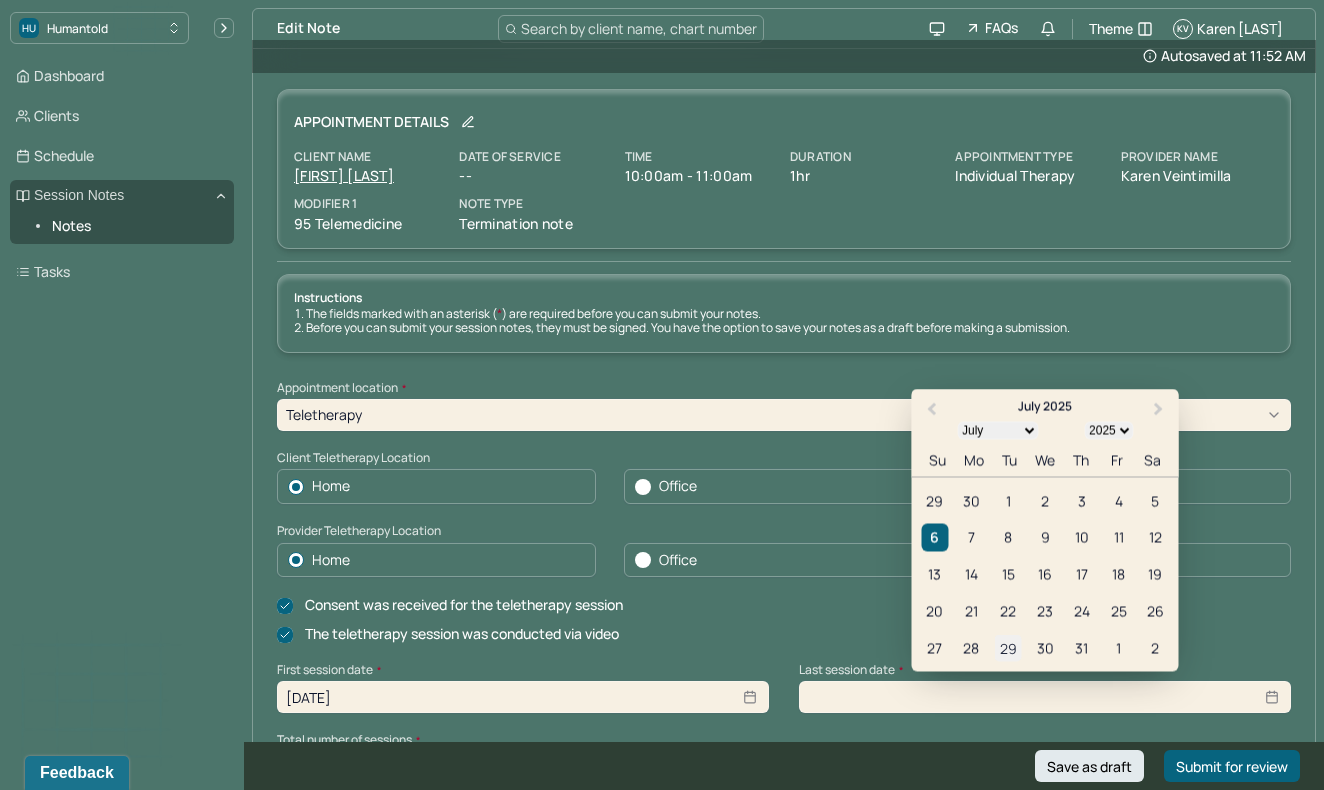 click on "29" at bounding box center (1008, 648) 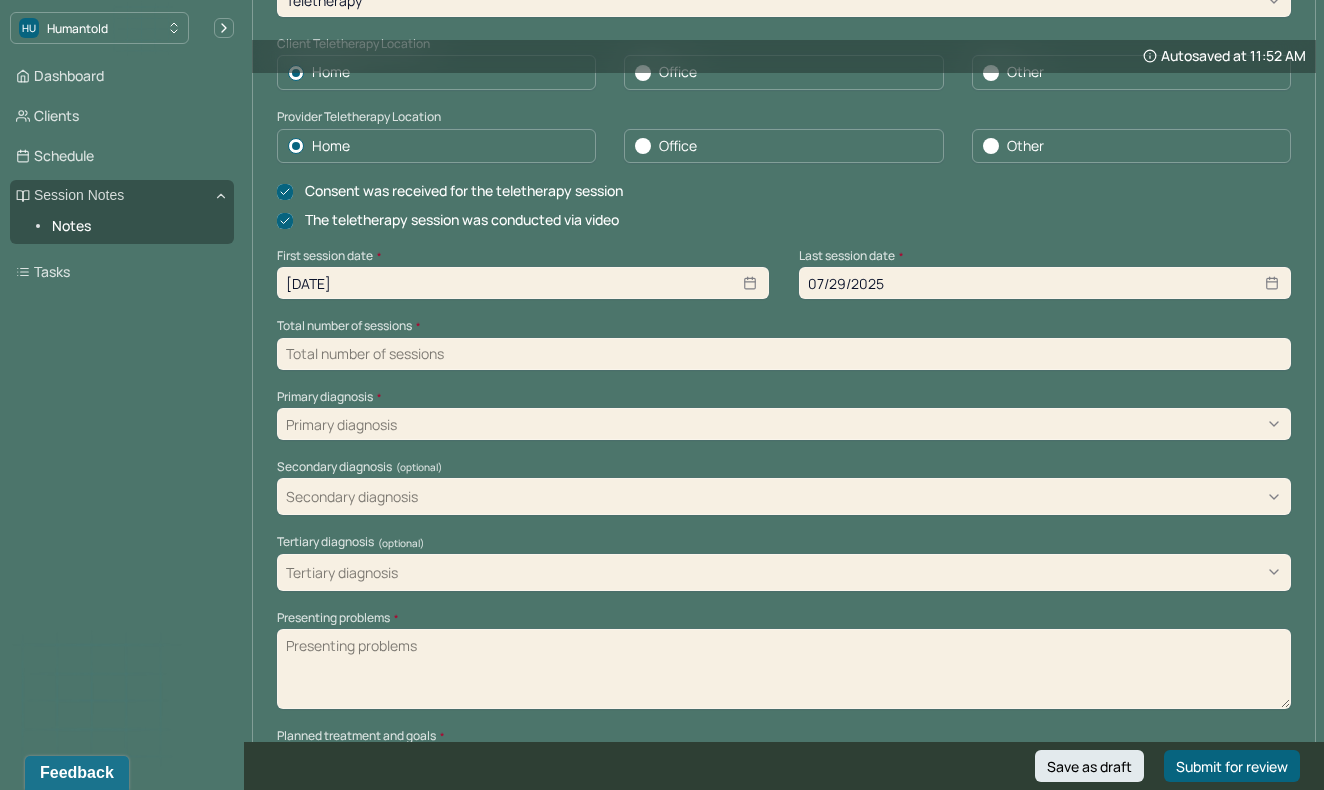 scroll, scrollTop: 420, scrollLeft: 0, axis: vertical 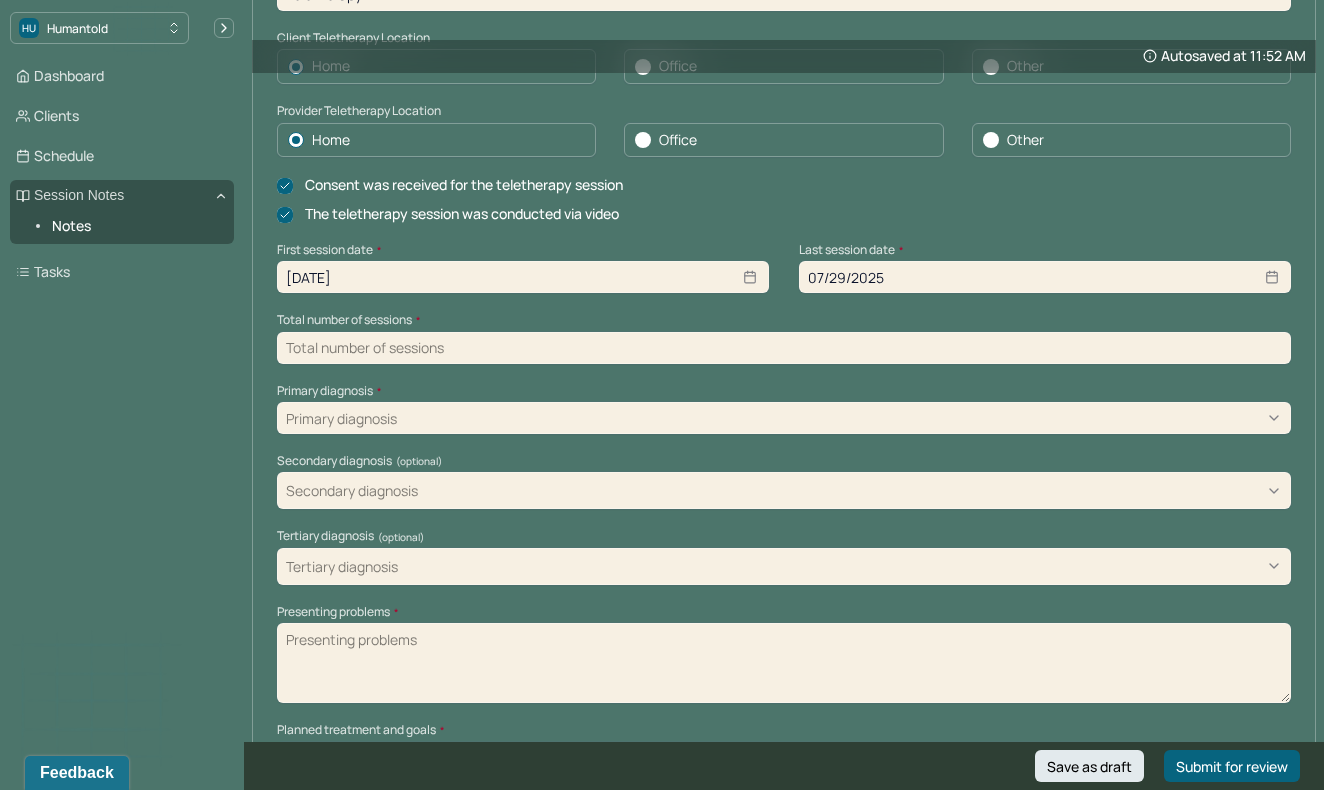 click at bounding box center [784, 348] 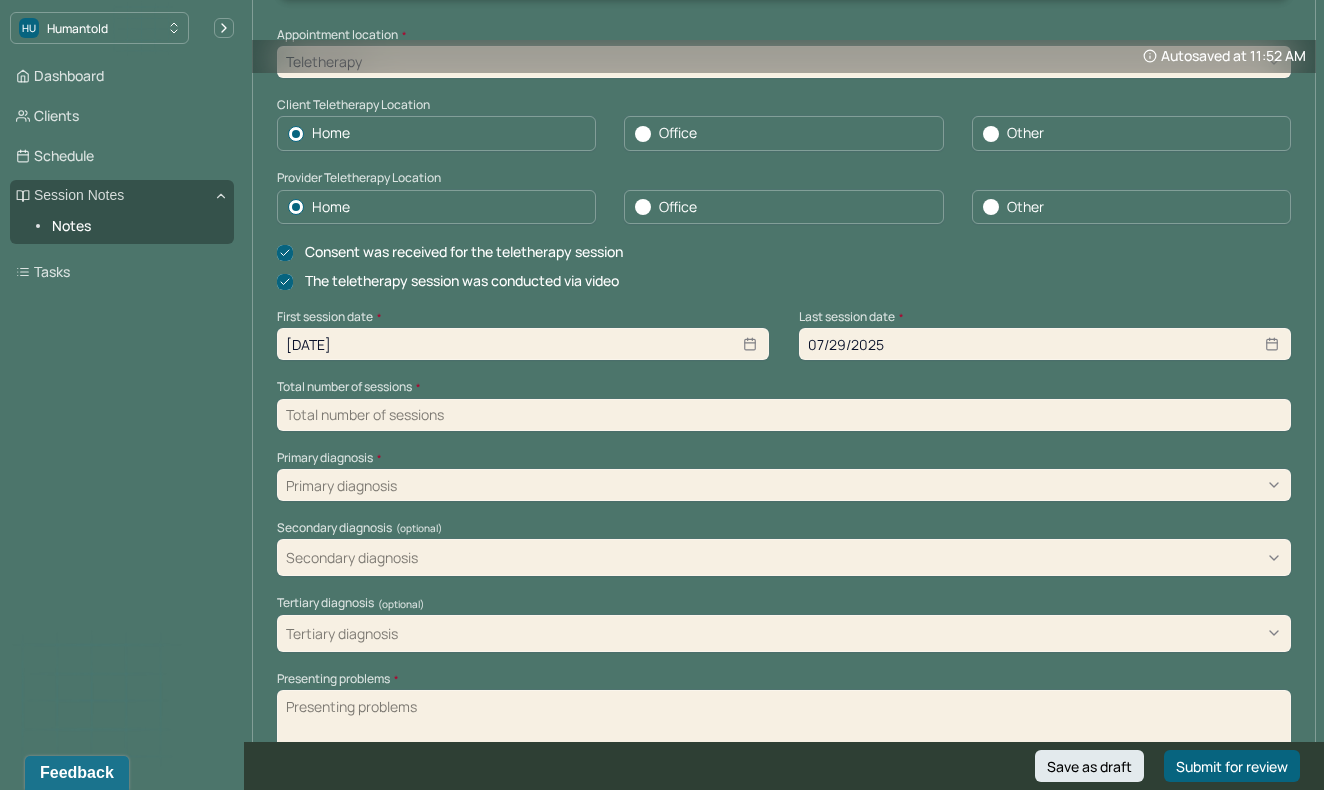 scroll, scrollTop: 359, scrollLeft: 0, axis: vertical 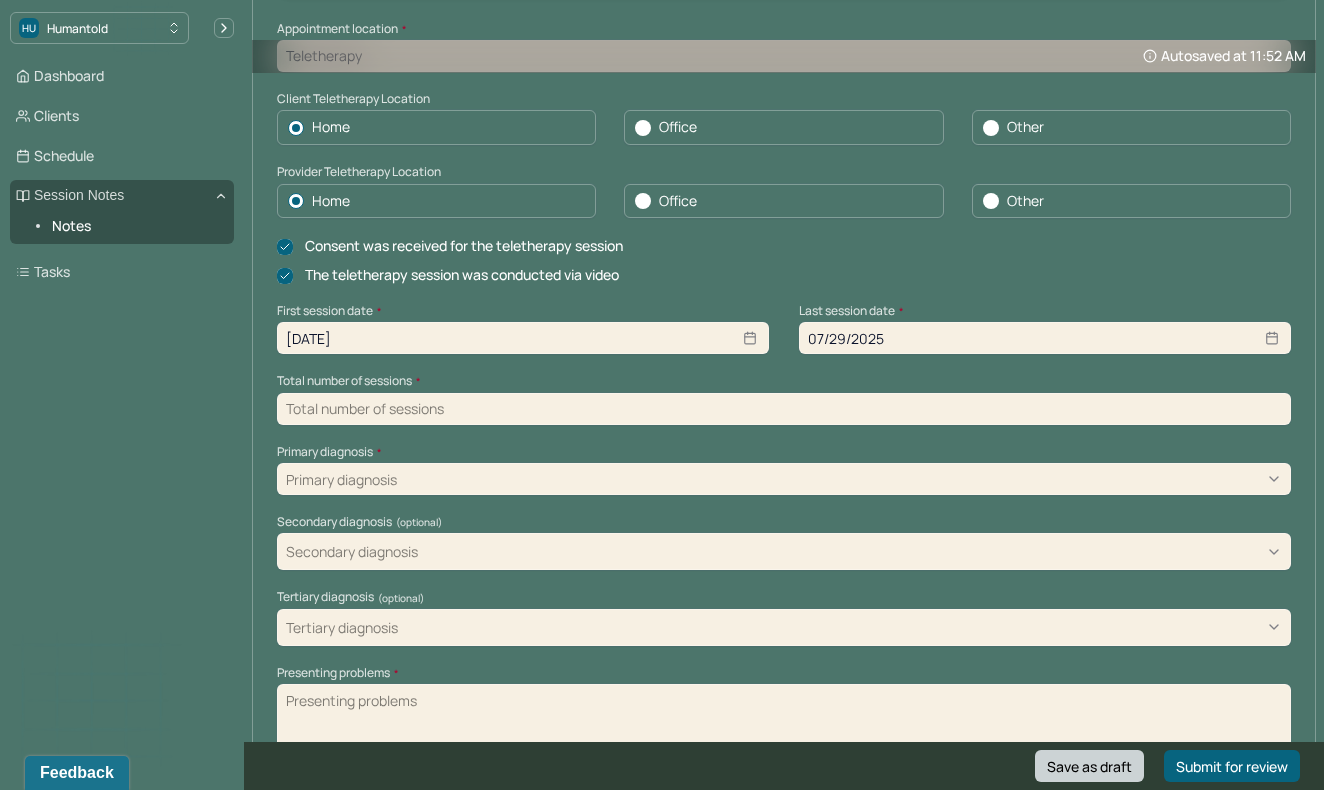 click on "Save as draft" at bounding box center [1089, 766] 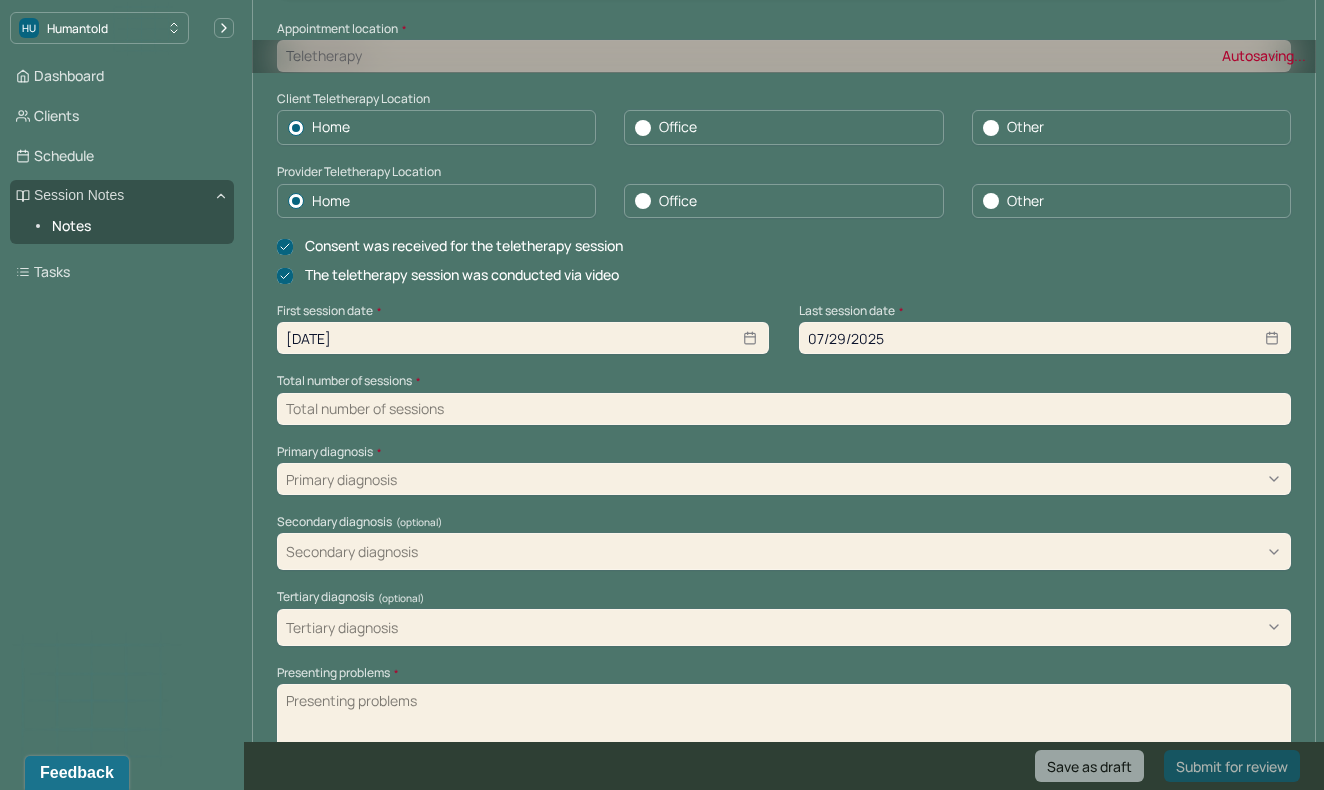 scroll, scrollTop: 0, scrollLeft: 0, axis: both 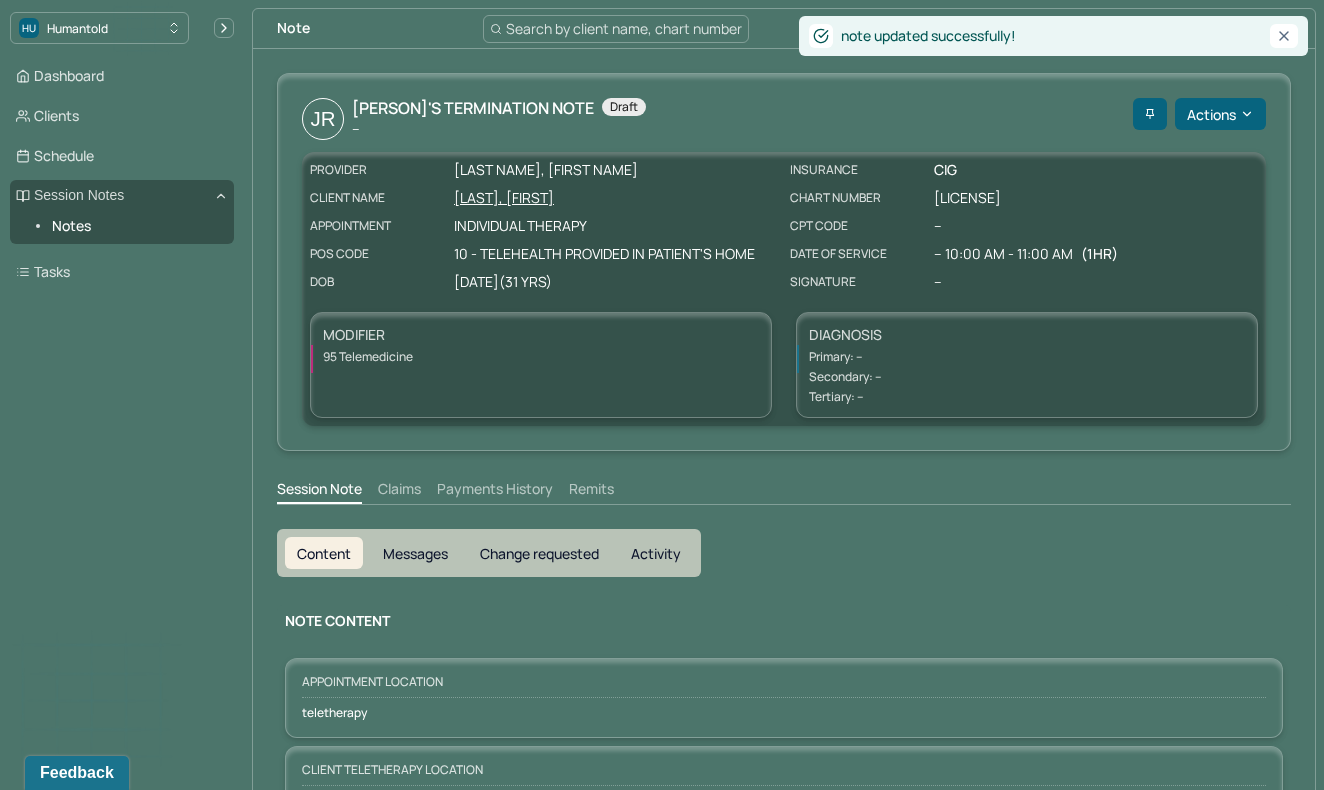click on "[LAST], [FIRST]" at bounding box center (616, 198) 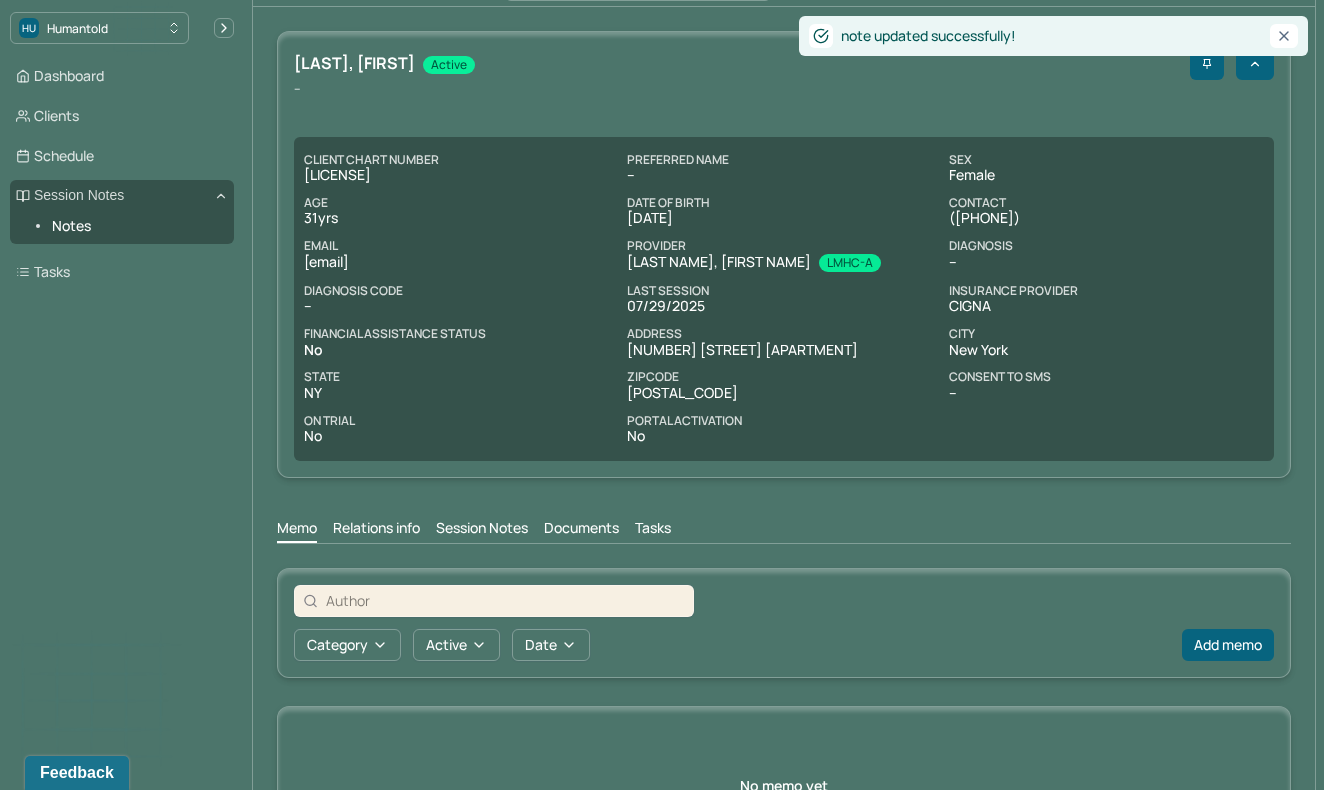 scroll, scrollTop: 76, scrollLeft: 0, axis: vertical 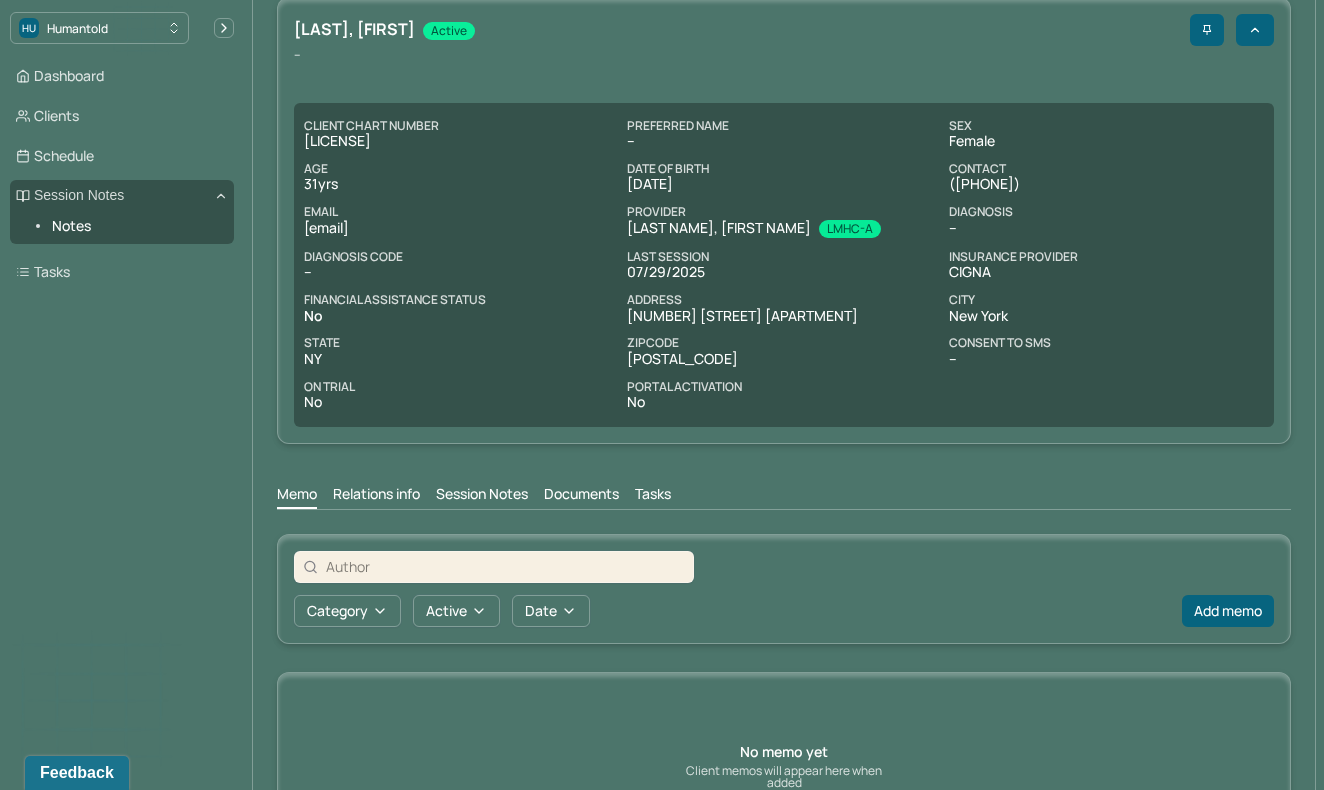 click on "Session Notes" at bounding box center [482, 496] 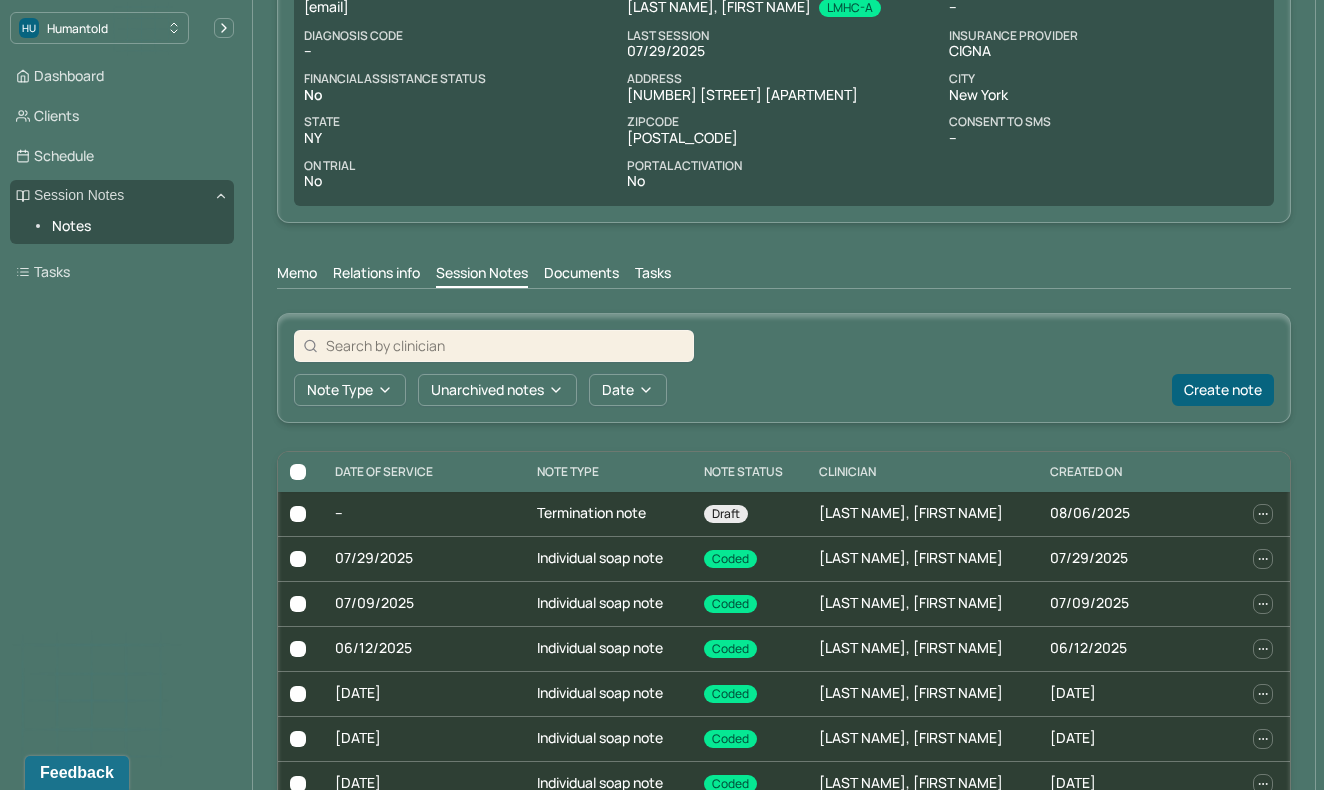 scroll, scrollTop: 351, scrollLeft: 0, axis: vertical 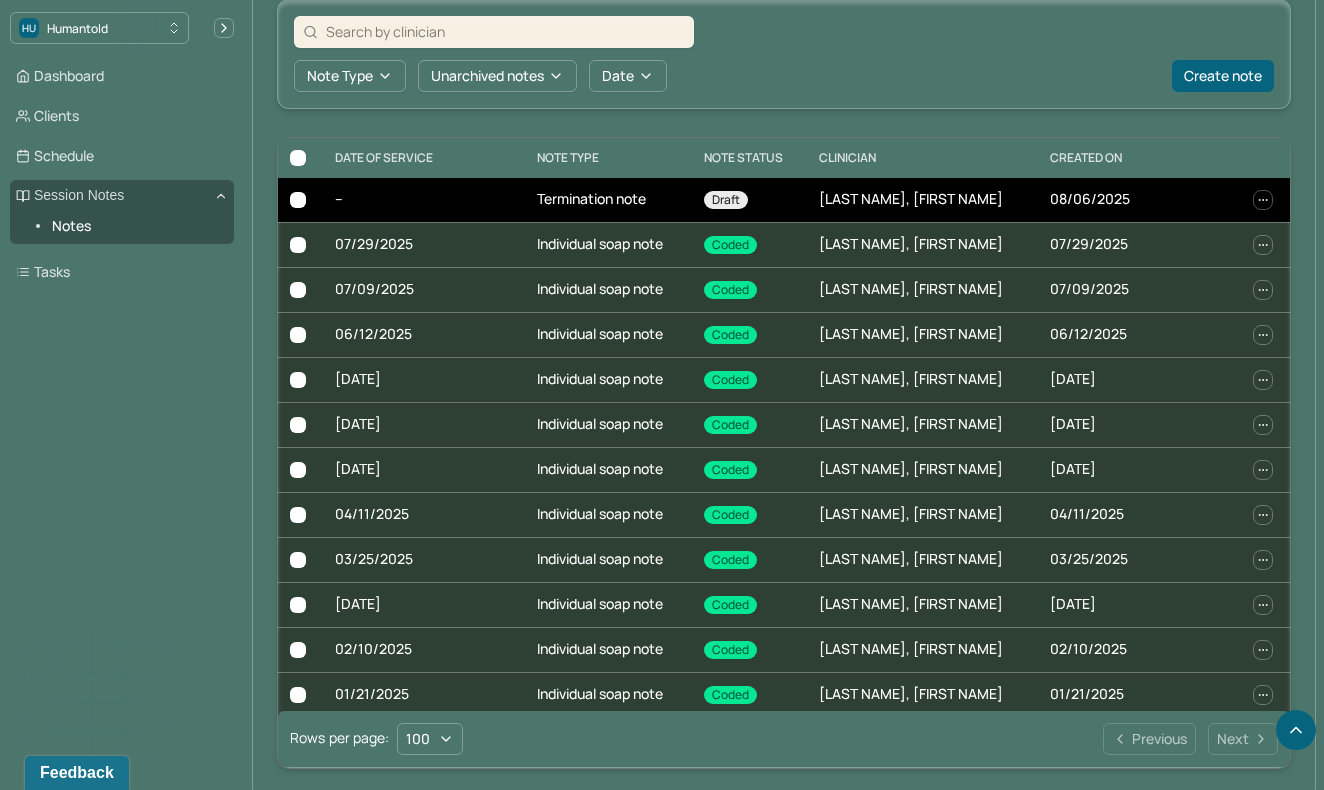 click on "Termination note" at bounding box center [608, 200] 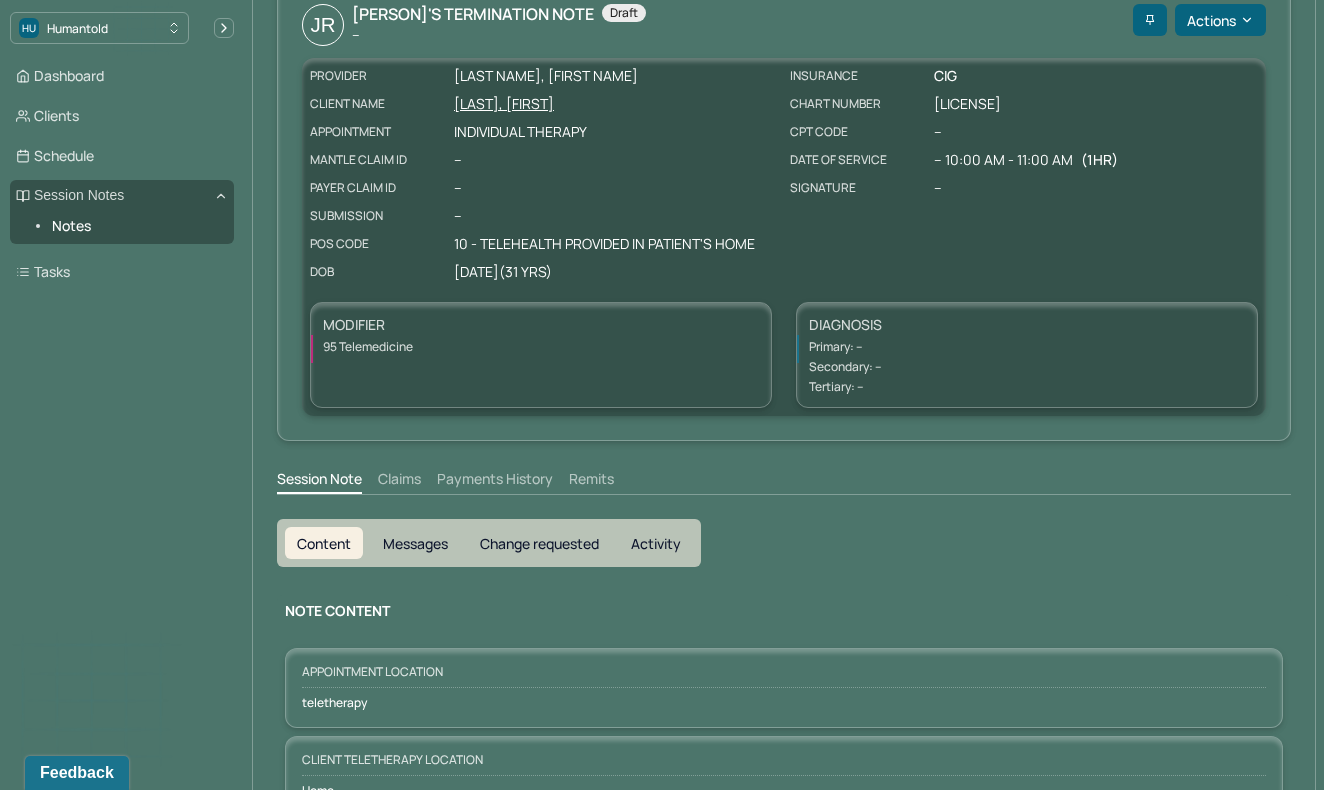 scroll, scrollTop: 0, scrollLeft: 0, axis: both 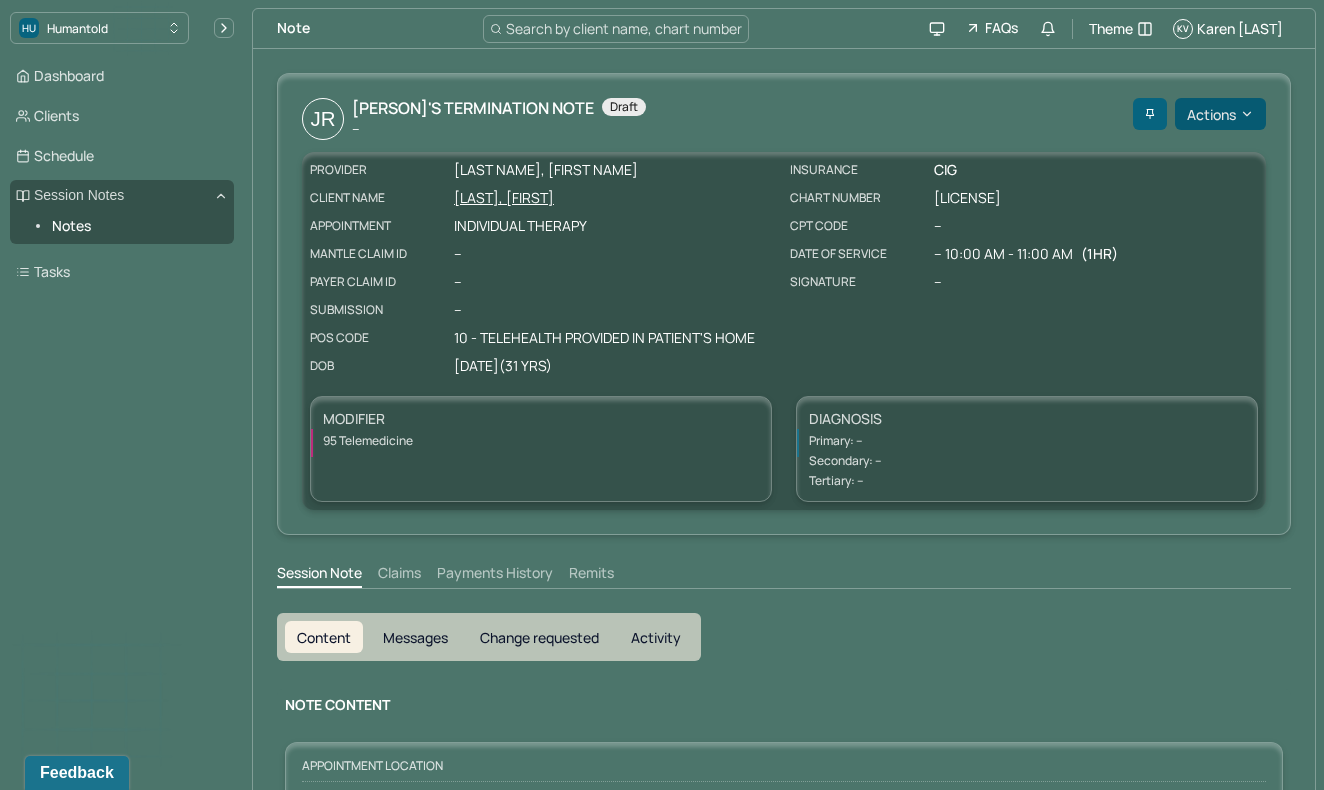 click on "Actions" at bounding box center [1220, 114] 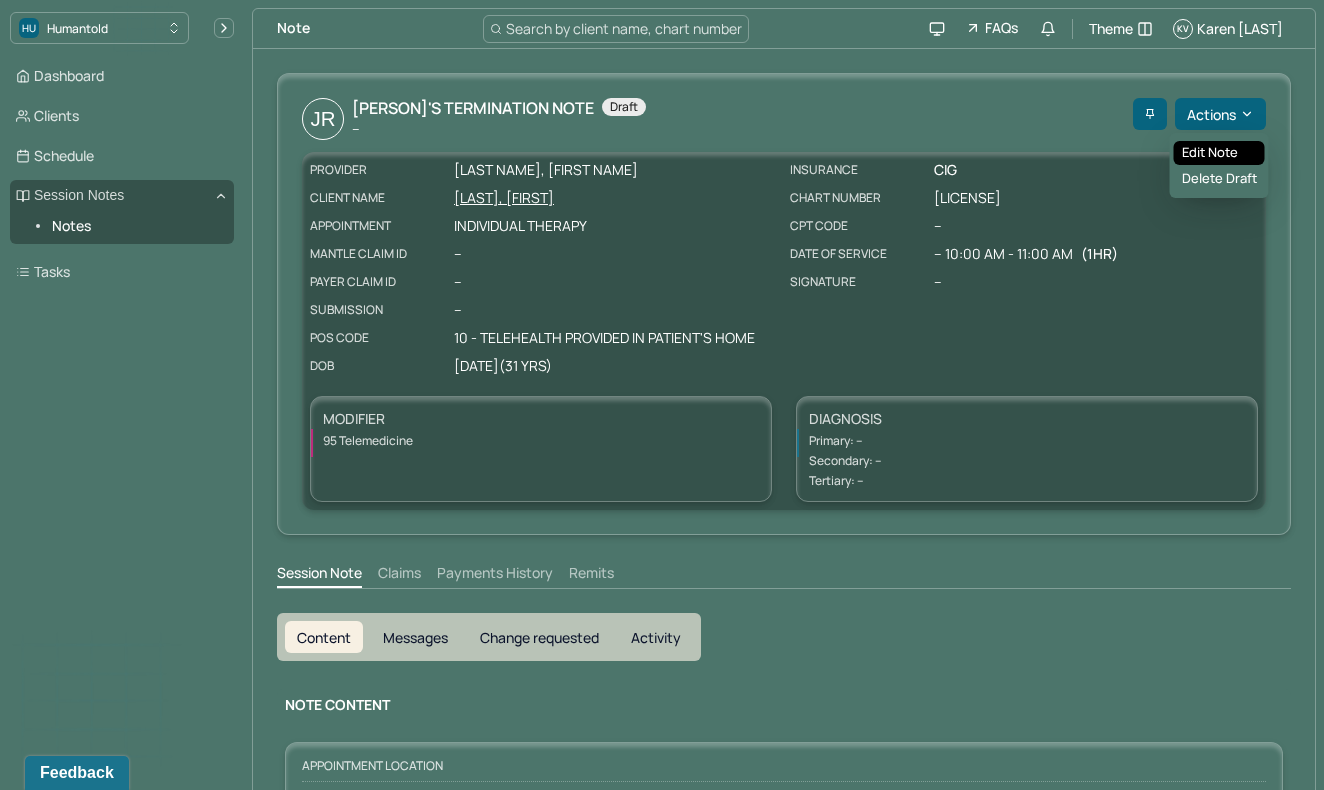 click on "Edit note" at bounding box center (1219, 153) 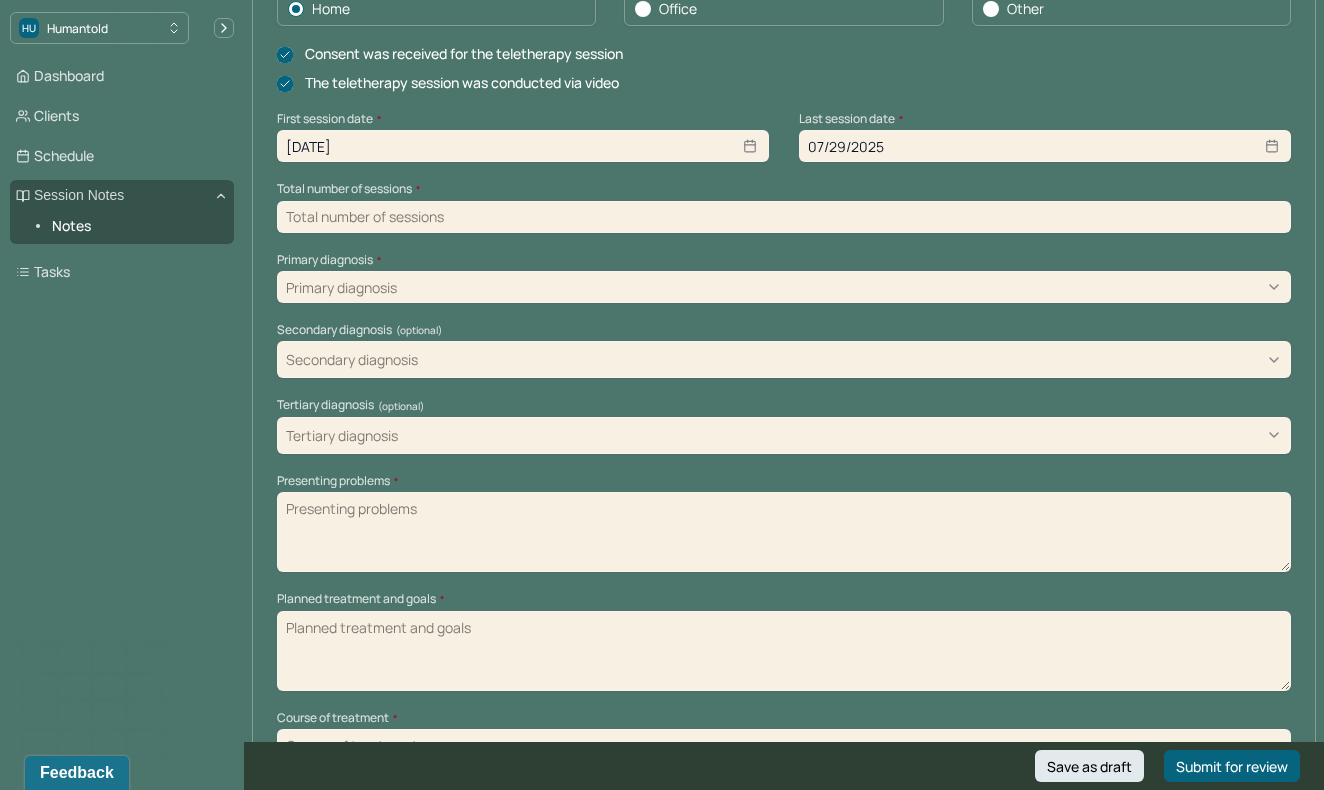 scroll, scrollTop: 555, scrollLeft: 0, axis: vertical 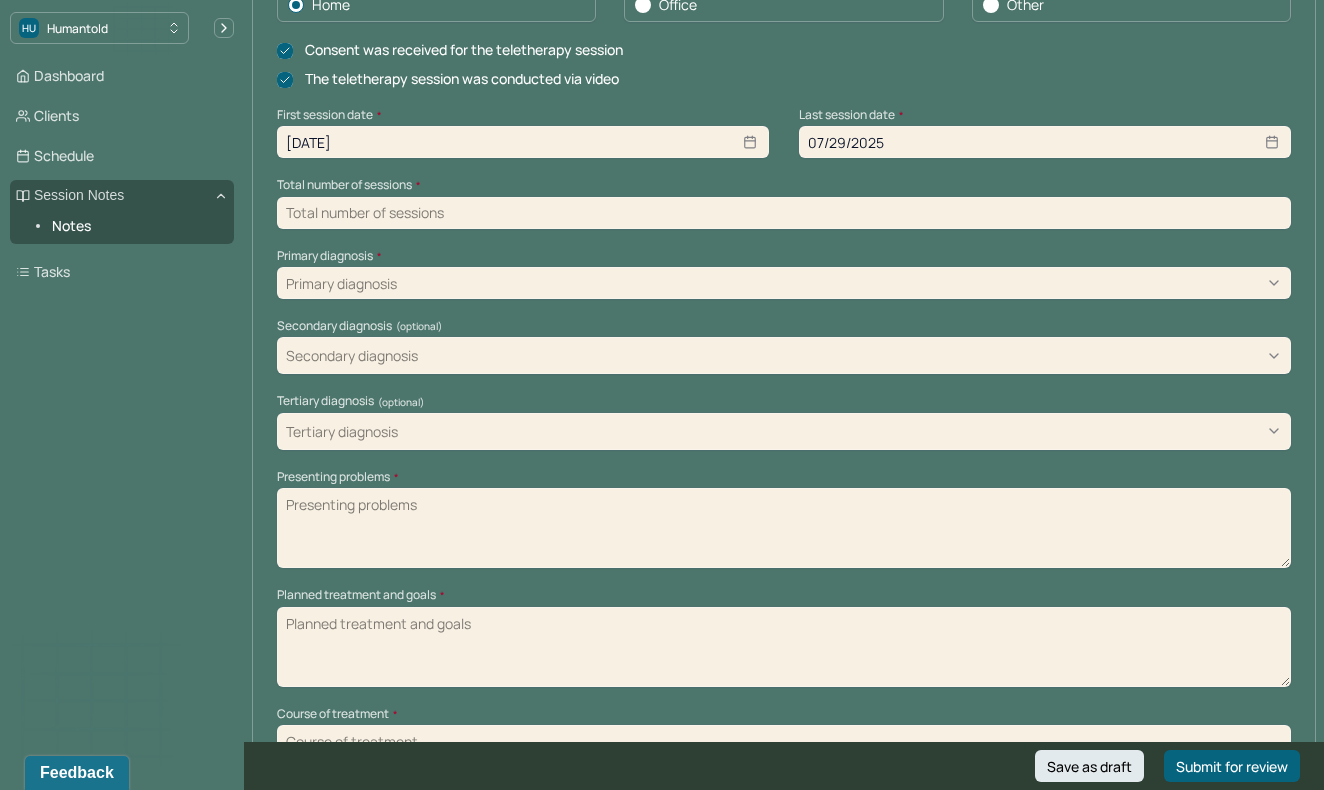 click at bounding box center (784, 213) 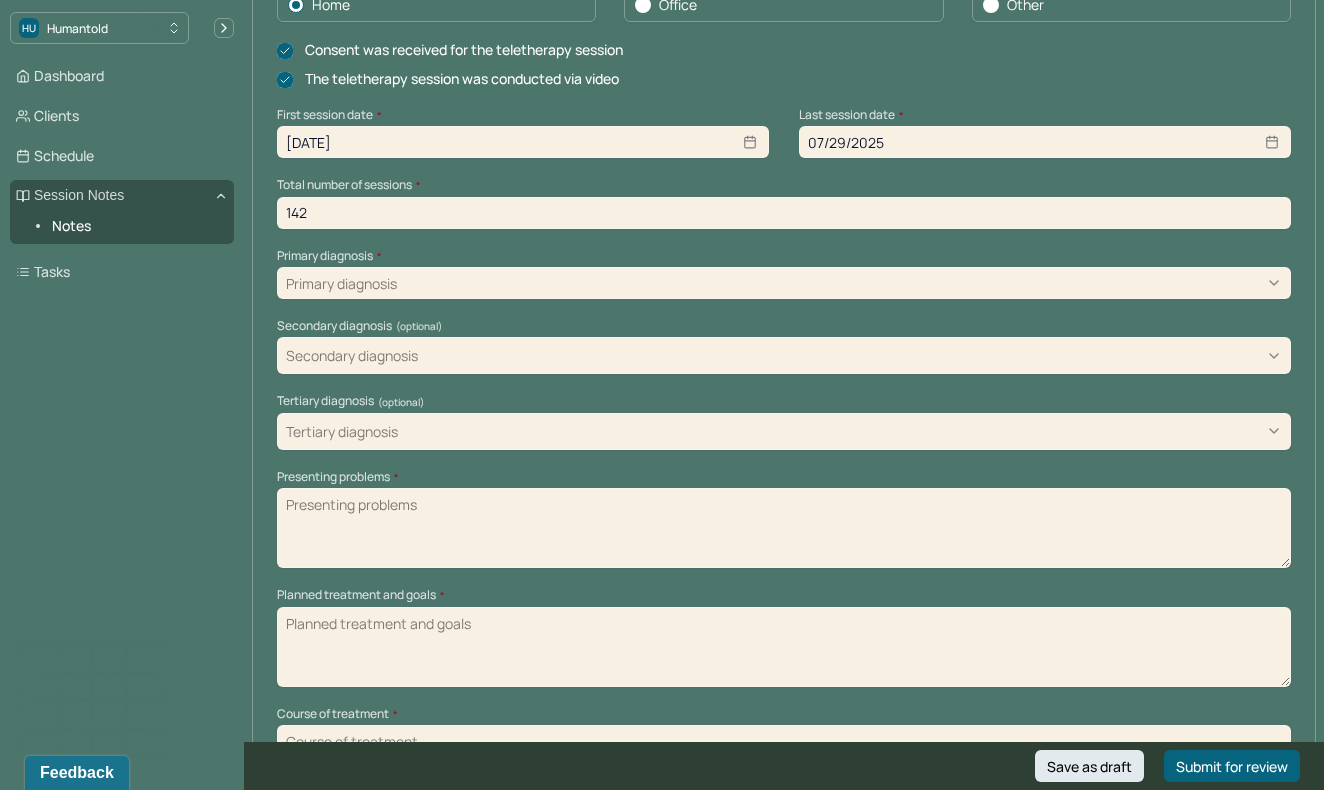 type on "142" 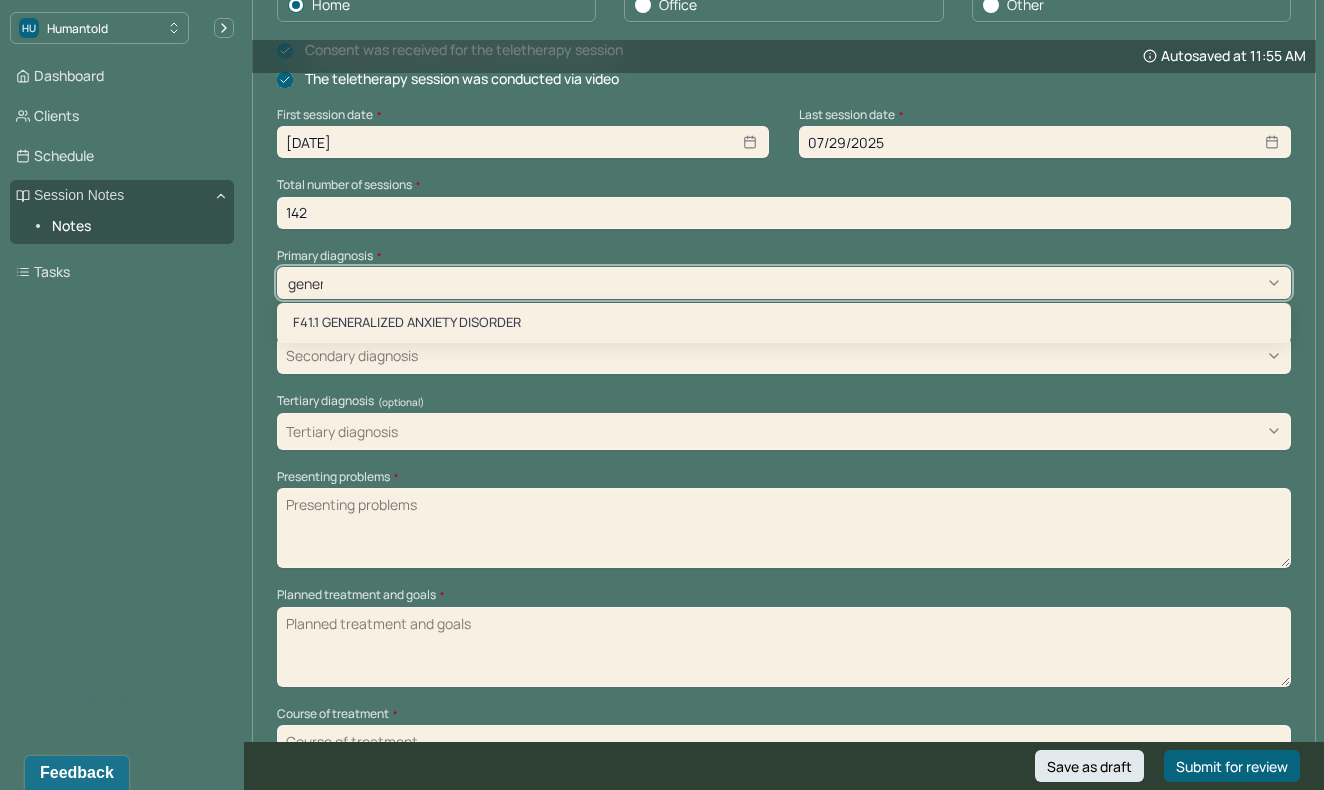 type on "genera" 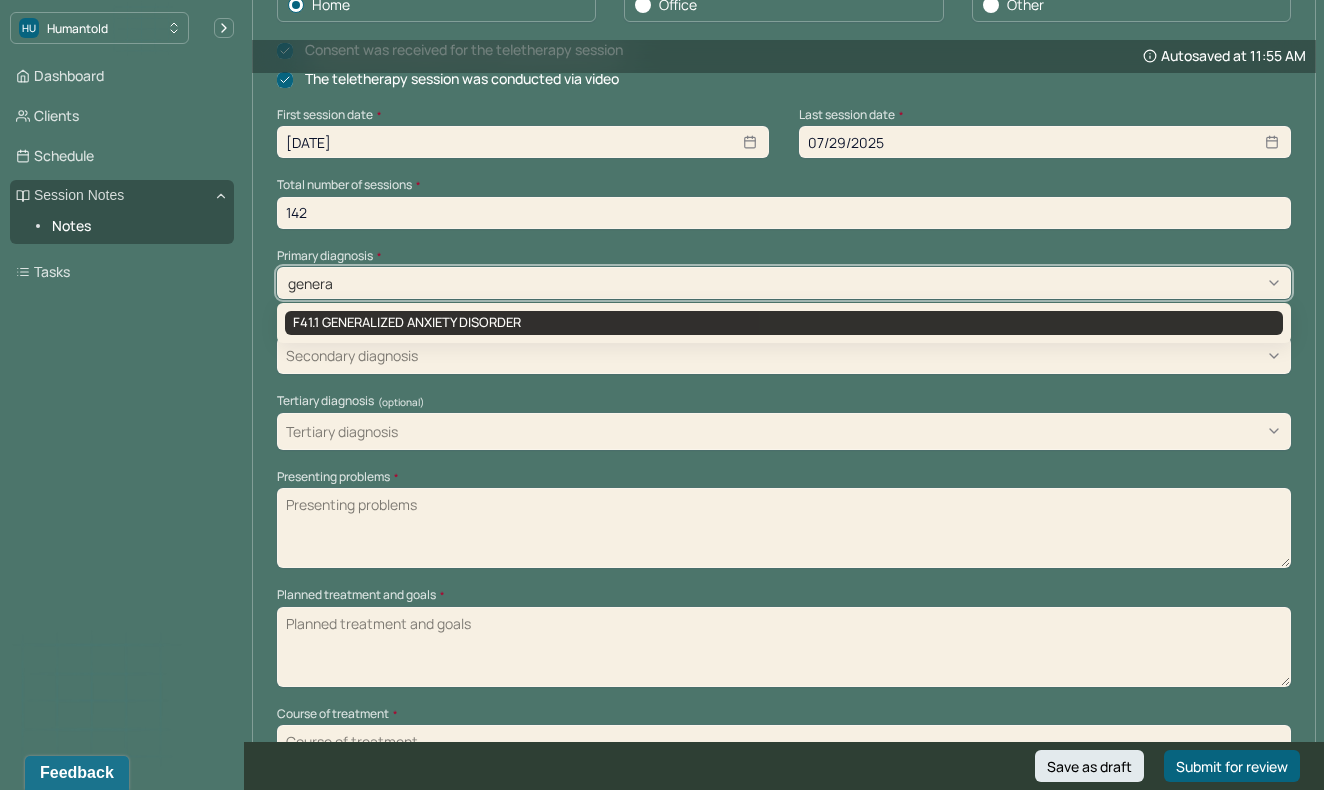click on "F41.1 GENERALIZED ANXIETY DISORDER" at bounding box center [784, 323] 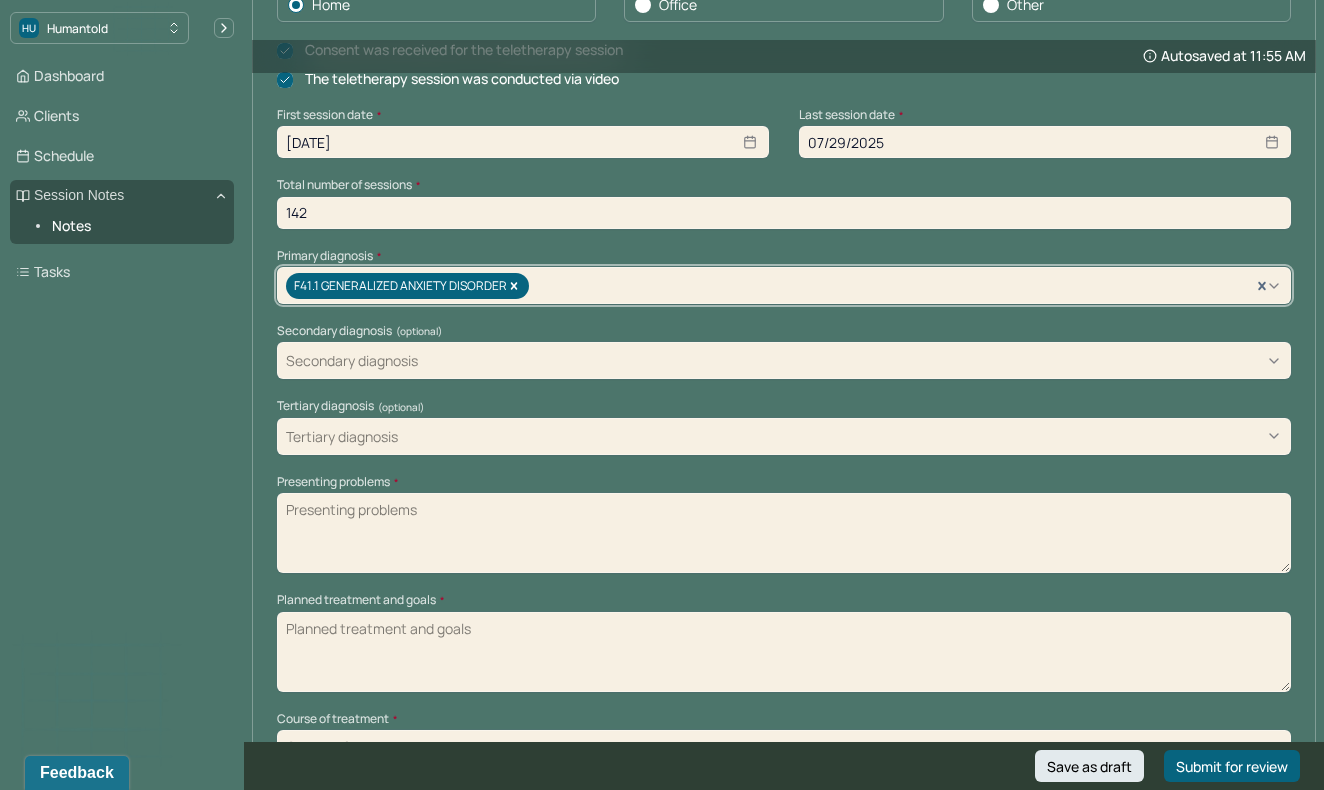 click on "Presenting problems *" at bounding box center [784, 533] 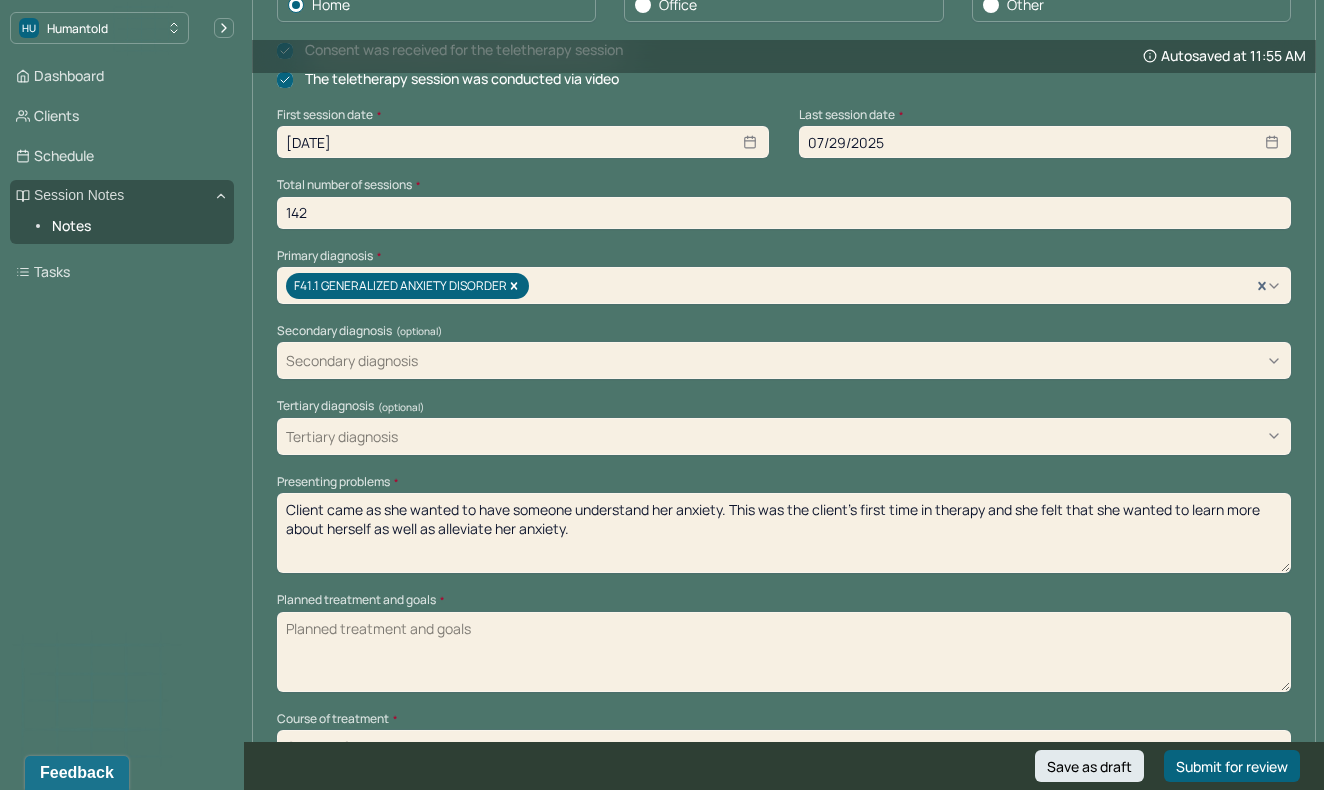 type on "Client came as she wanted to have someone understand her anxiety. This was the client's first time in therapy and she felt that she wanted to learn more about herself as well as alleviate her anxiety." 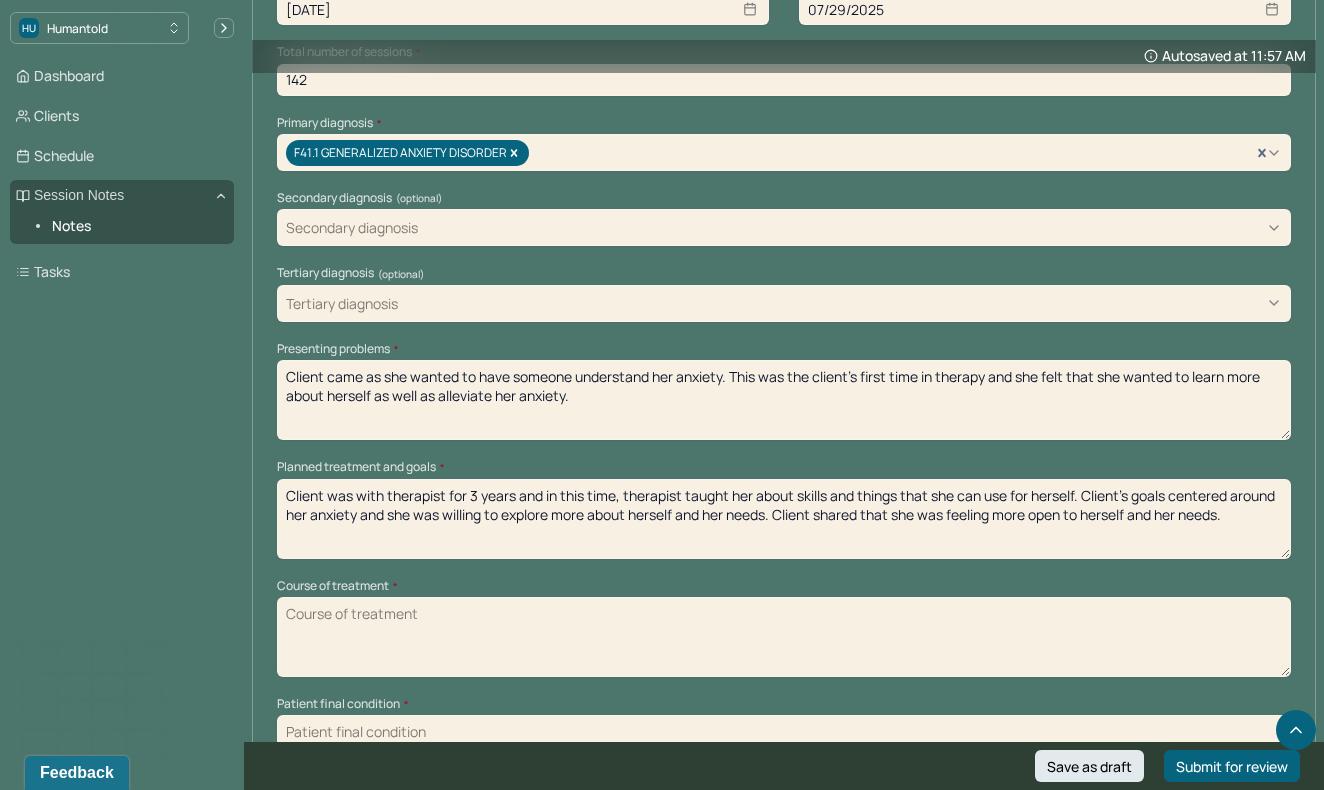 scroll, scrollTop: 733, scrollLeft: 0, axis: vertical 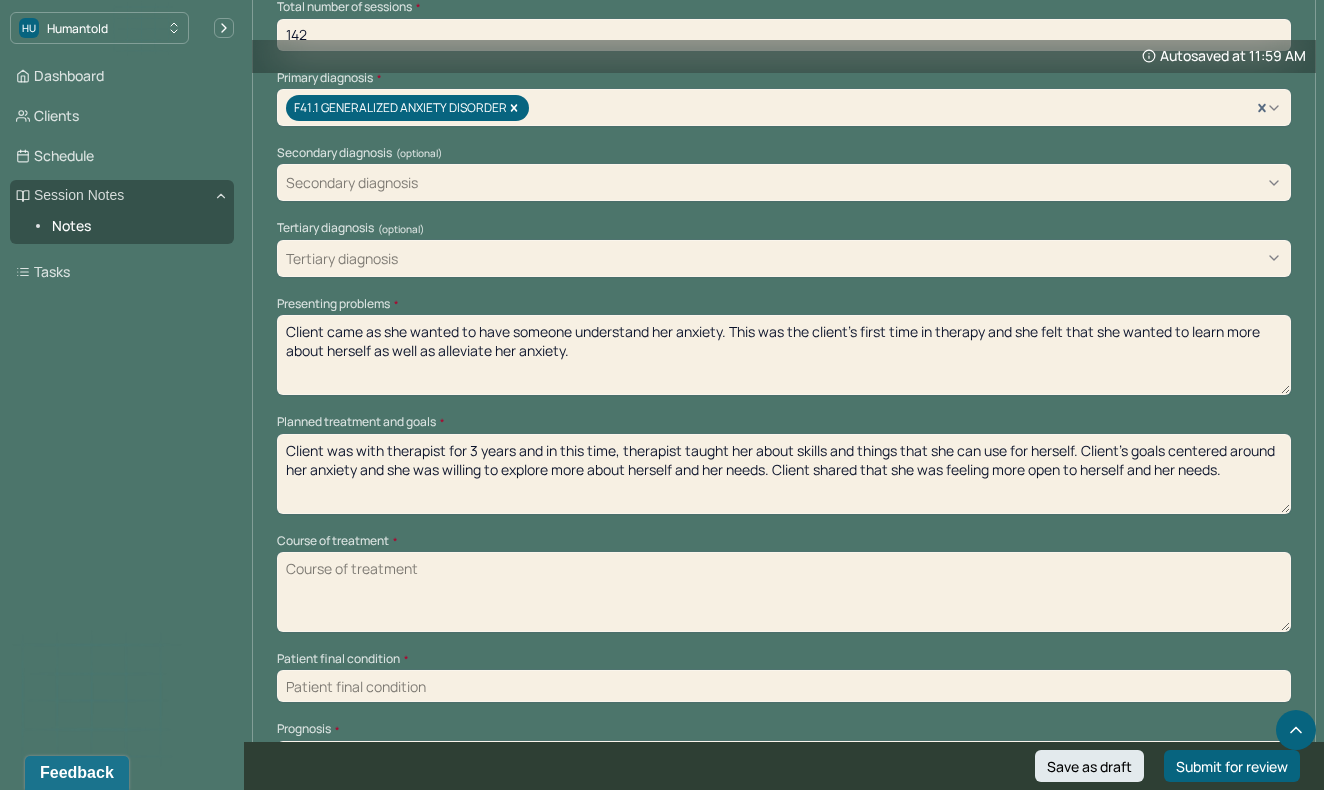 click on "Course of treatment *" at bounding box center (784, 592) 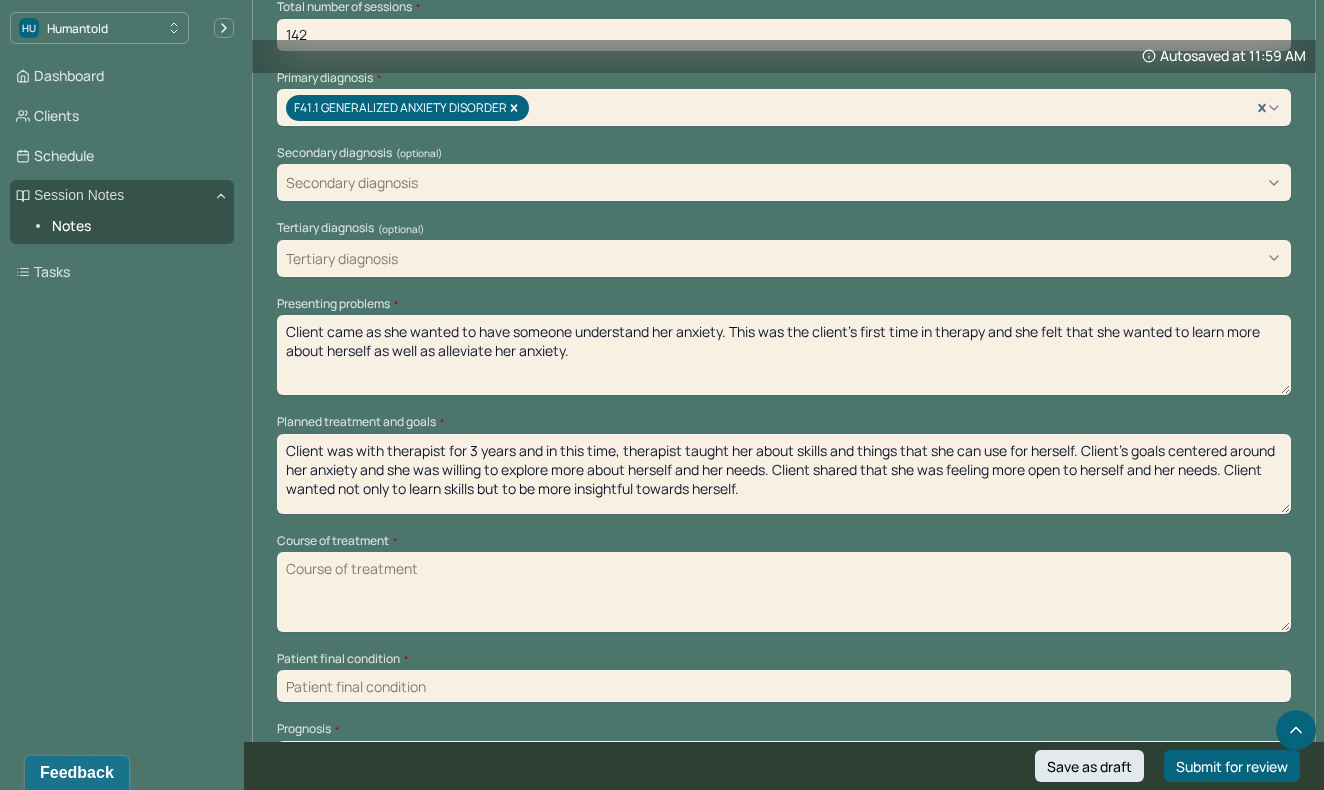 type on "Client was with therapist for 3 years and in this time, therapist taught her about skills and things that she can use for herself. Client's goals centered around her anxiety and she was willing to explore more about herself and her needs. Client shared that she was feeling more open to herself and her needs. Client wanted not only to learn skills but to be more insightful towards herself." 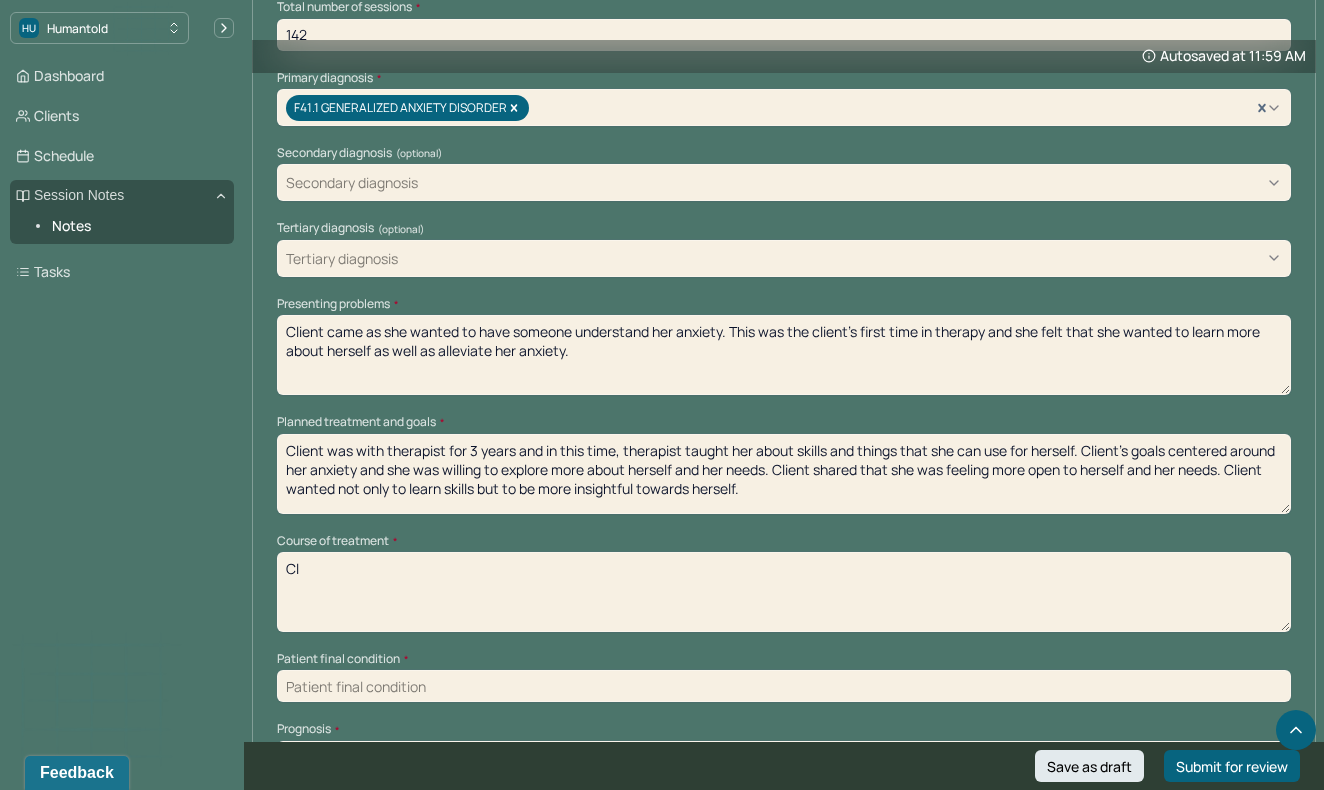 type on "C" 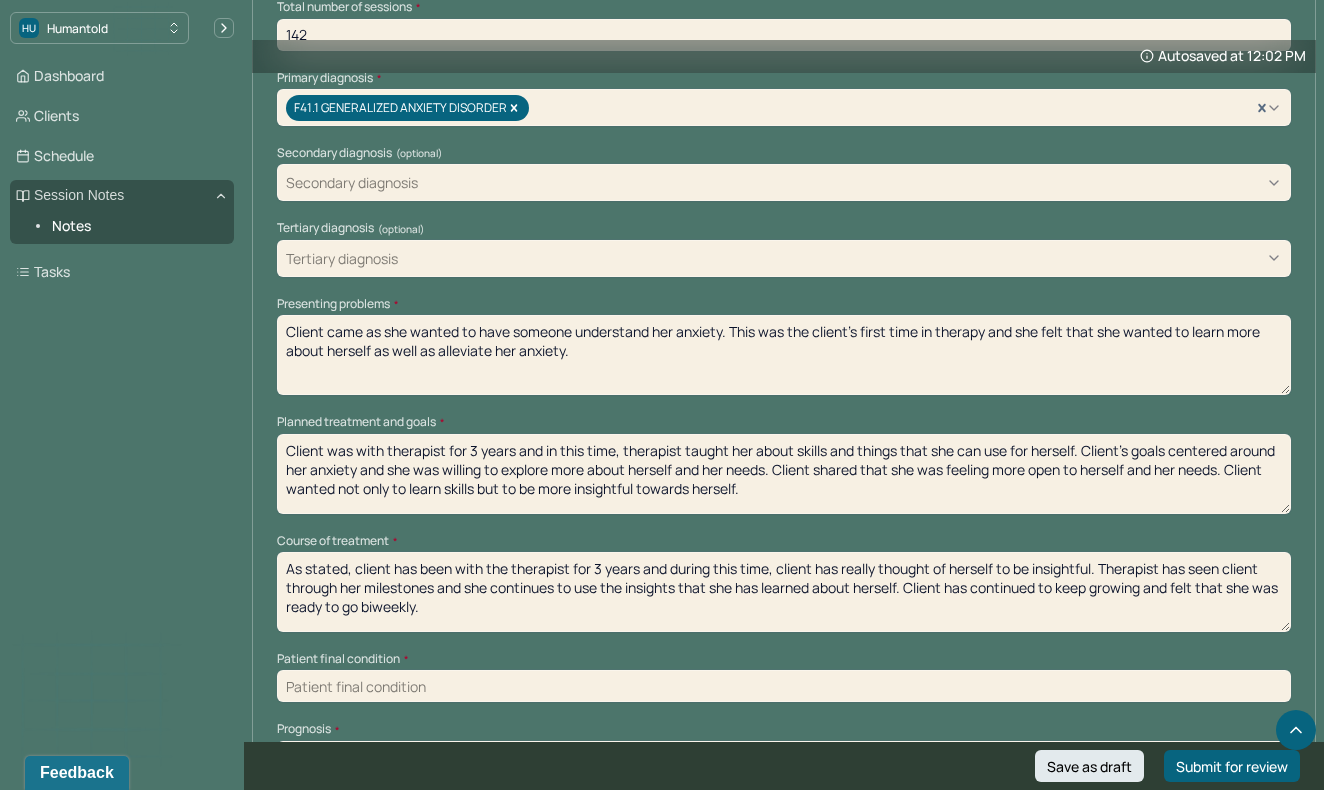type on "As stated, client has been with the therapist for 3 years and during this time, client has really thought of herself to be insightful. Therapist has seen client through her milestones and she continues to use the insights that she has learned about herself. Client has continued to keep growing and felt that she was ready to go biweekly." 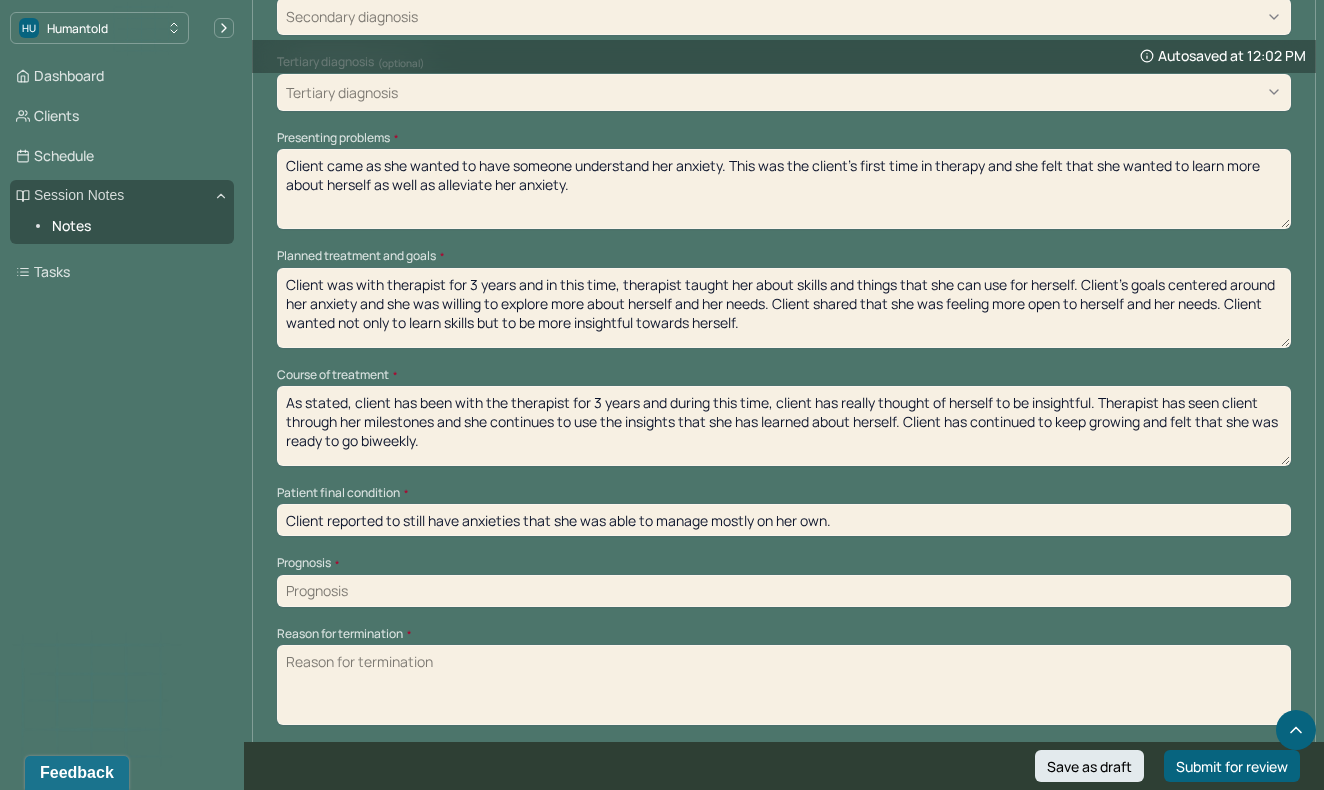 scroll, scrollTop: 907, scrollLeft: 0, axis: vertical 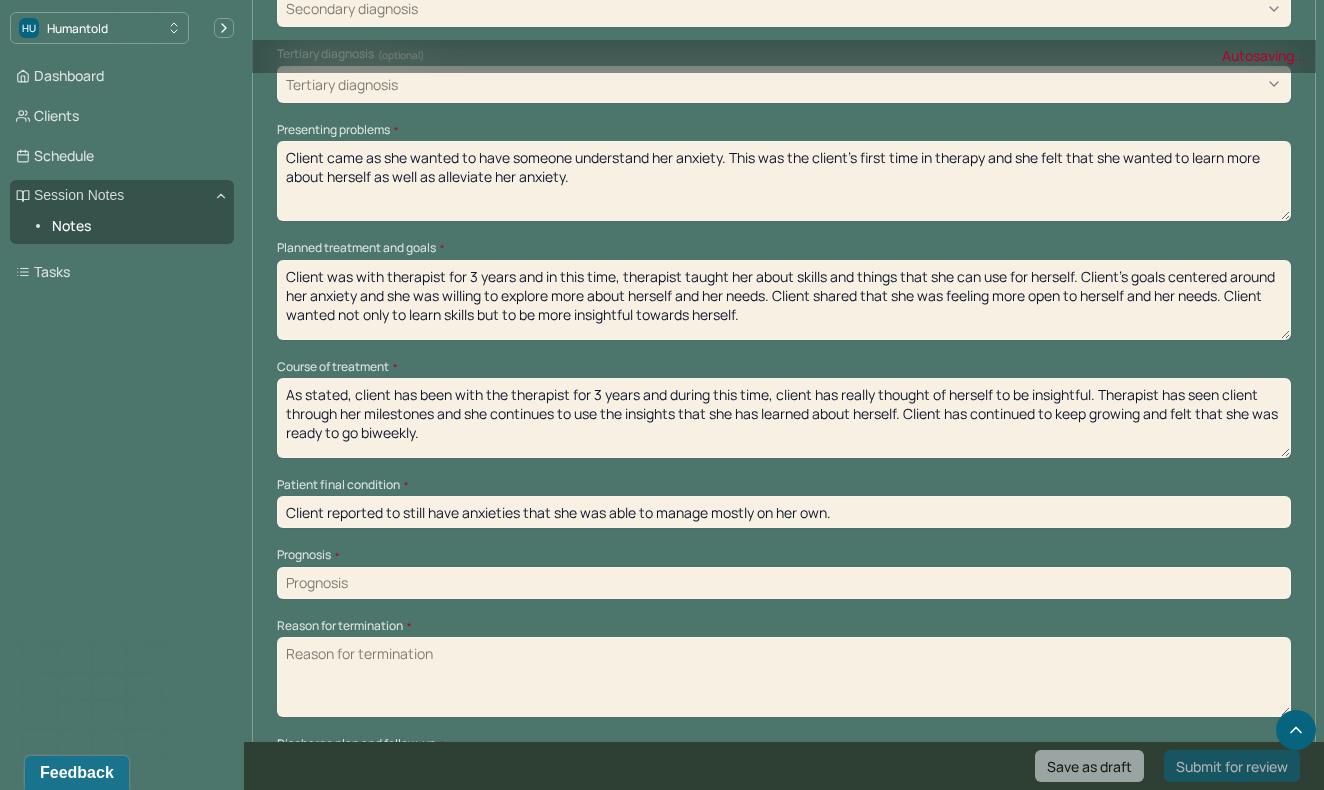 type on "Client reported to still have anxieties that she was able to manage mostly on her own." 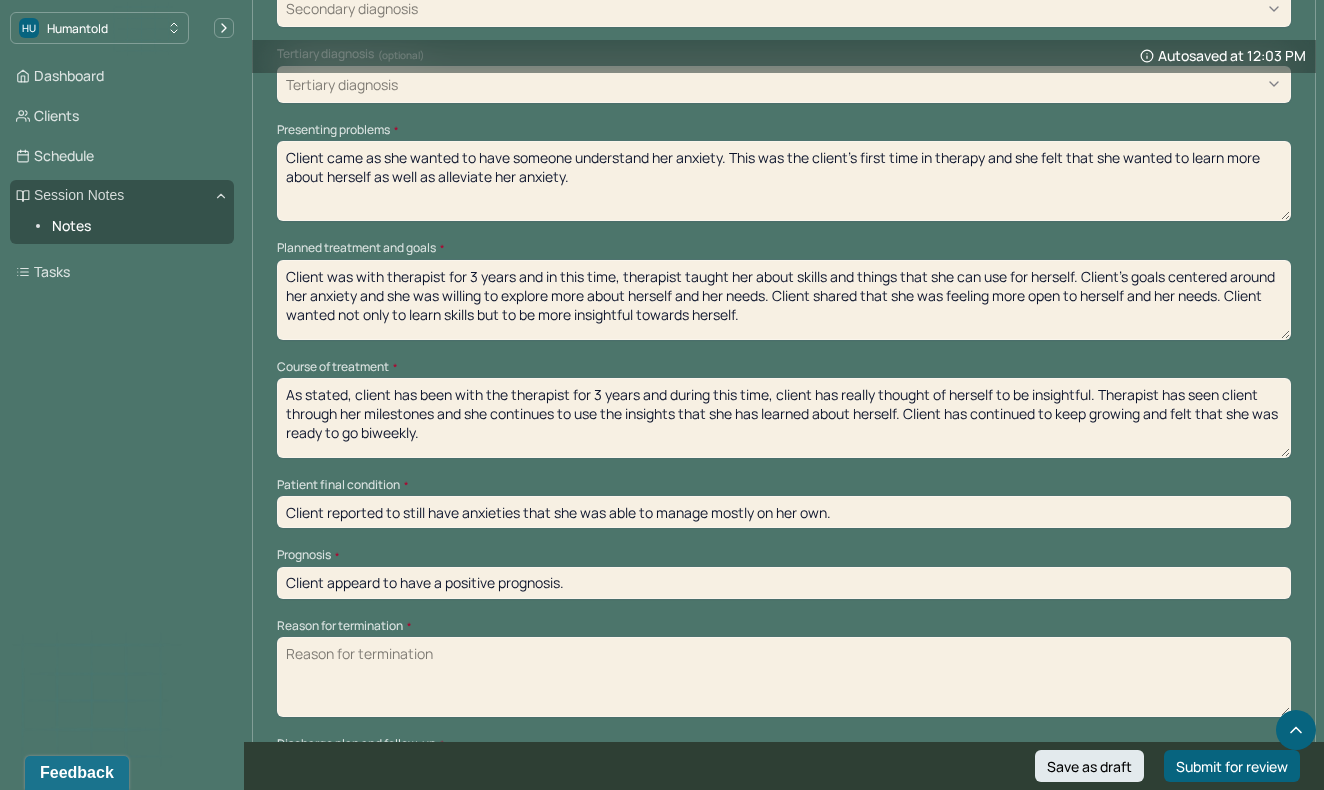 type on "Client appeard to have a positive prognosis." 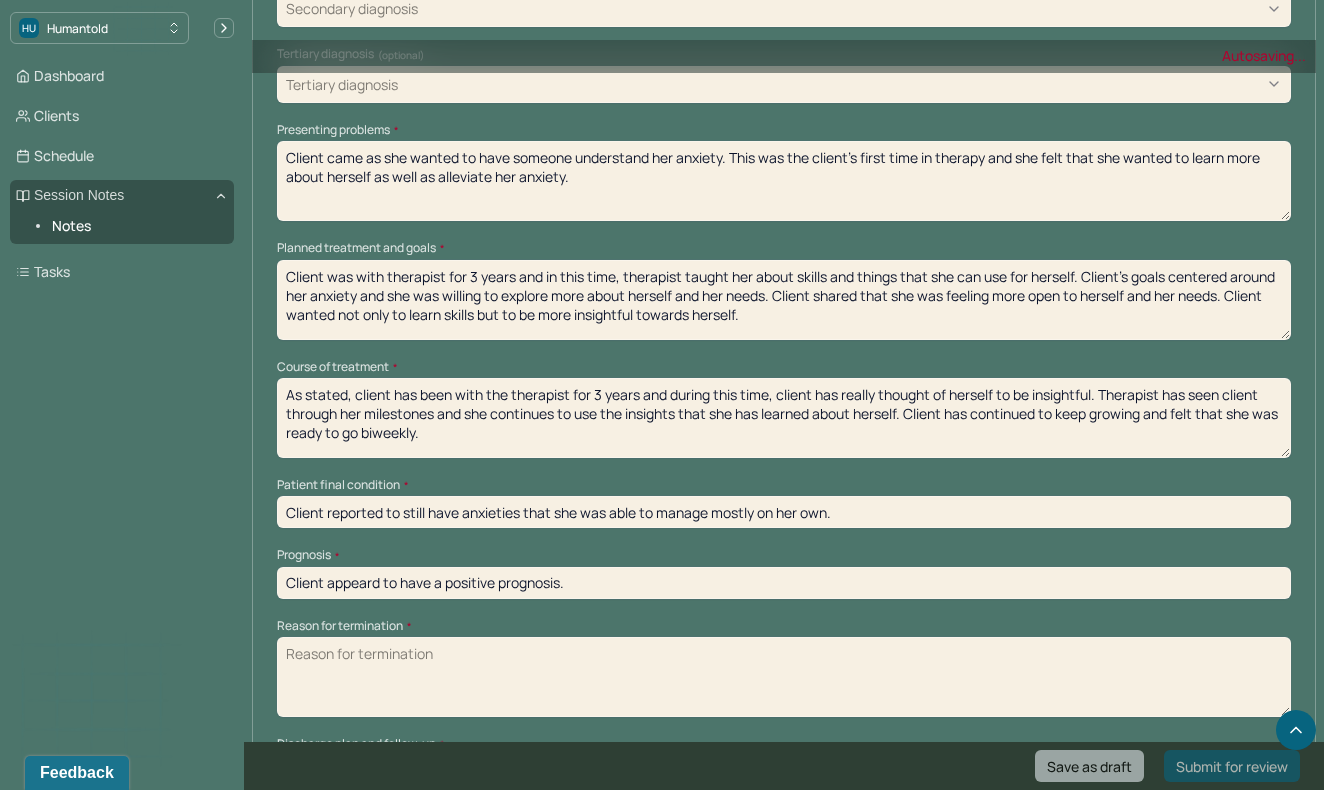 click on "Reason for termination *" at bounding box center [784, 677] 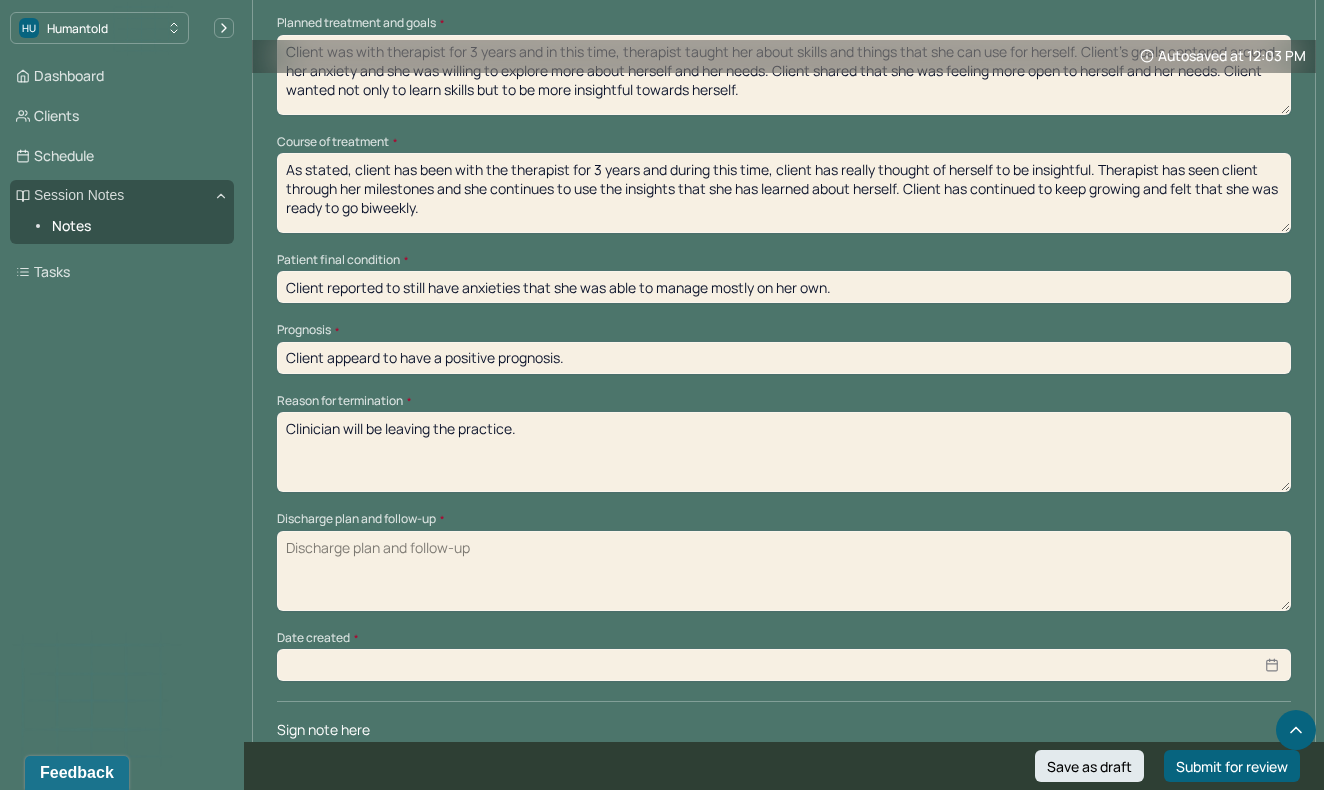 scroll, scrollTop: 1199, scrollLeft: 0, axis: vertical 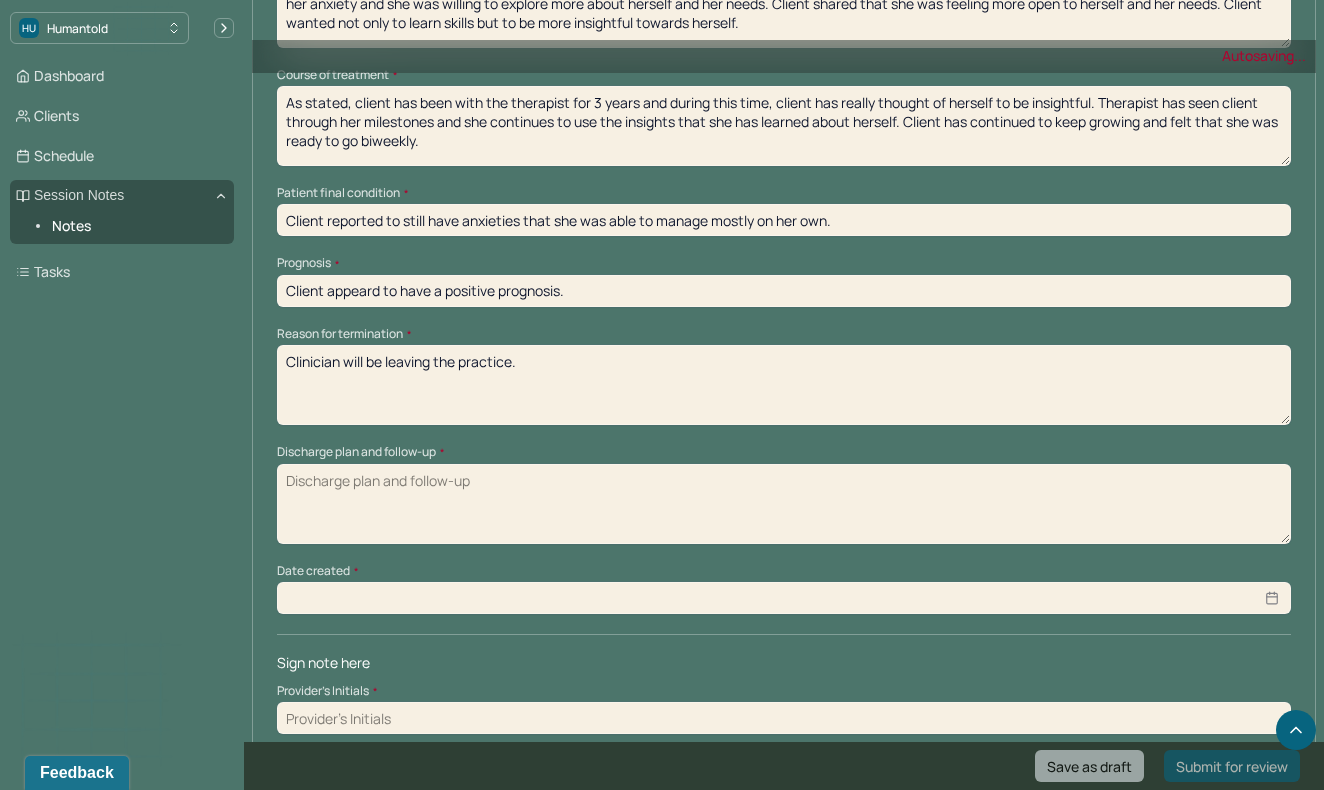 type on "Clinician will be leaving the practice." 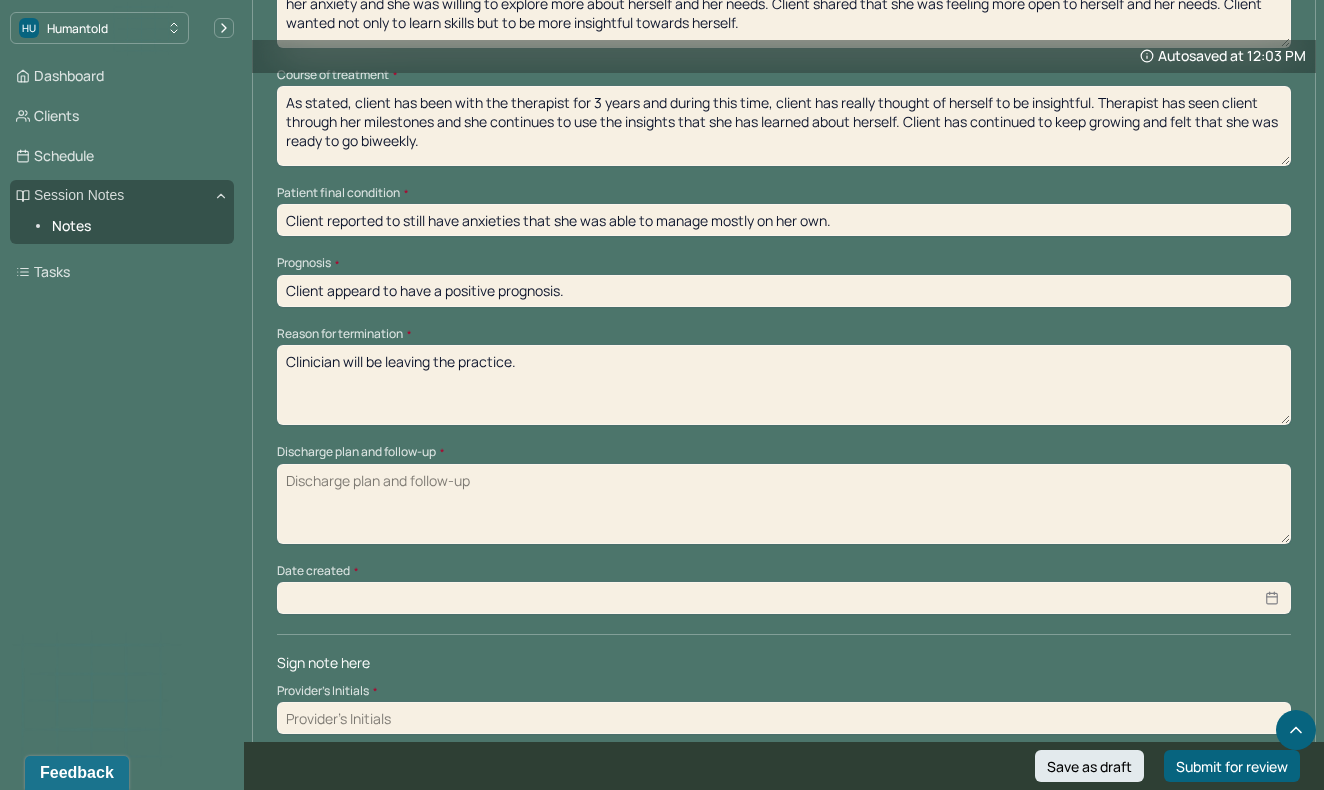 click on "Discharge plan and follow-up *" at bounding box center (784, 504) 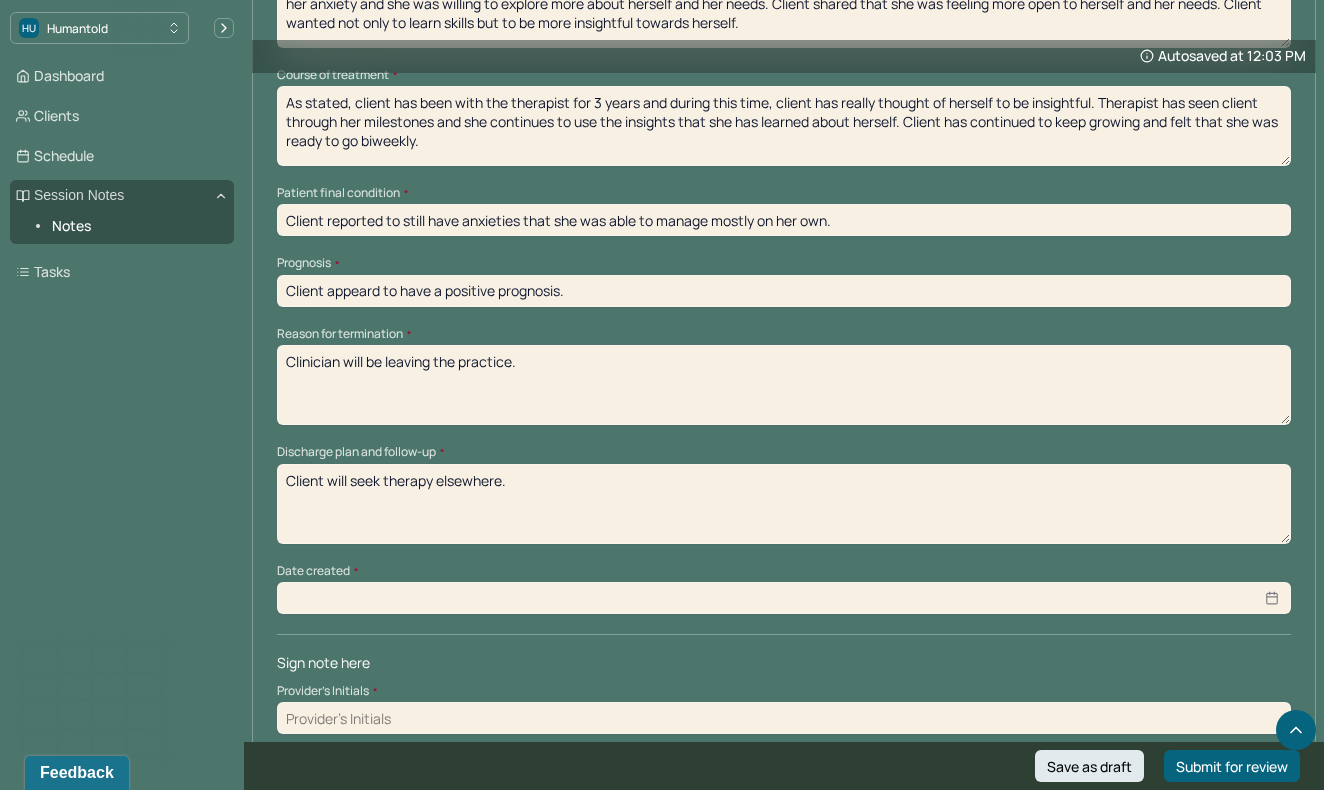 type on "Client will seek therapy elsewhere." 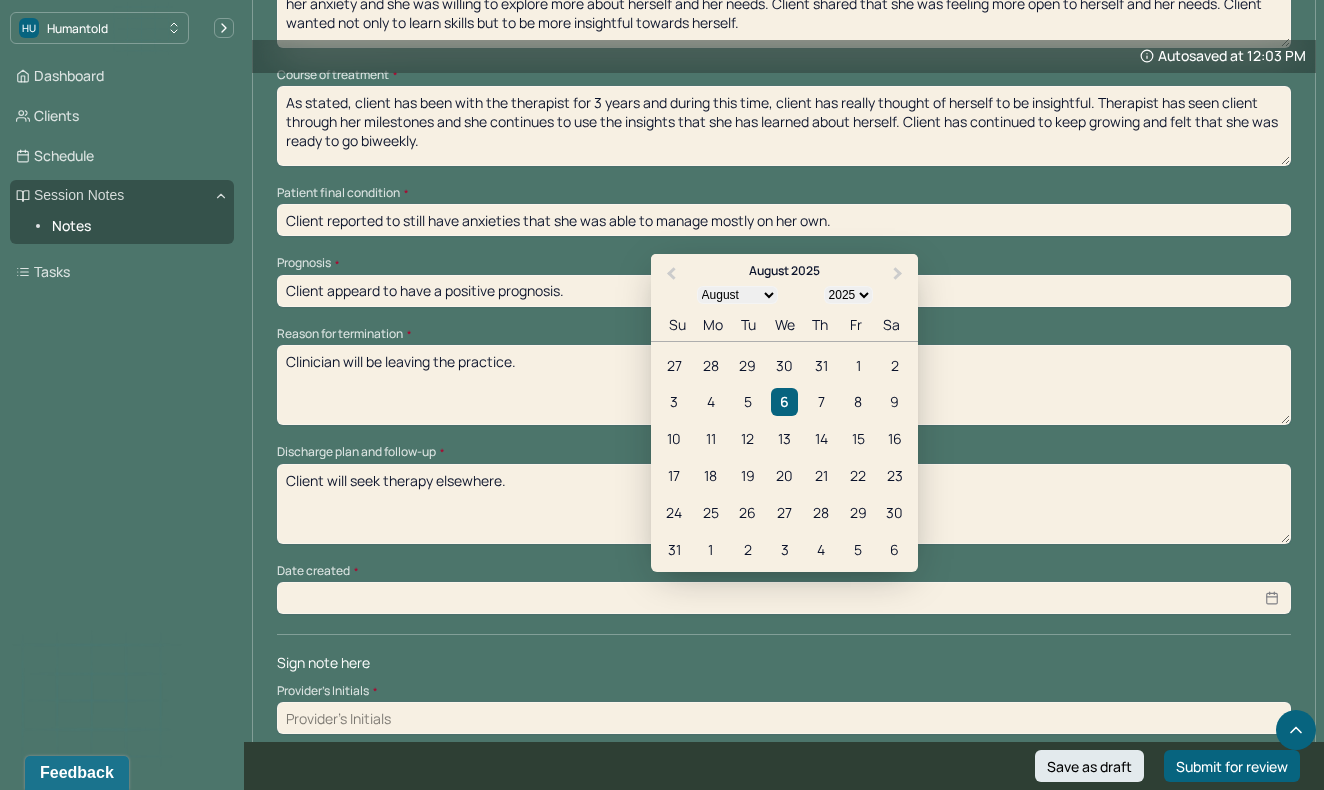 click at bounding box center (784, 598) 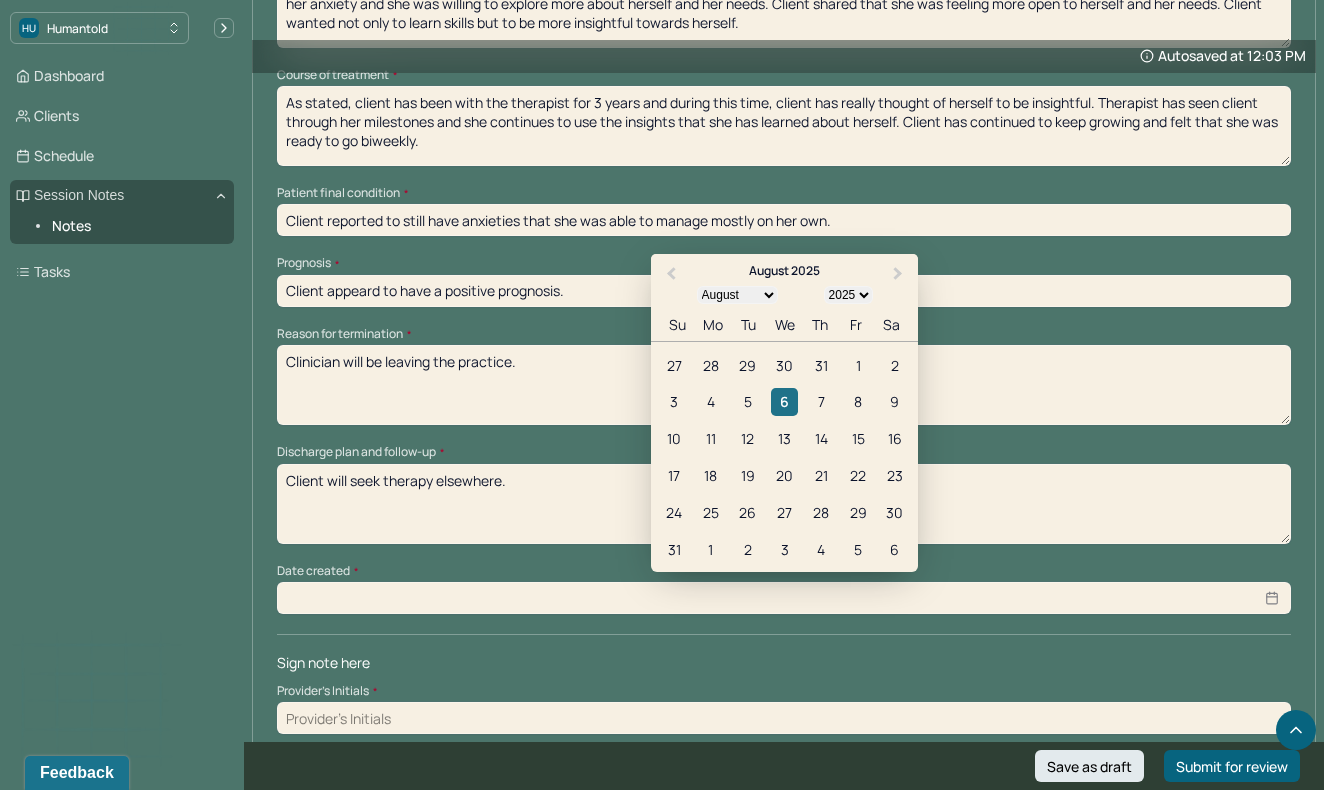 click on "6" at bounding box center [784, 401] 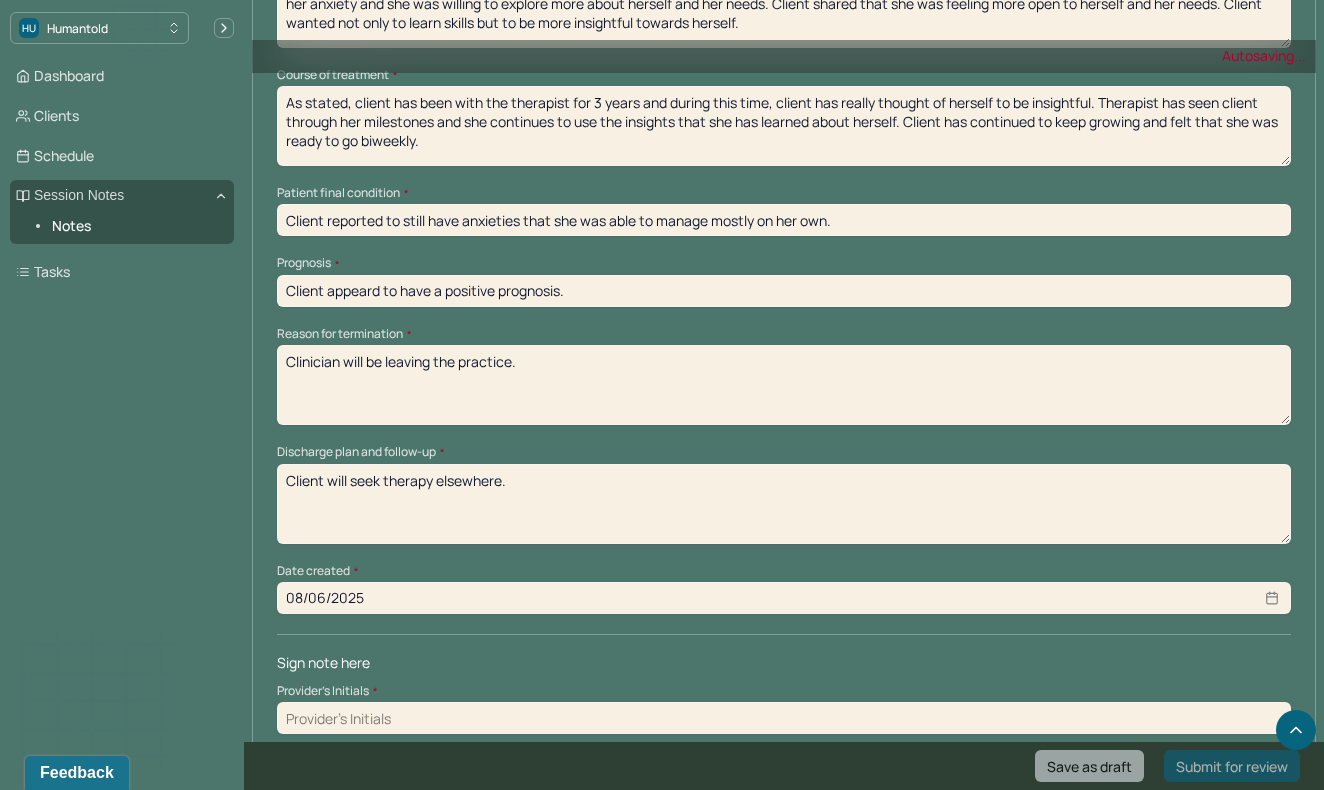 click at bounding box center (784, 718) 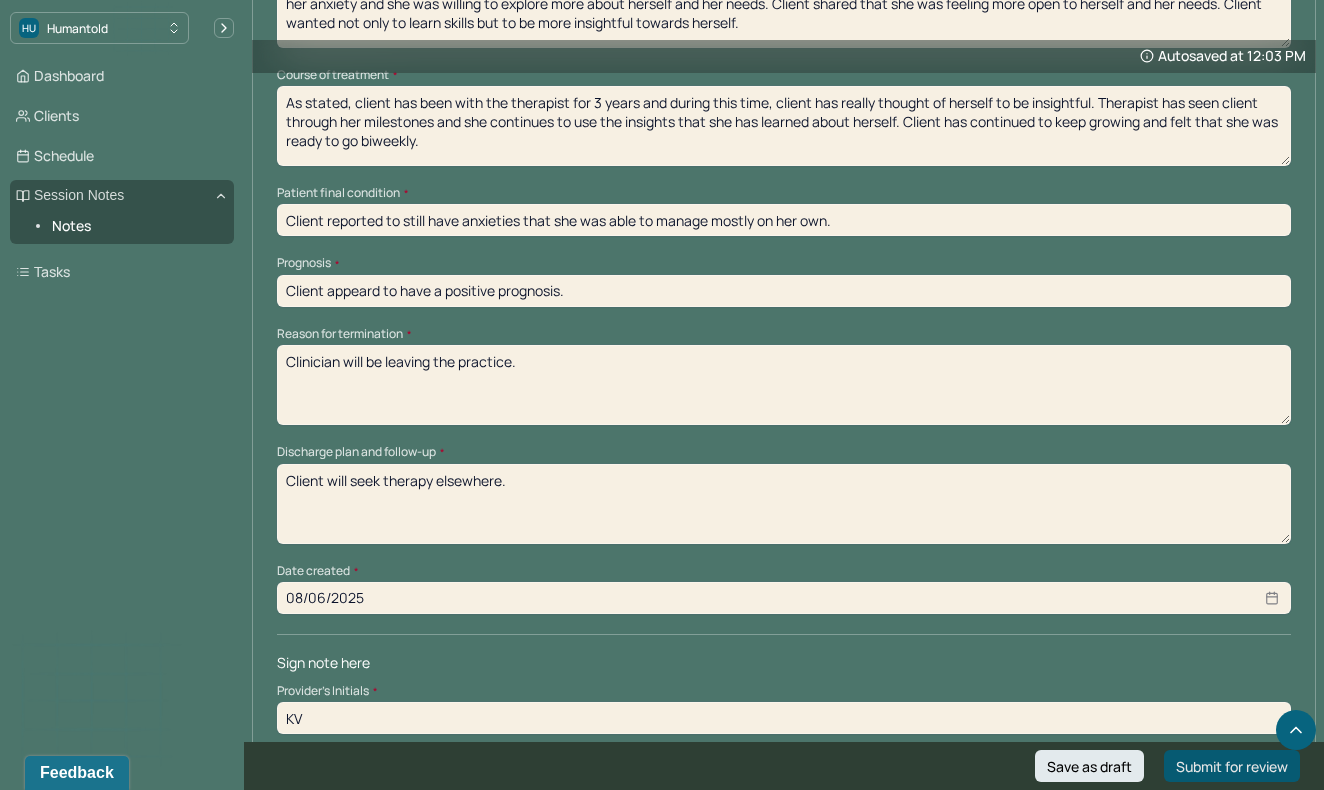 type on "KV" 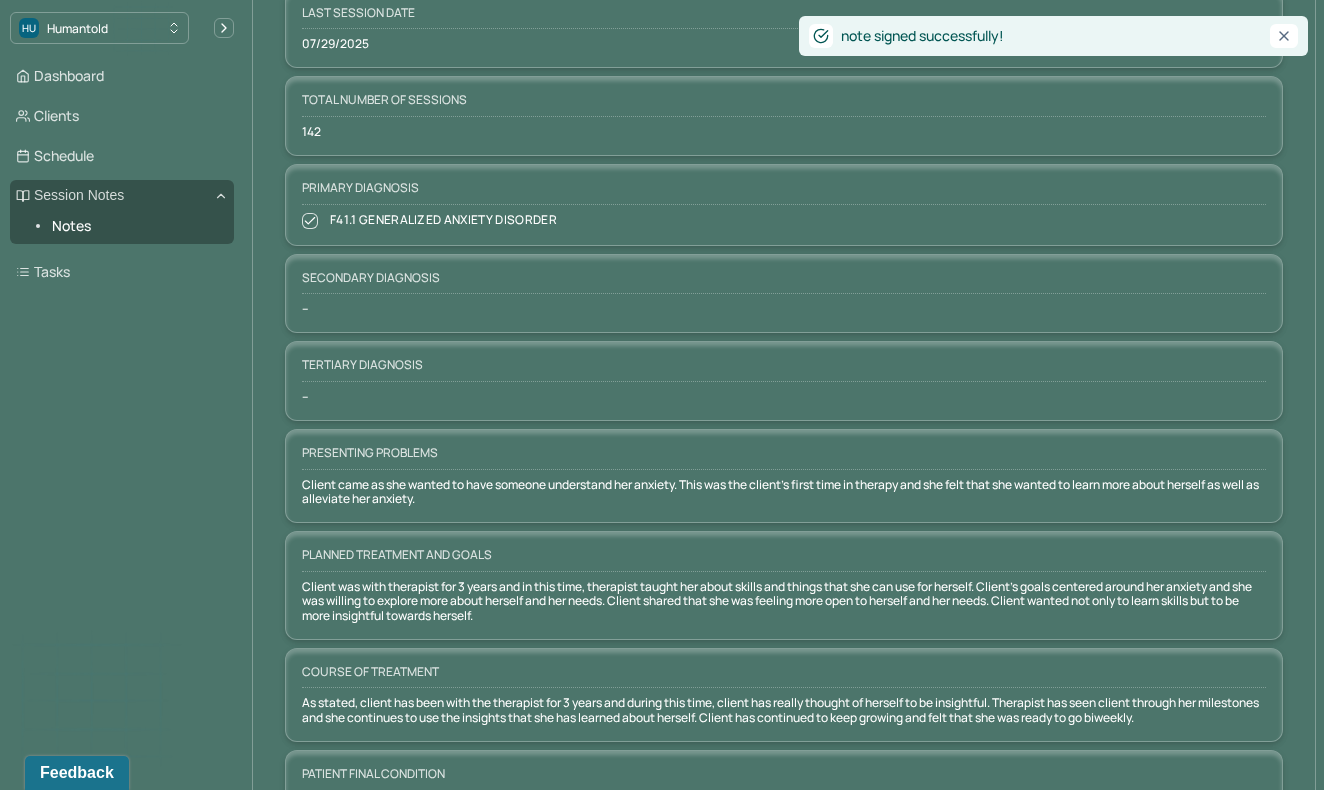 scroll, scrollTop: 0, scrollLeft: 0, axis: both 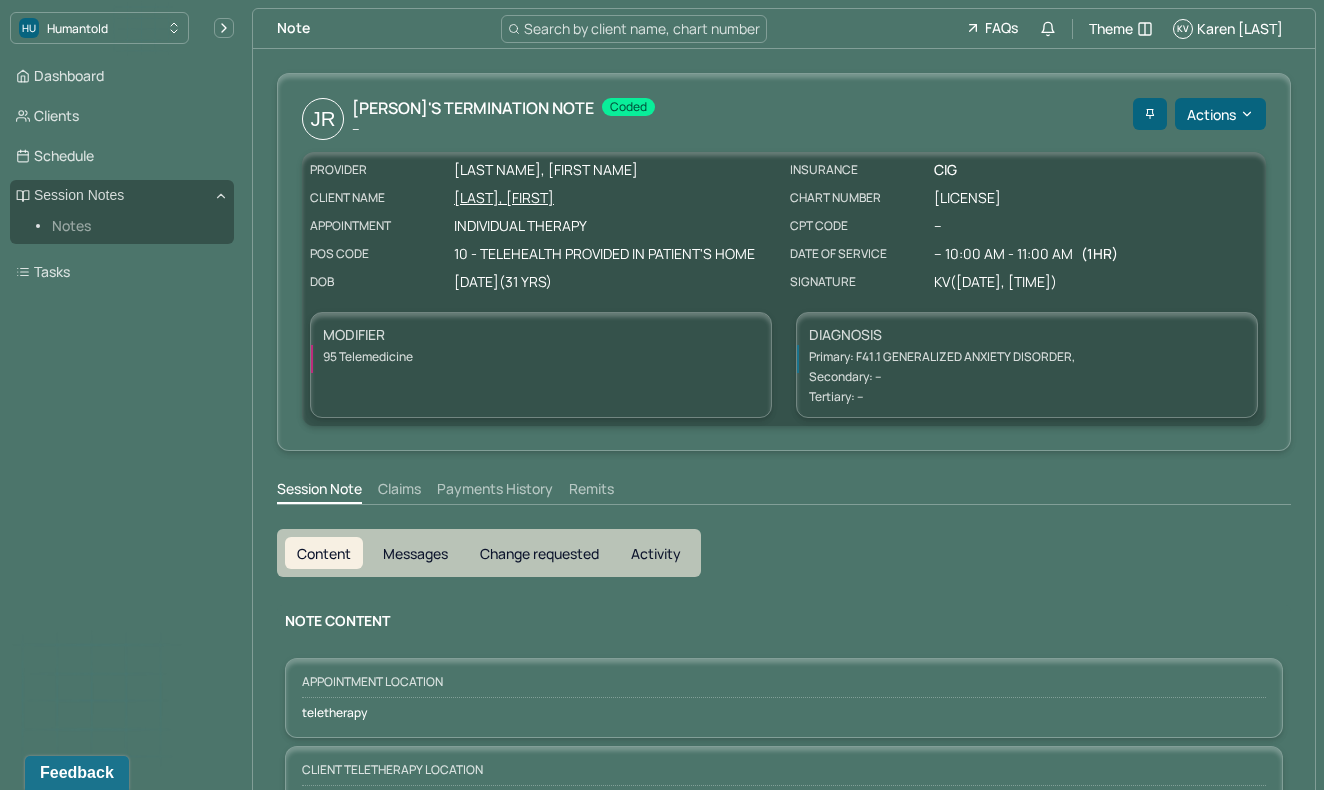 click on "Notes" at bounding box center [135, 226] 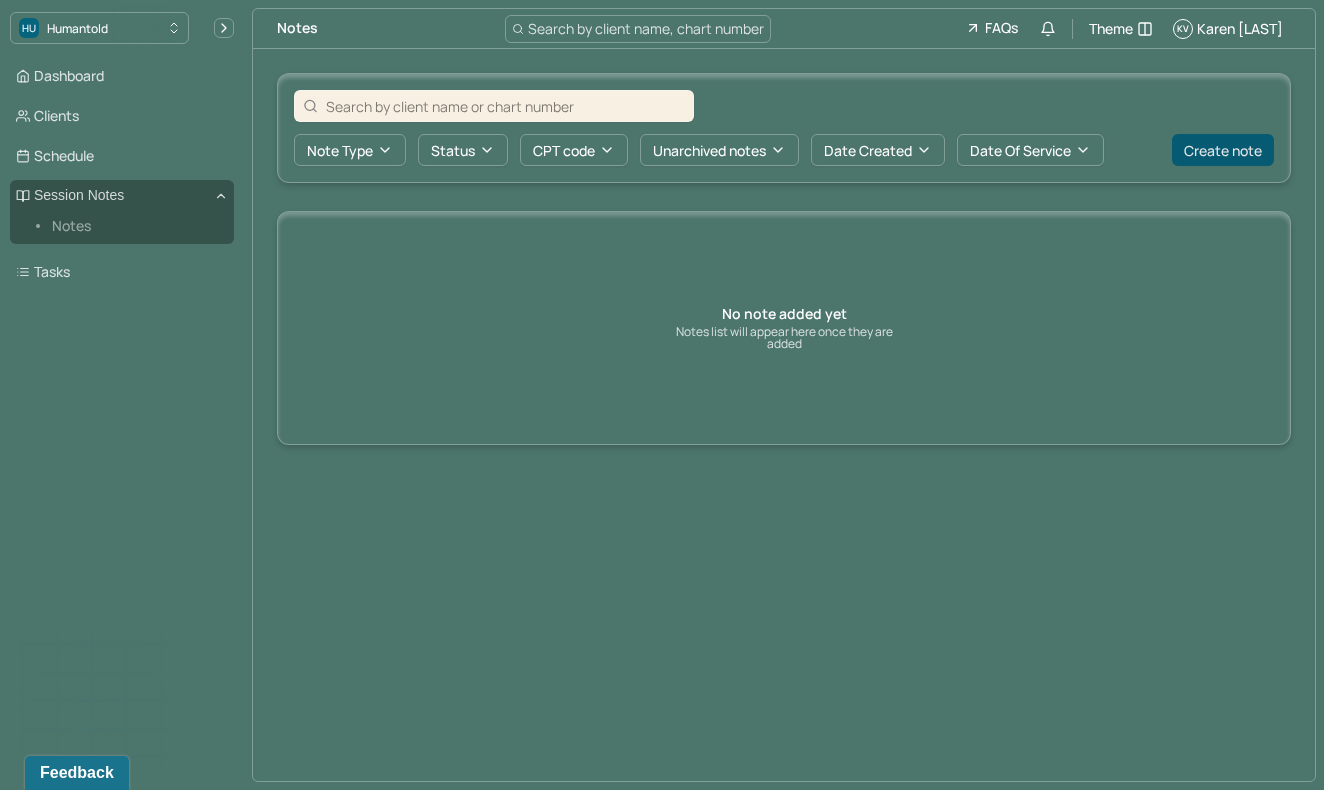click on "Create note" at bounding box center [1223, 150] 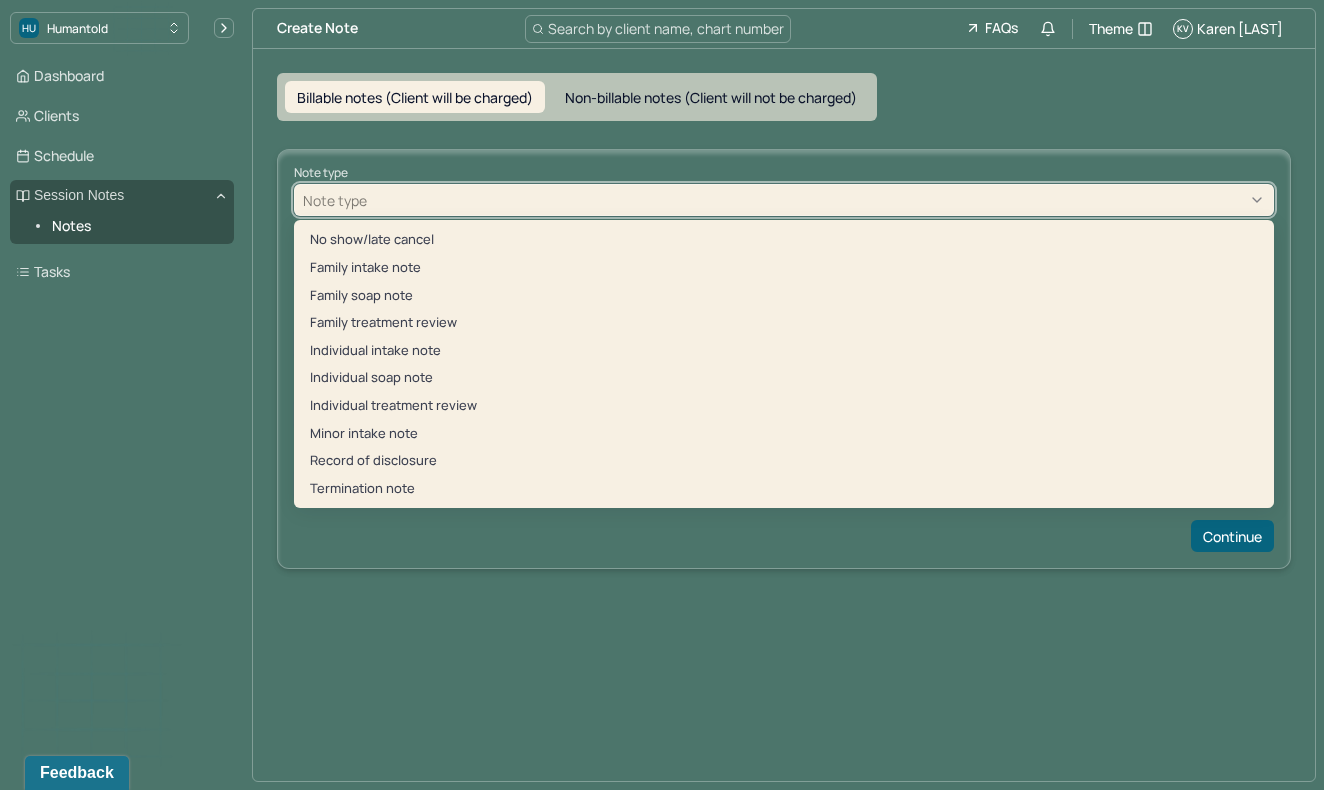 click at bounding box center (818, 200) 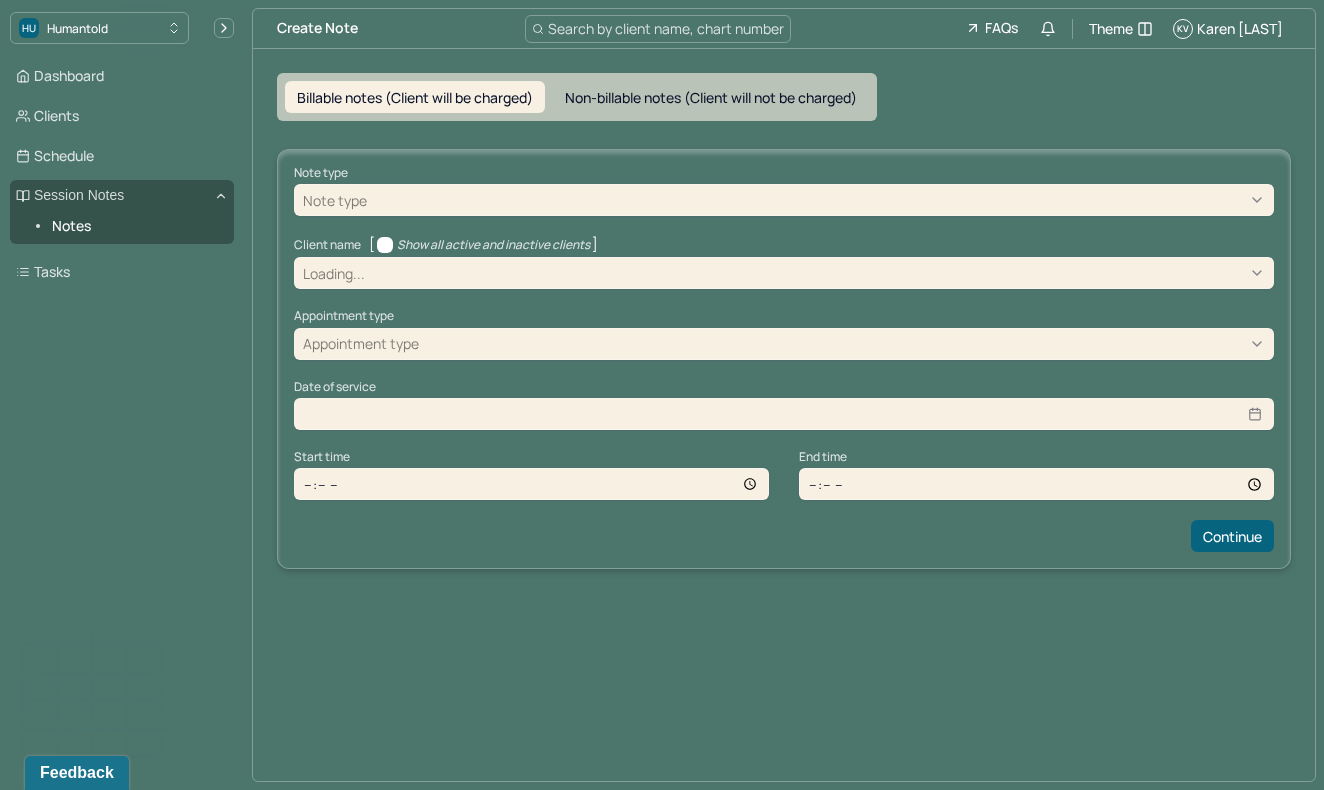 click on "Non-billable notes (Client will not be charged)" at bounding box center [711, 97] 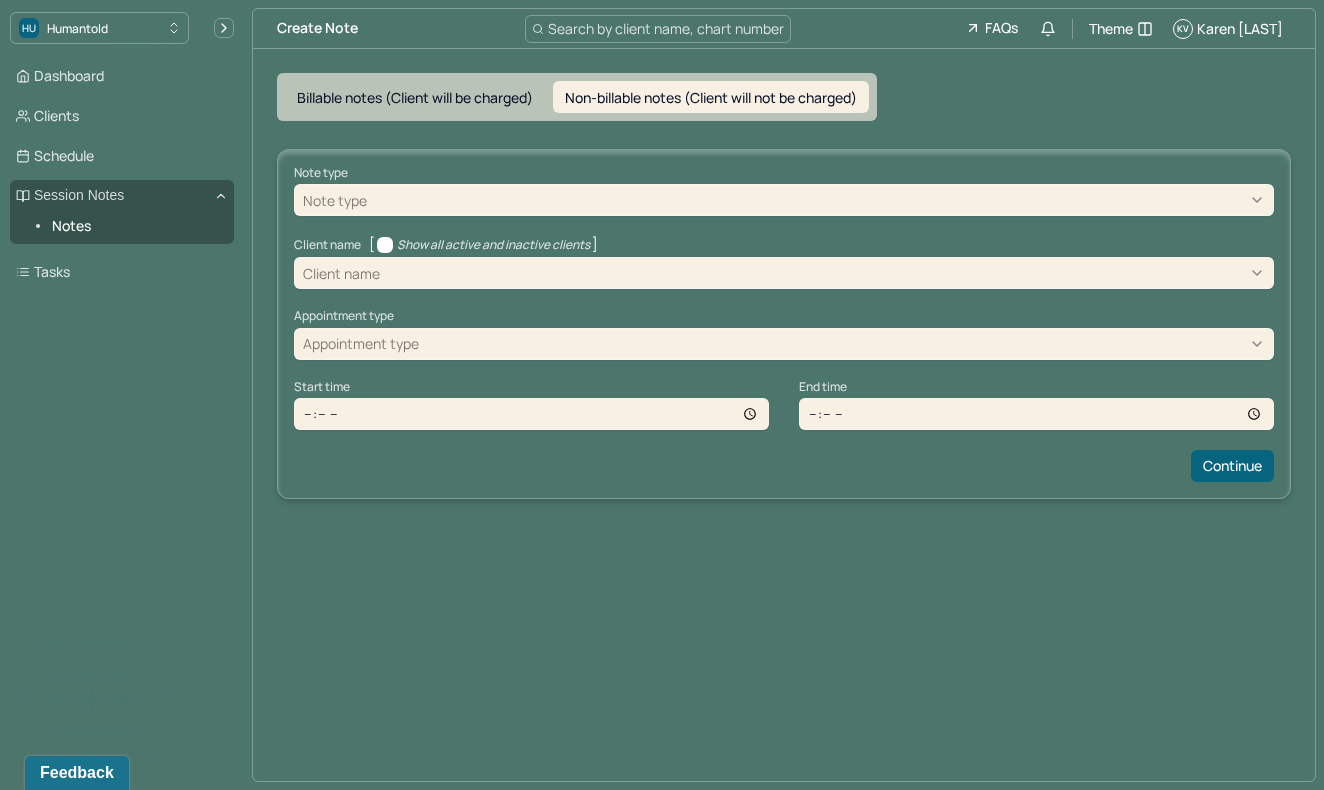 click on "Non-billable notes (Client will not be charged)" at bounding box center (711, 97) 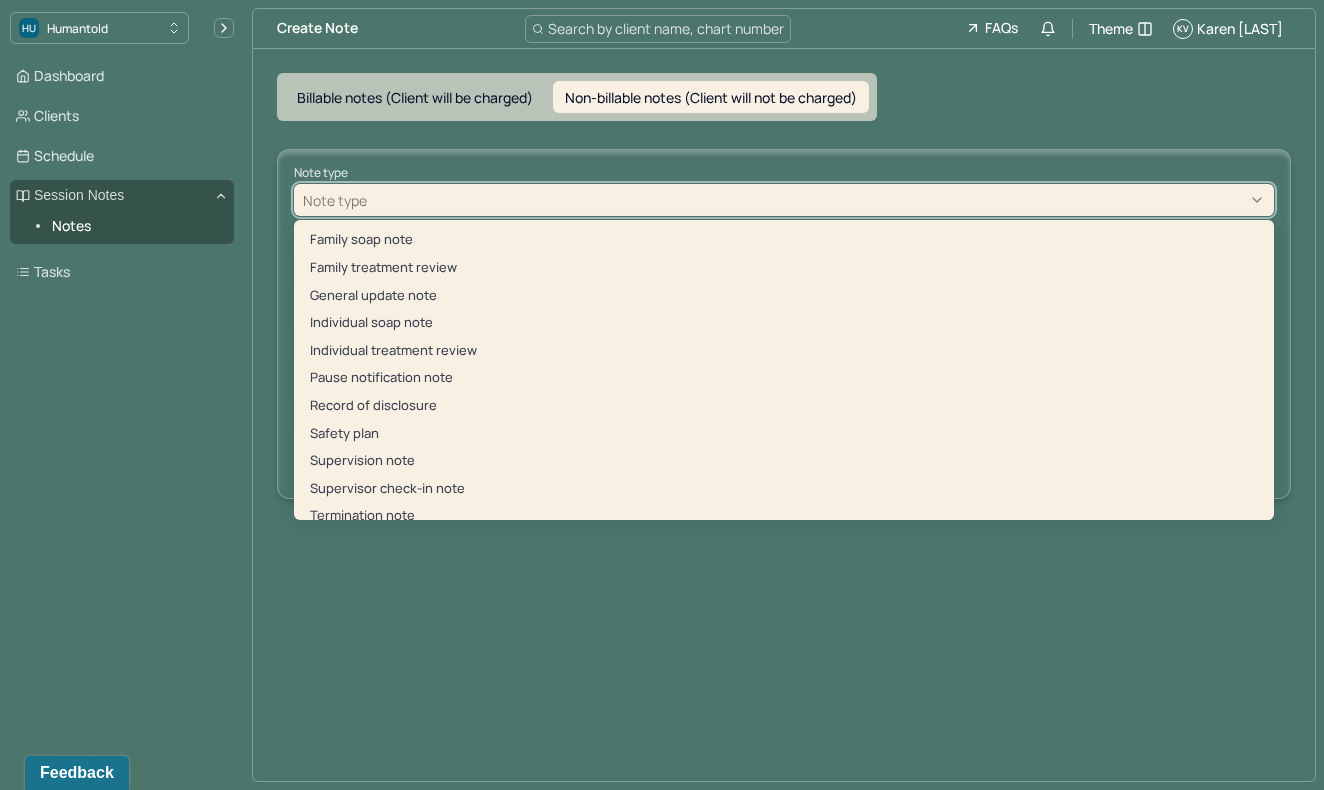 click at bounding box center [818, 200] 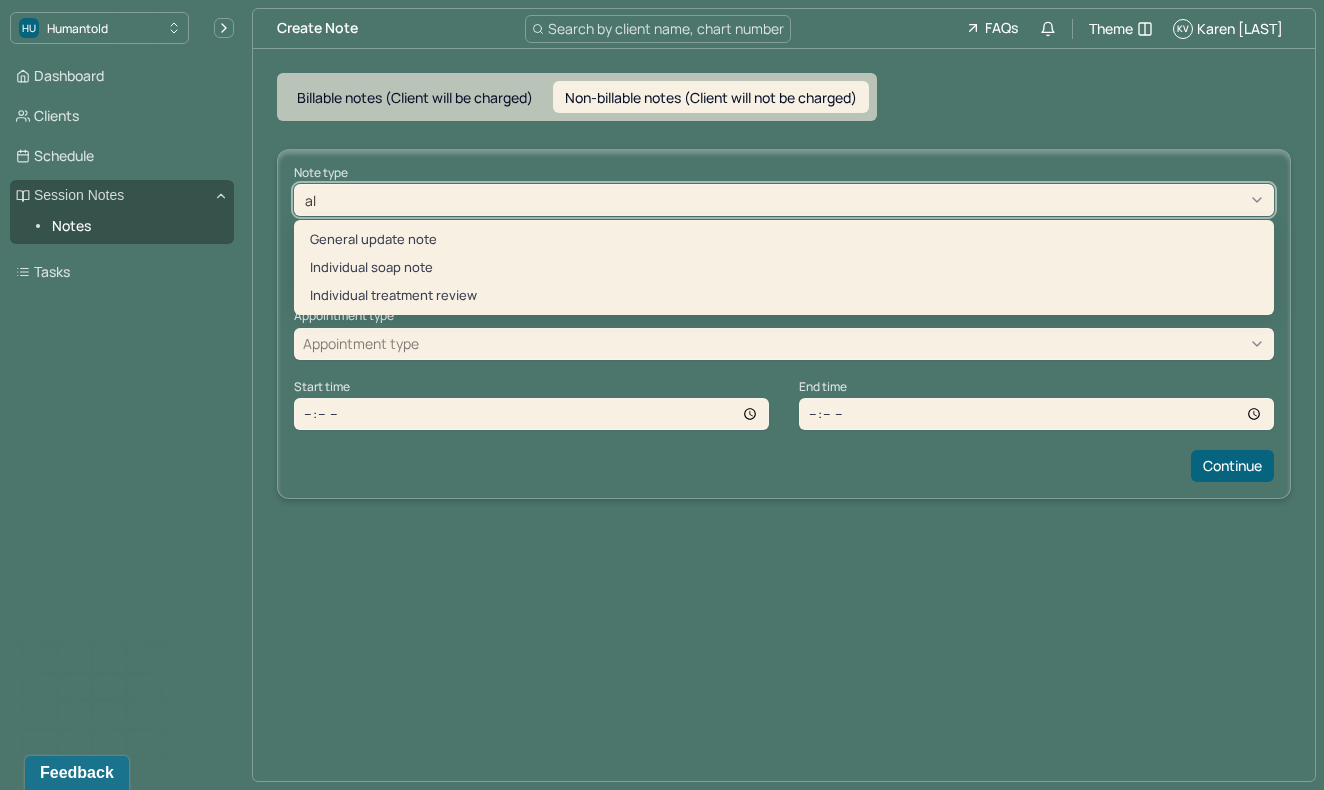 type on "a" 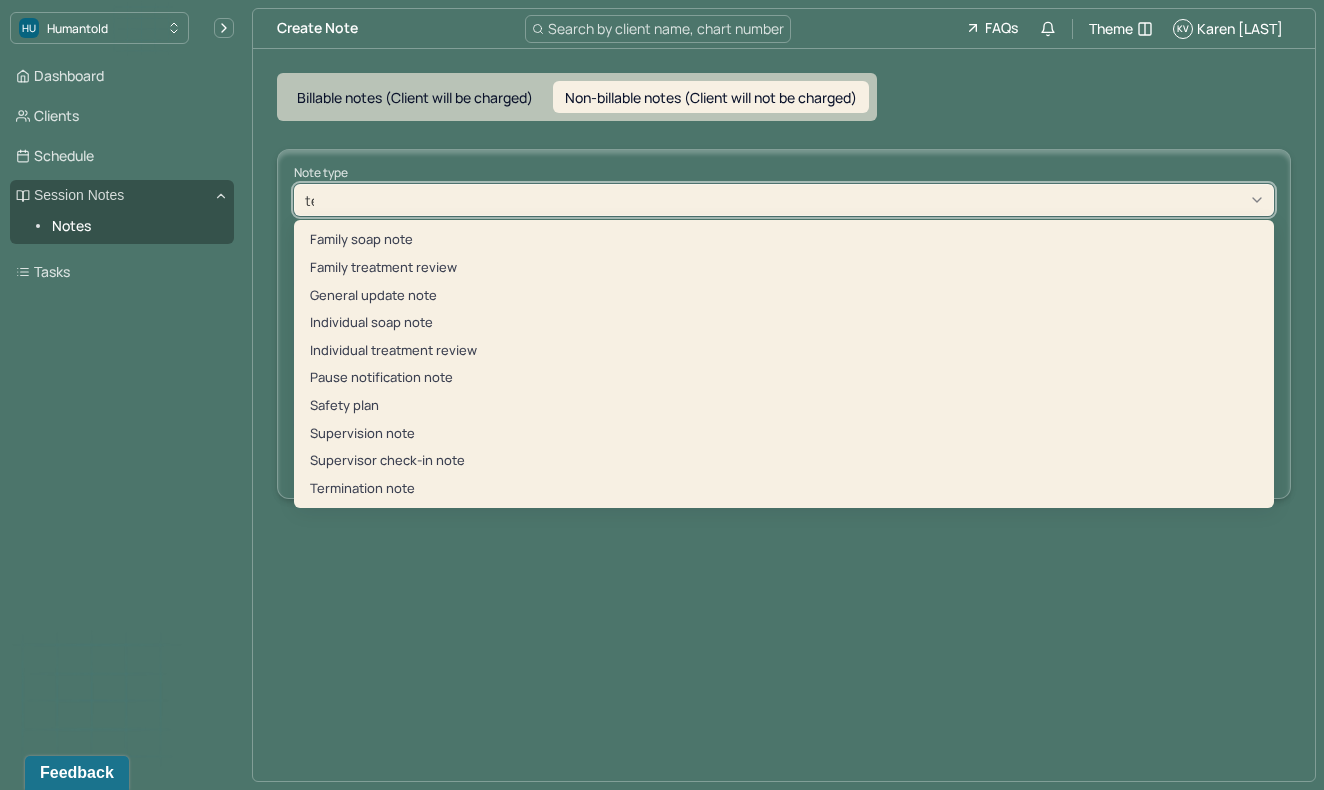 type on "ter" 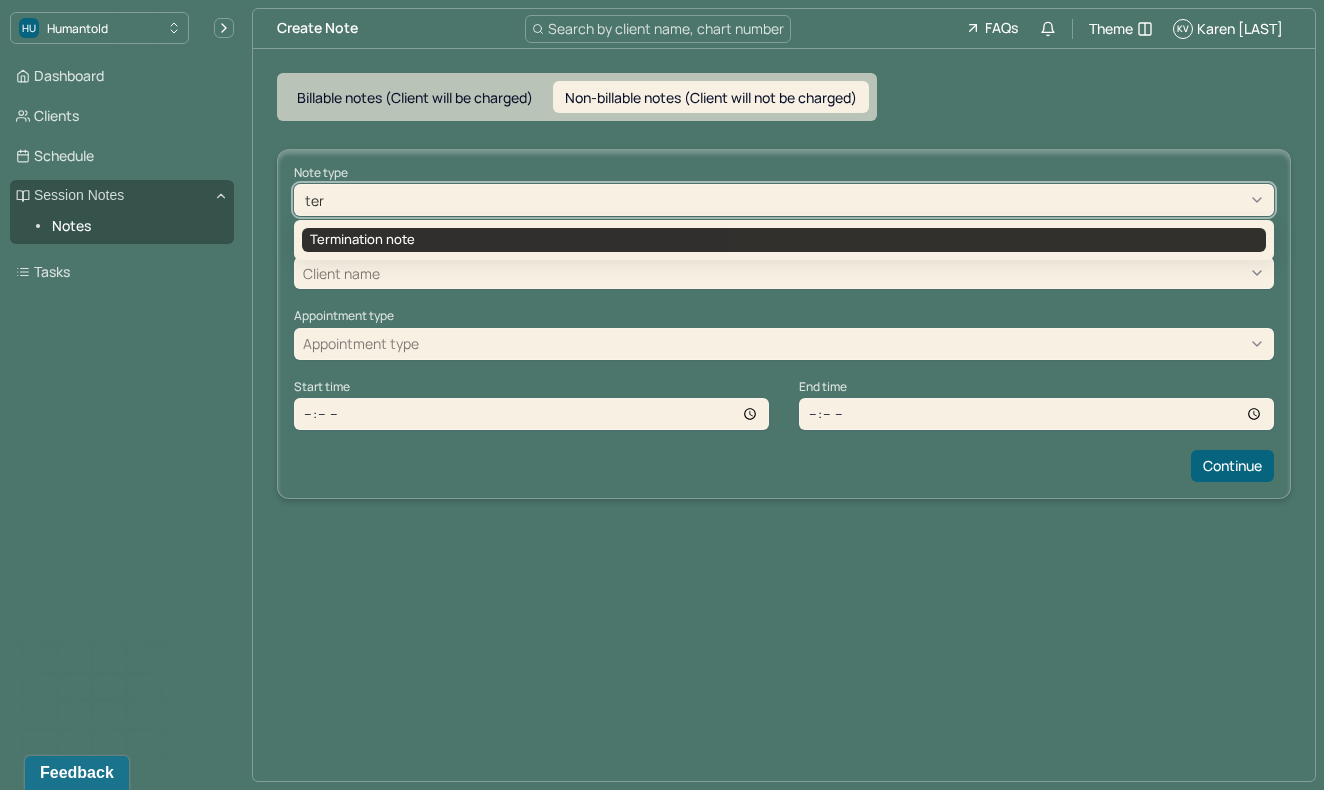click on "Termination note" at bounding box center [784, 240] 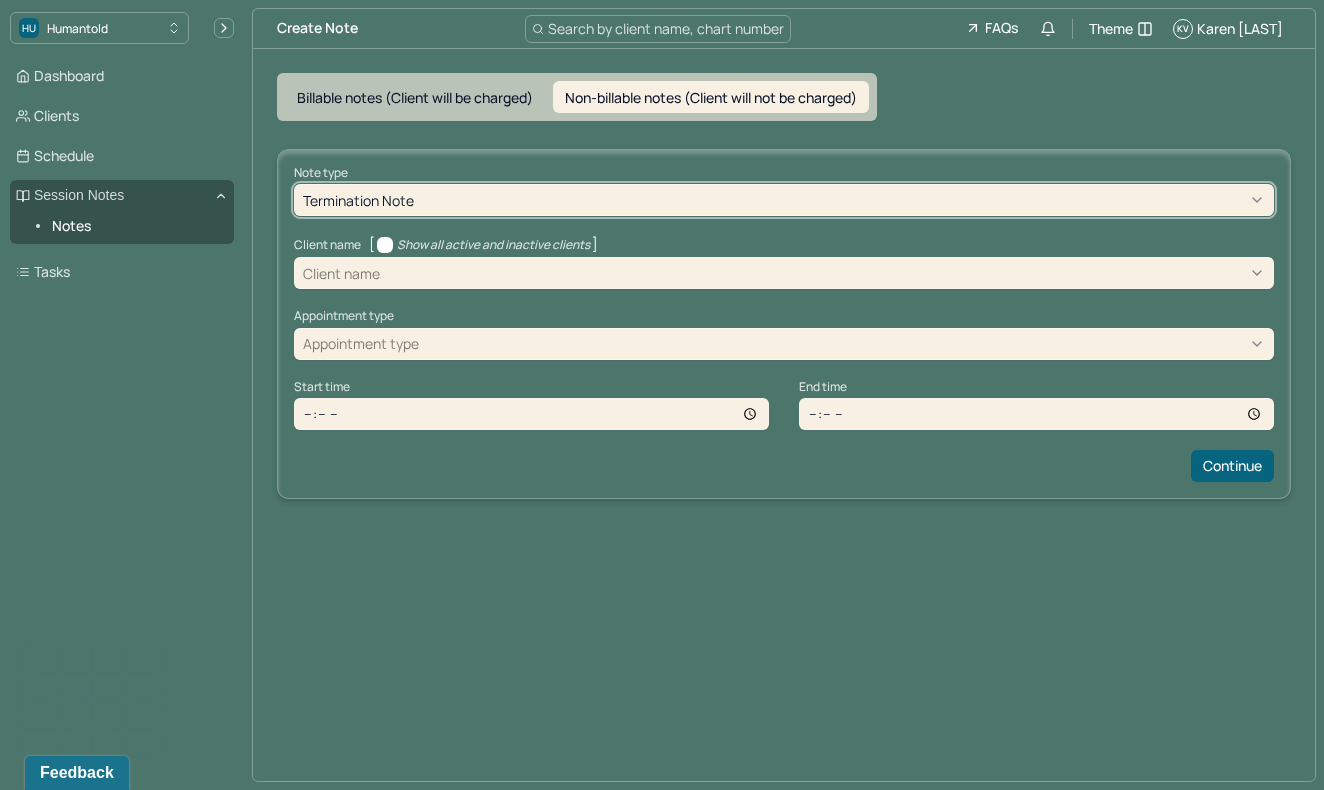 click on "Client name" at bounding box center [784, 273] 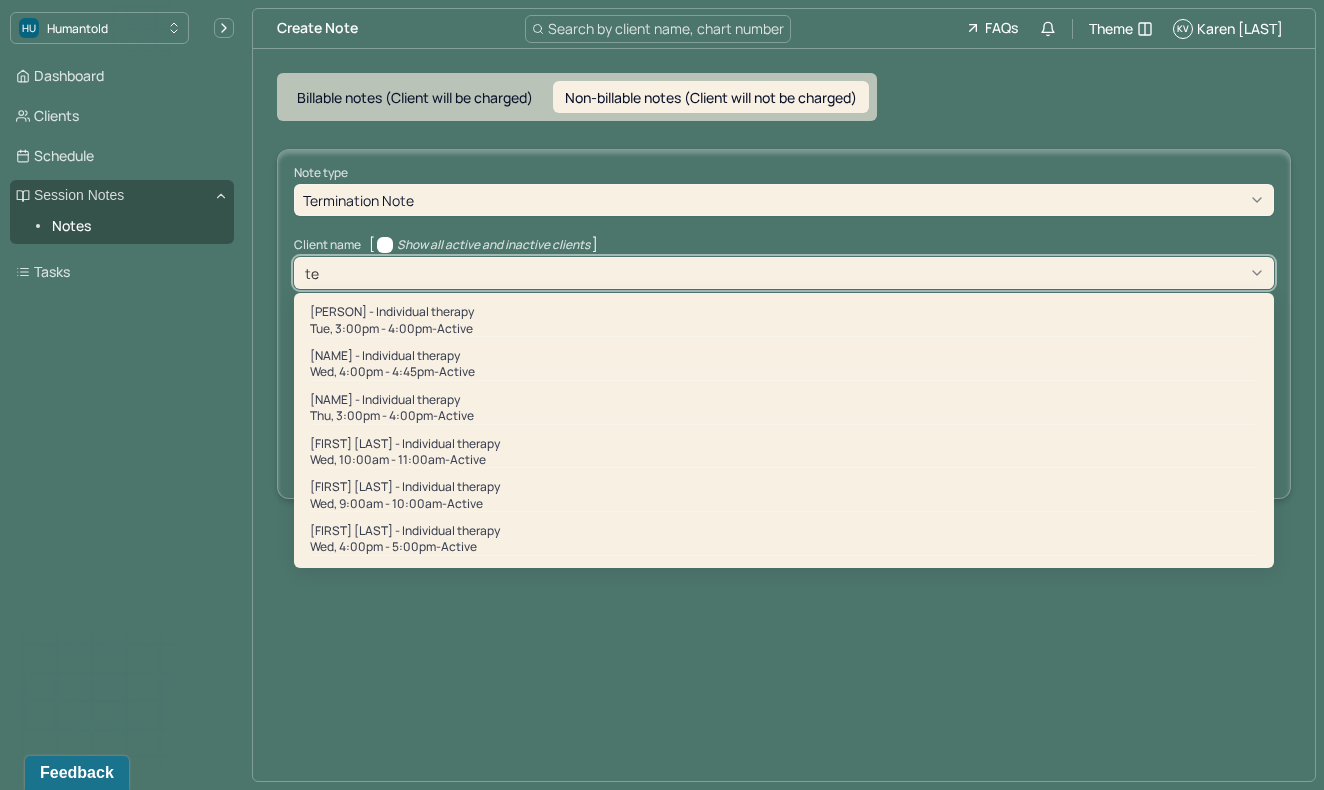 type on "t" 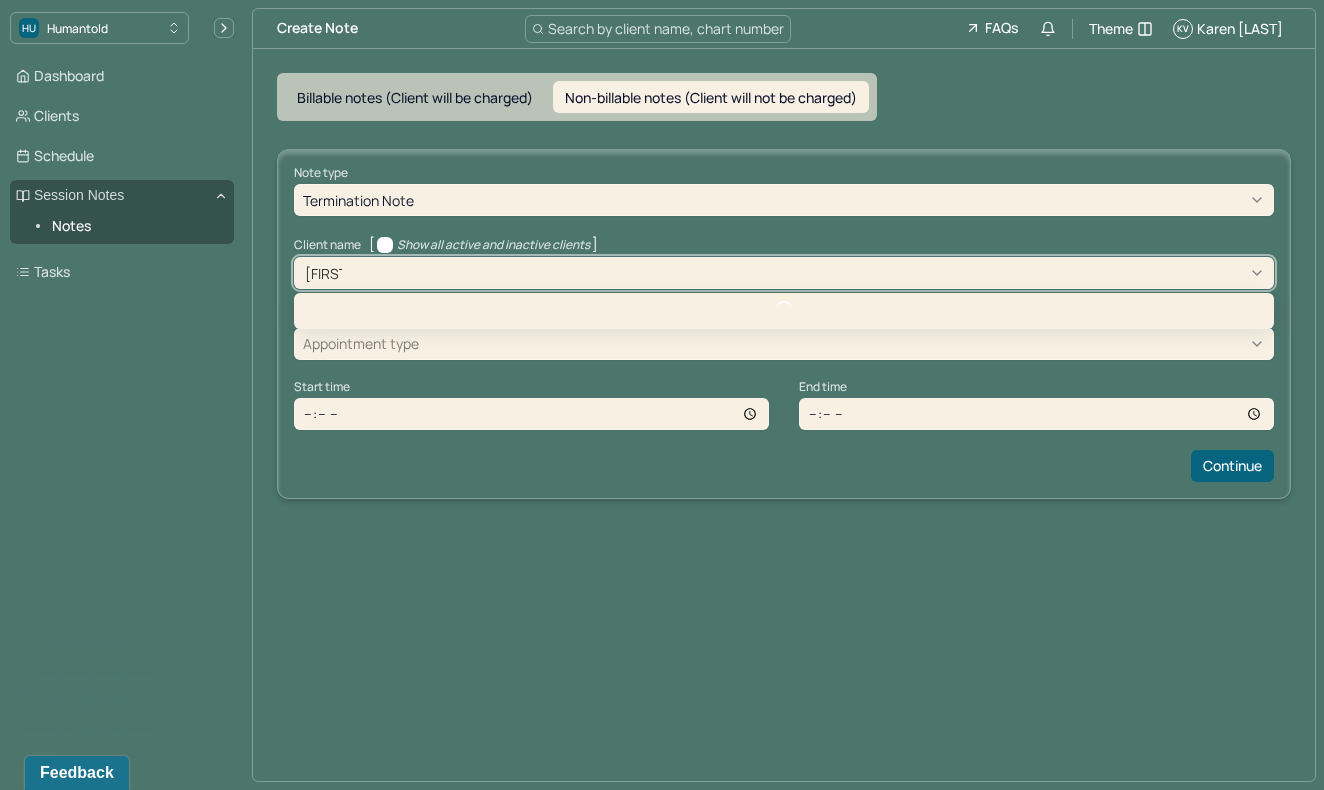 type on "alex" 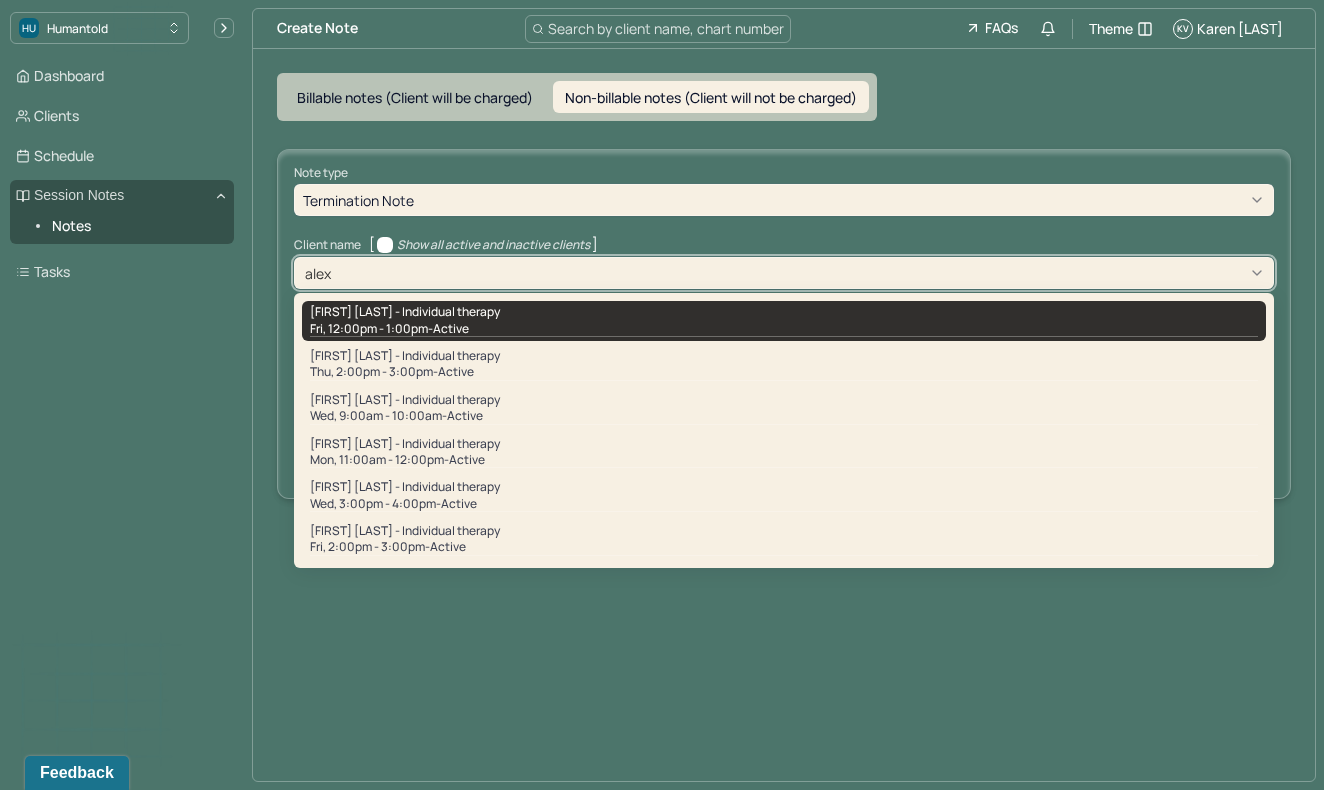 click on "[FIRST] [LAST] - Individual therapy" at bounding box center [405, 312] 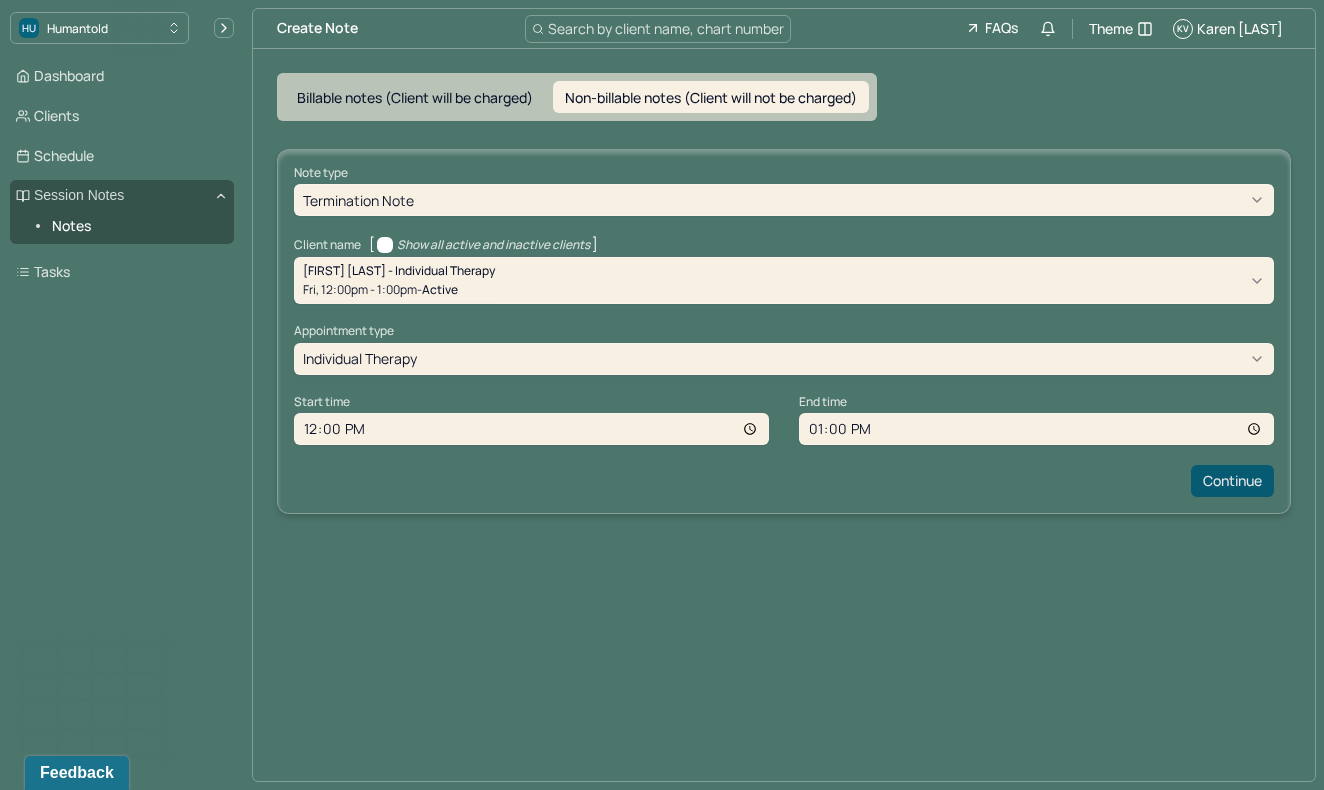 click on "Continue" at bounding box center (1232, 481) 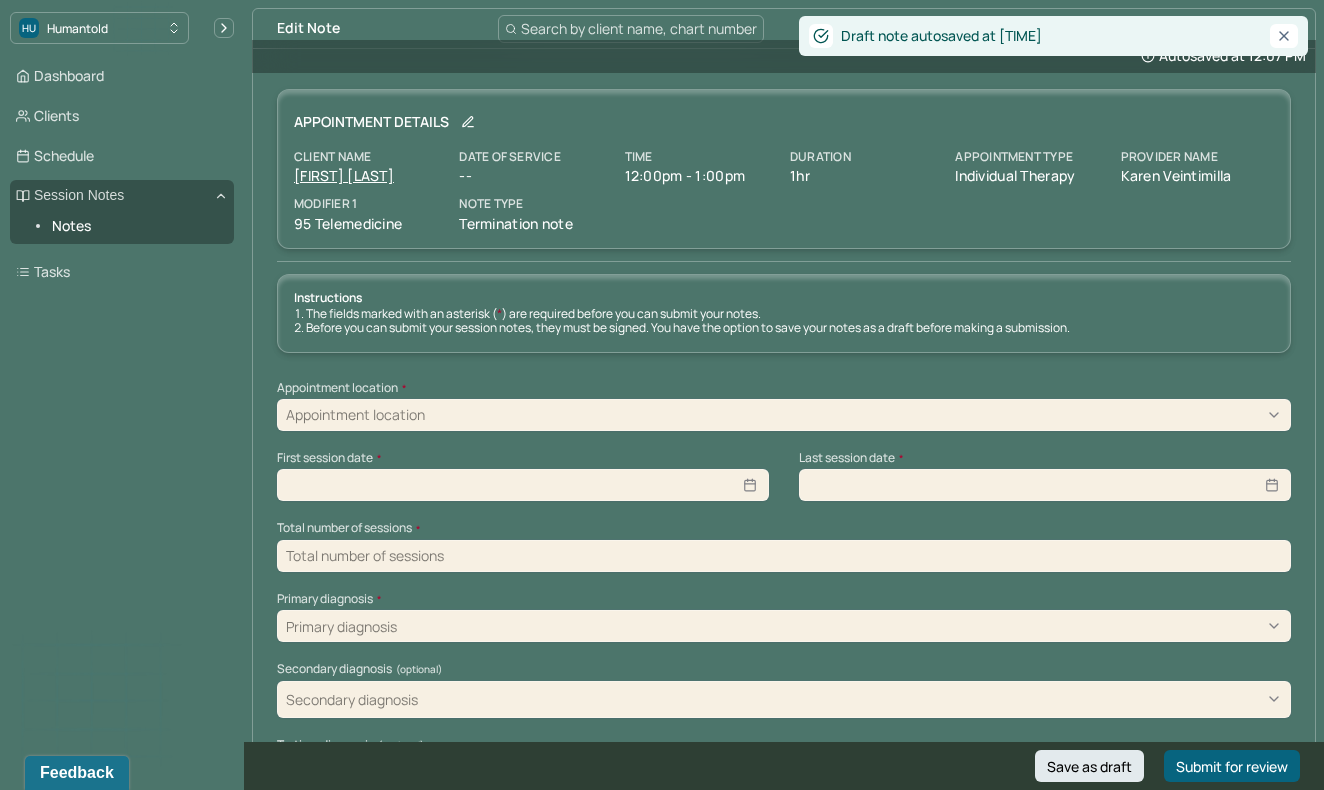 click on "Appointment location" at bounding box center [784, 415] 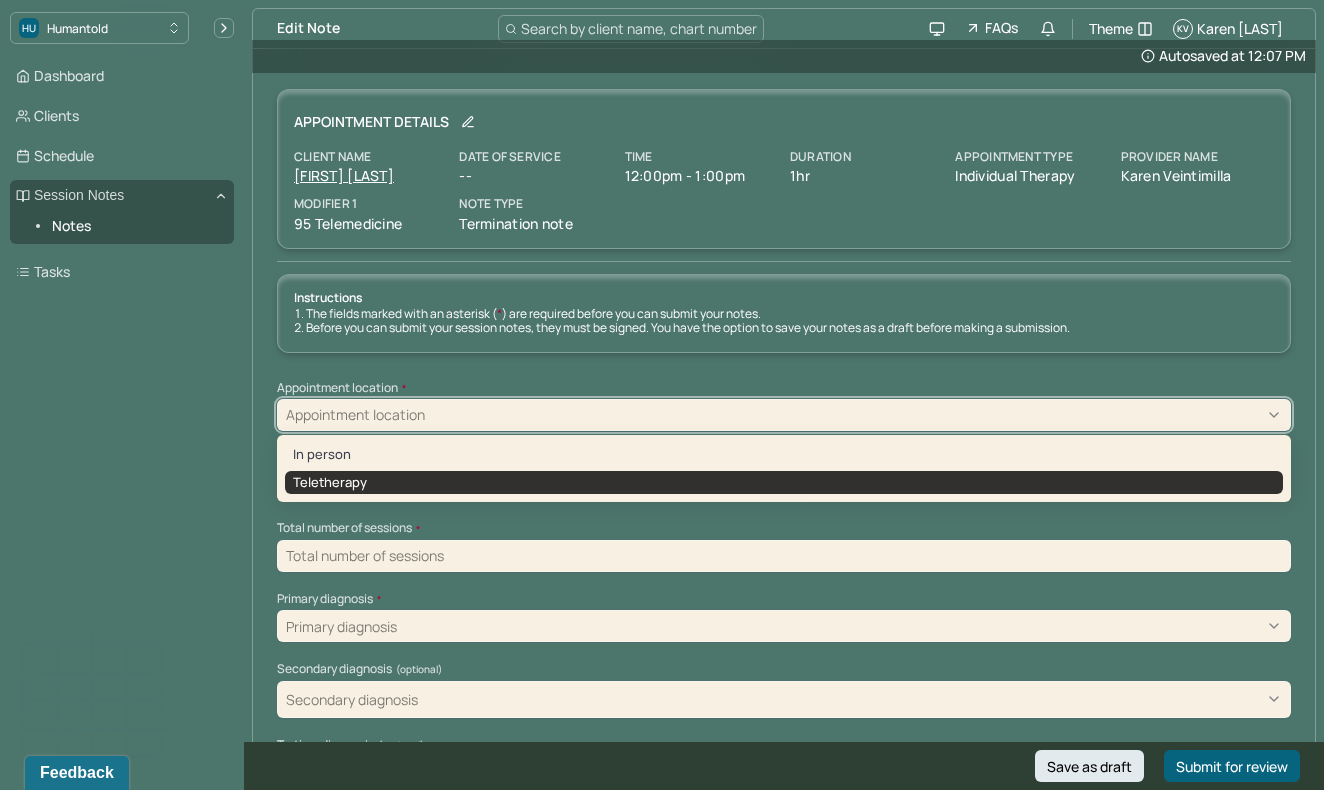 click on "Teletherapy" at bounding box center [784, 483] 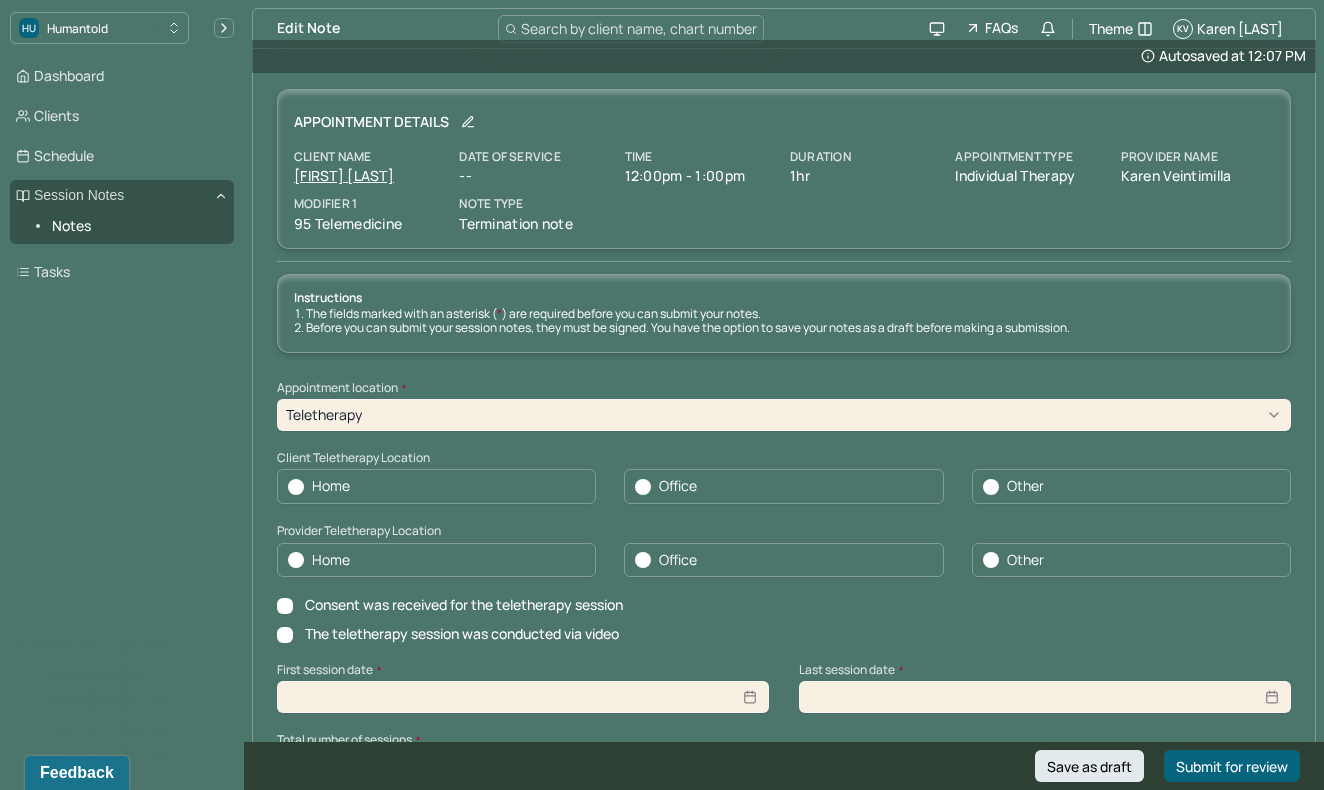 click on "Home" at bounding box center [436, 486] 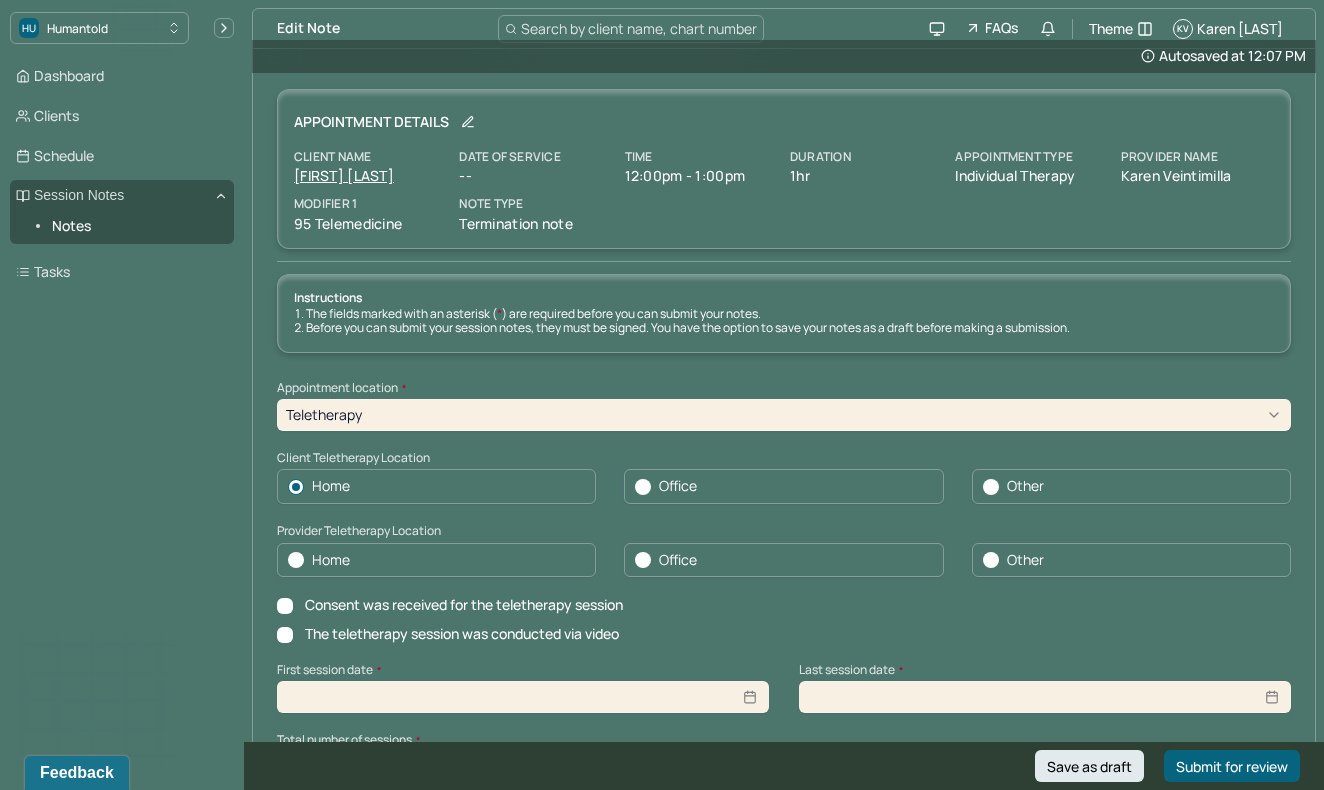 click on "Home" at bounding box center (436, 560) 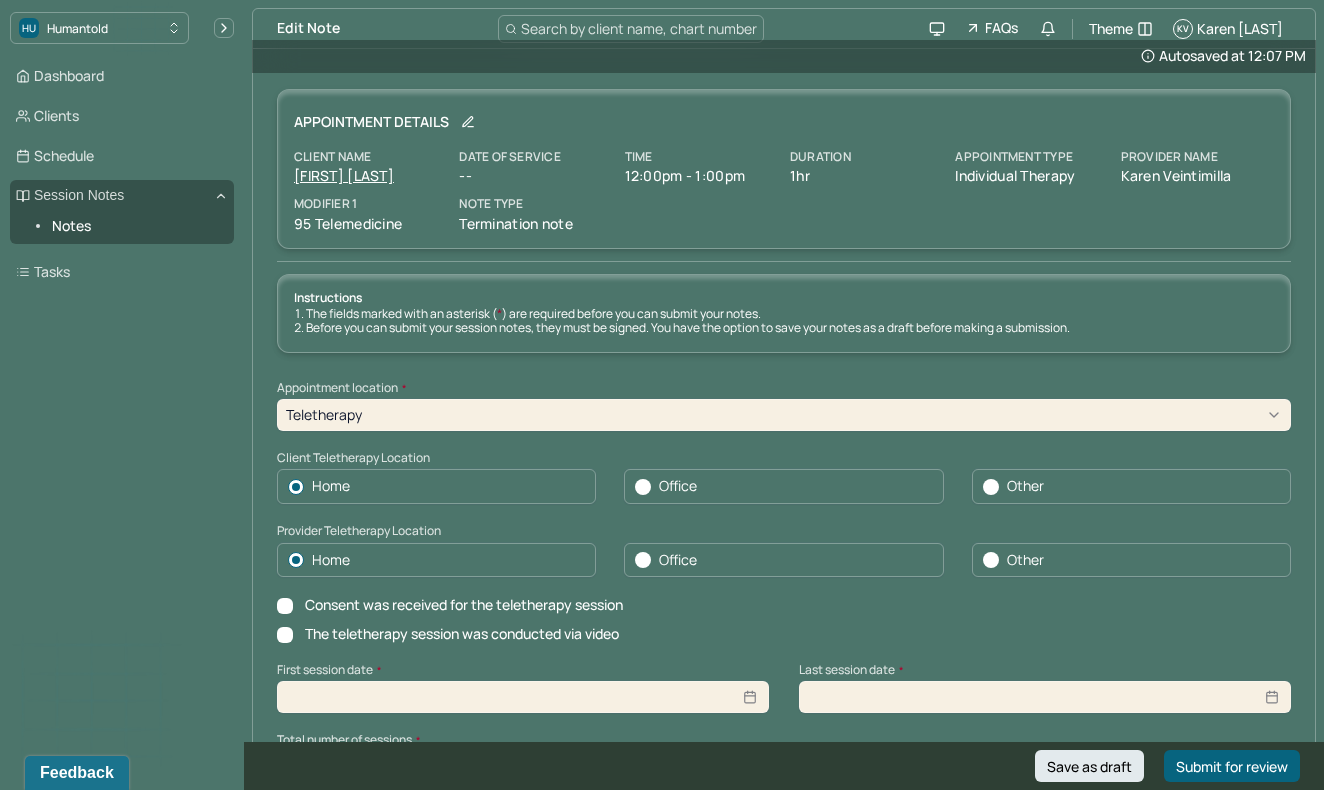 click on "Consent was received for the teletherapy session" at bounding box center (464, 605) 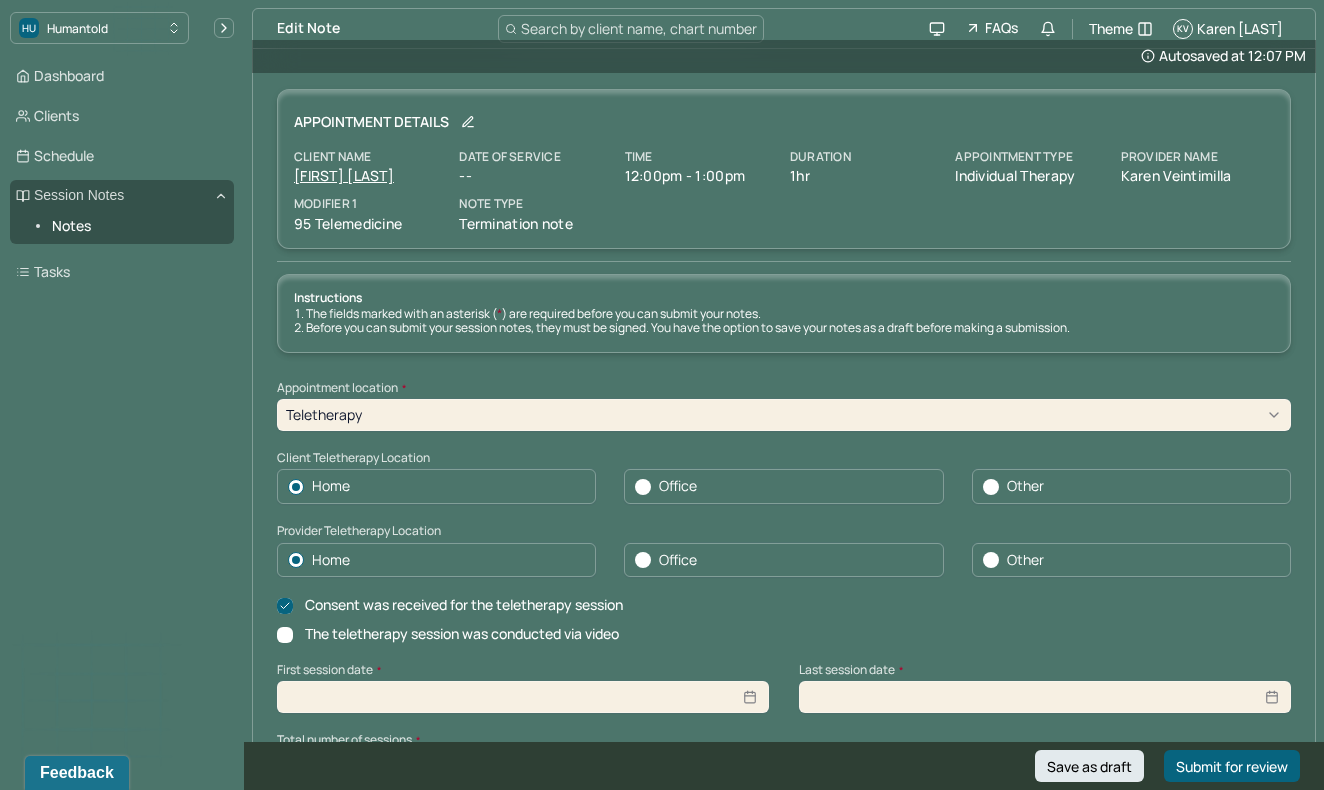 click on "The teletherapy session was conducted via video" at bounding box center (462, 634) 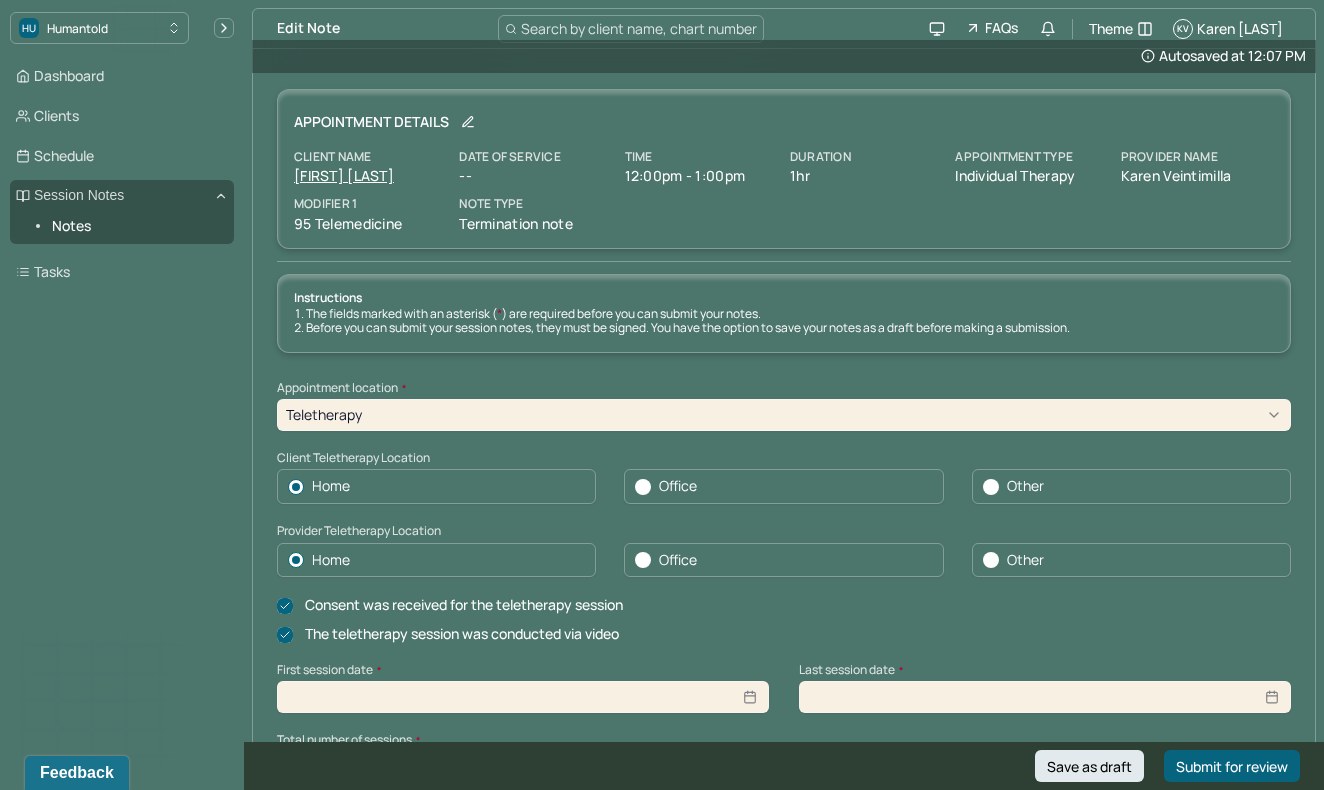 click at bounding box center (523, 697) 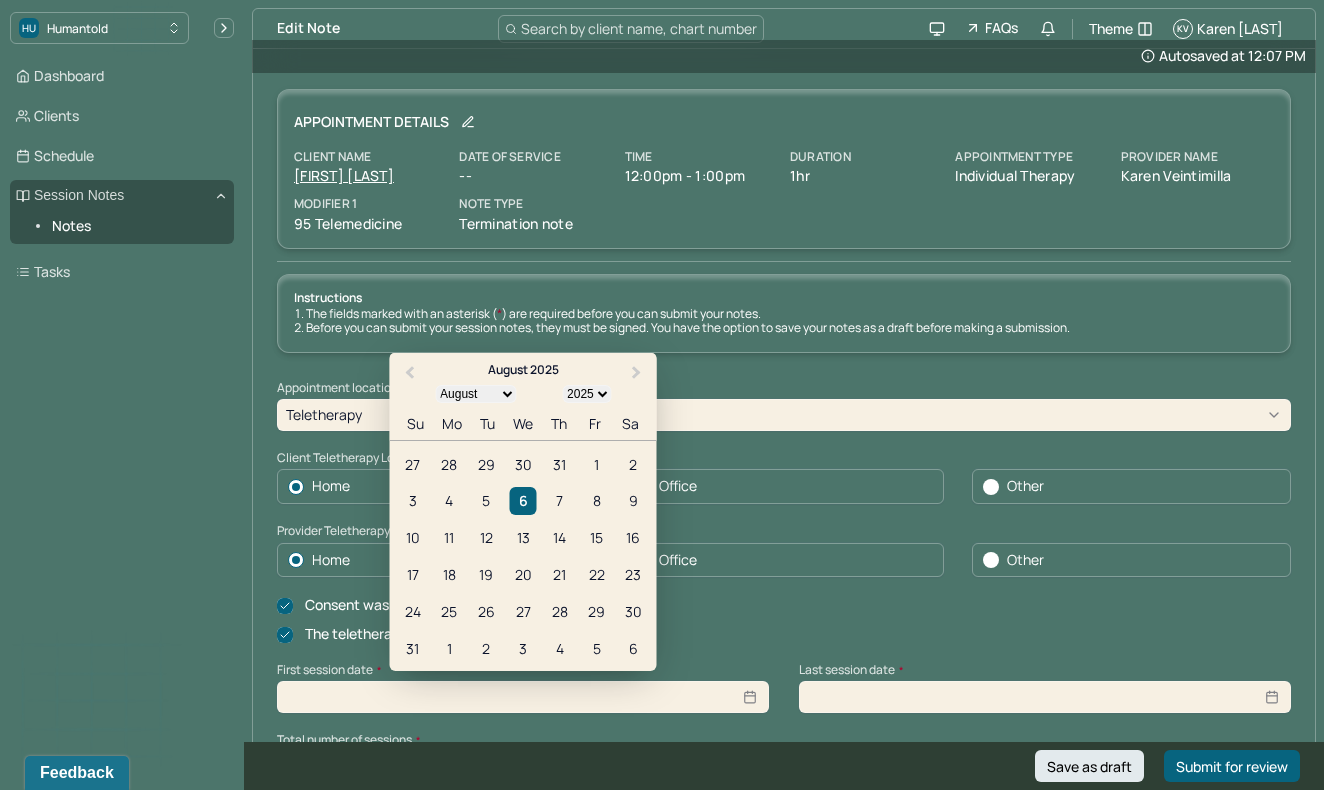 click on "Instructions The fields marked with an asterisk ( * ) are required before you can submit your notes. Before you can submit your session notes, they must be signed. You have the option to save your notes as a draft before making a submission. Appointment location * Teletherapy Client Teletherapy Location Home Office Other Provider Teletherapy Location Home Office Other Consent was received for the teletherapy session The teletherapy session was conducted via video First session date * Previous Month Next Month August 2025 January February March April May June July August September October November December 1900 1901 1902 1903 1904 1905 1906 1907 1908 1909 1910 1911 1912 1913 1914 1915 1916 1917 1918 1919 1920 1921 1922 1923 1924 1925 1926 1927 1928 1929 1930 1931 1932 1933 1934 1935 1936 1937 1938 1939 1940 1941 1942 1943 1944 1945 1946 1947 1948 1949 1950 1951 1952 1953 1954 1955 1956 1957 1958 1959 1960 1961 1962 1963 1964 1965 1966 1967 1968 1969 1970 1971 1972 1973 1974 1975 1976 1977 1978 1979 1980 1981 1" at bounding box center [784, 1101] 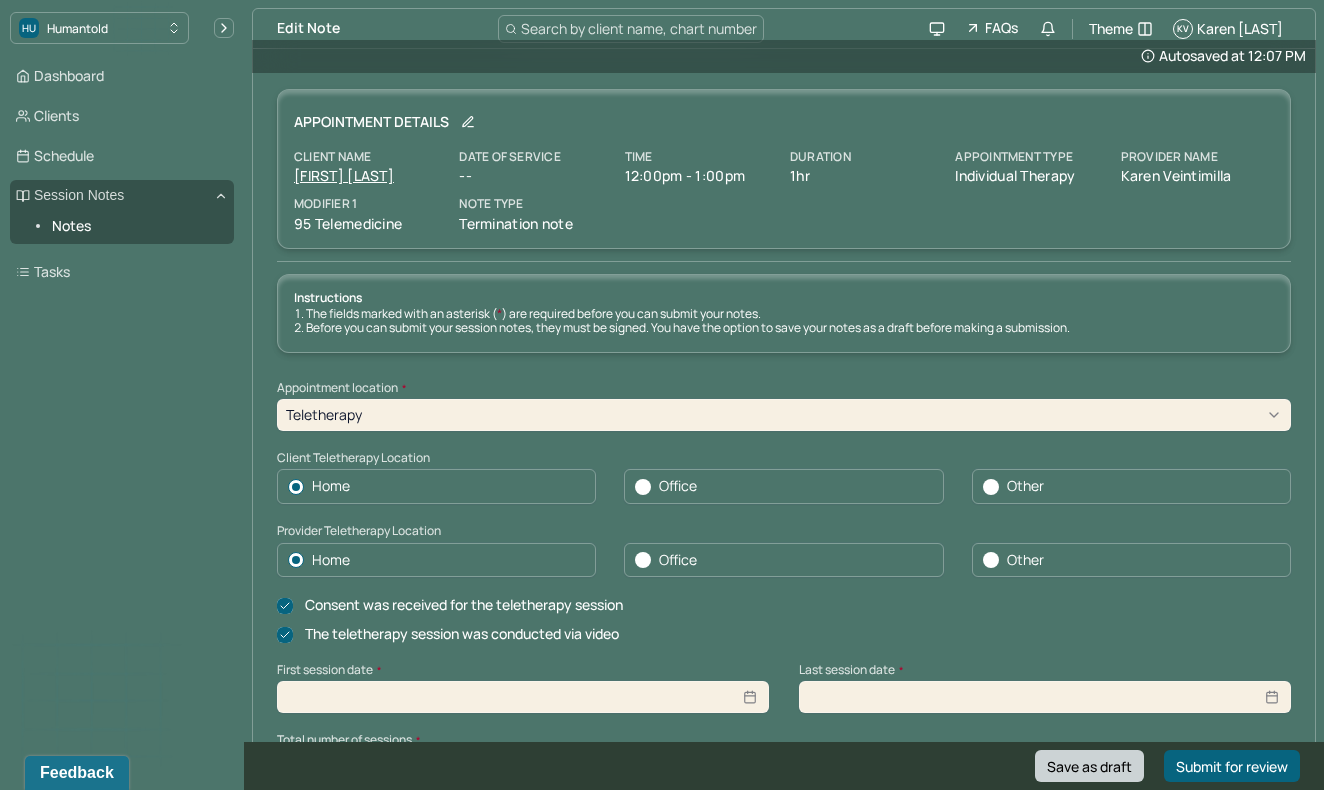 click on "Save as draft" at bounding box center (1089, 766) 